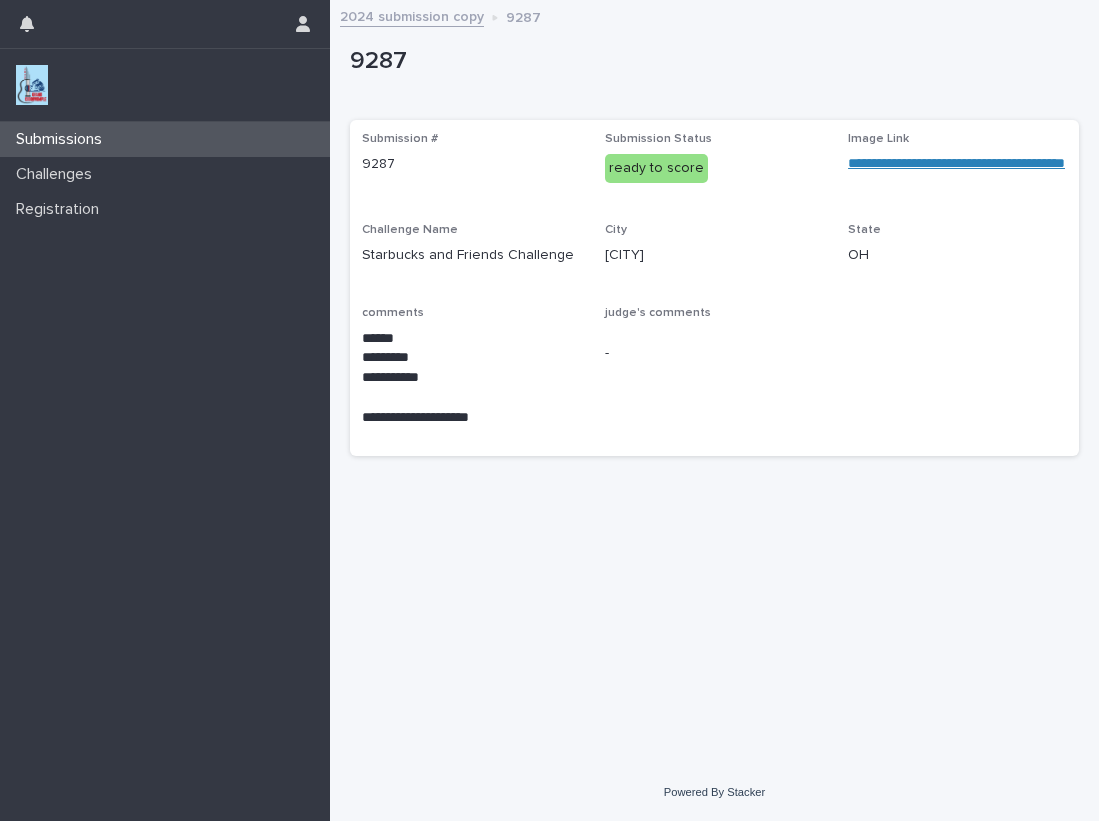 scroll, scrollTop: 0, scrollLeft: 0, axis: both 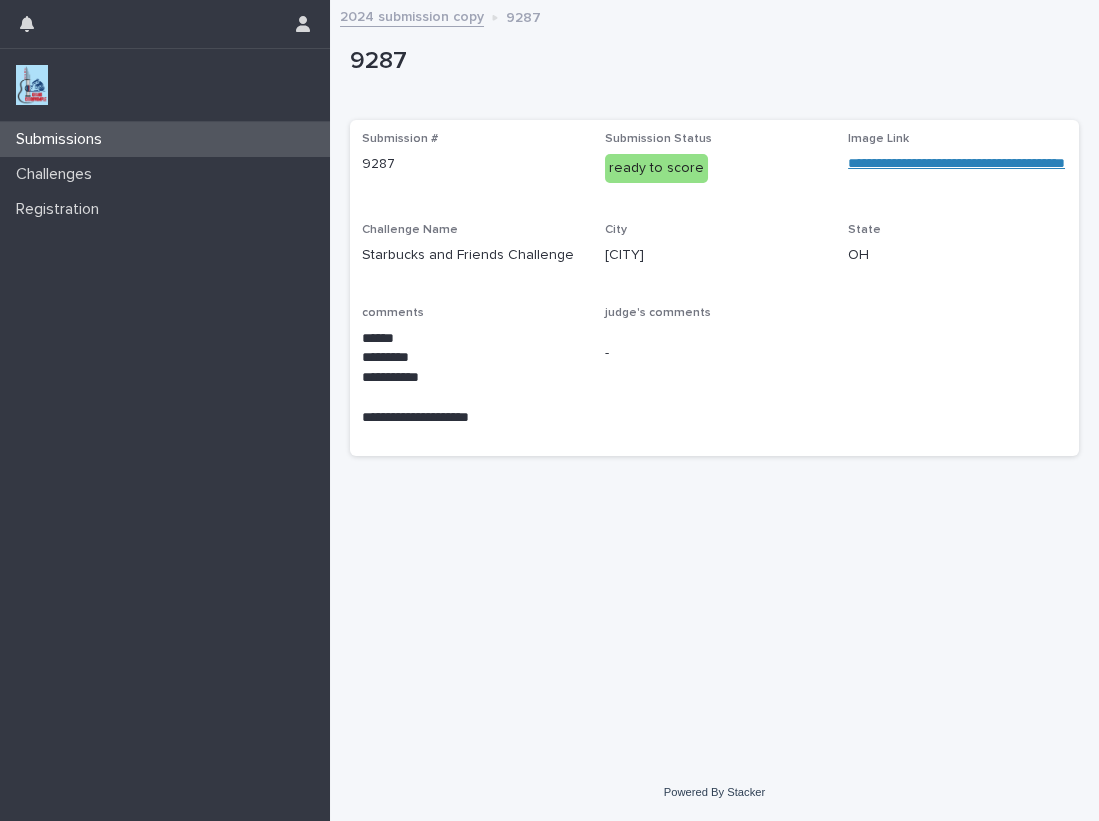 click at bounding box center (32, 85) 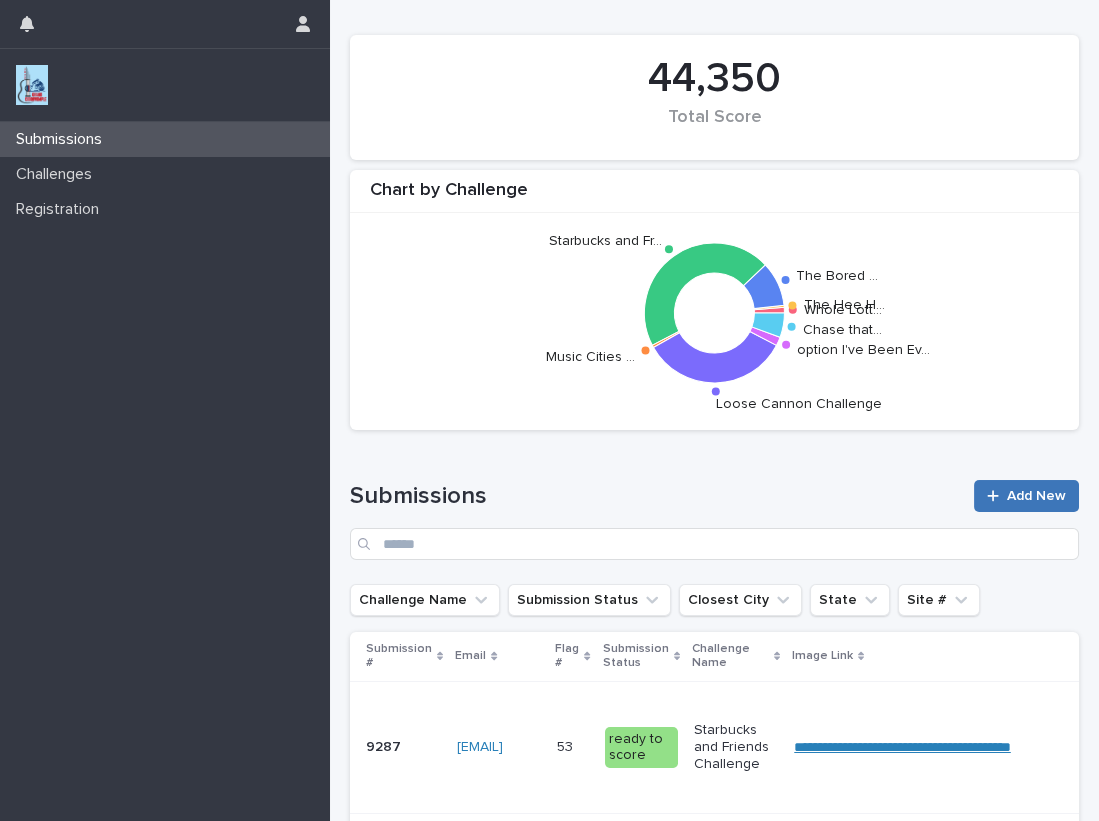 click on "Add New" at bounding box center [1036, 496] 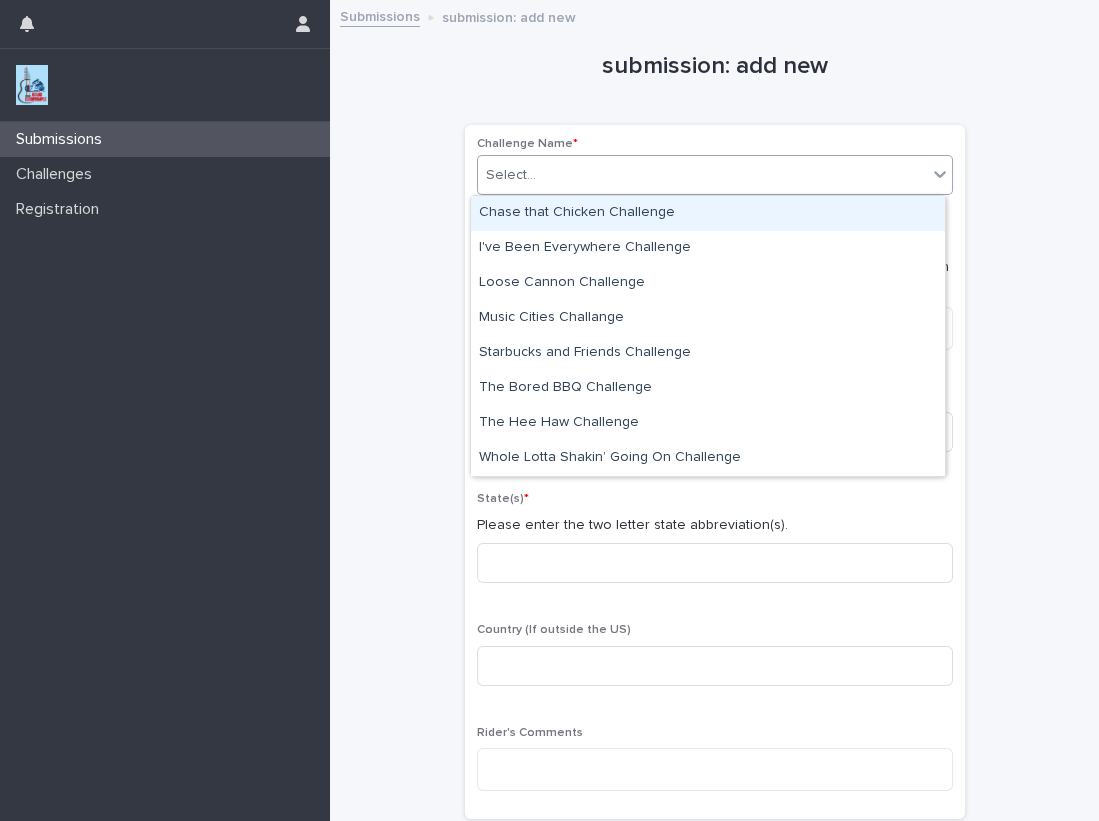 click on "Select..." at bounding box center (702, 175) 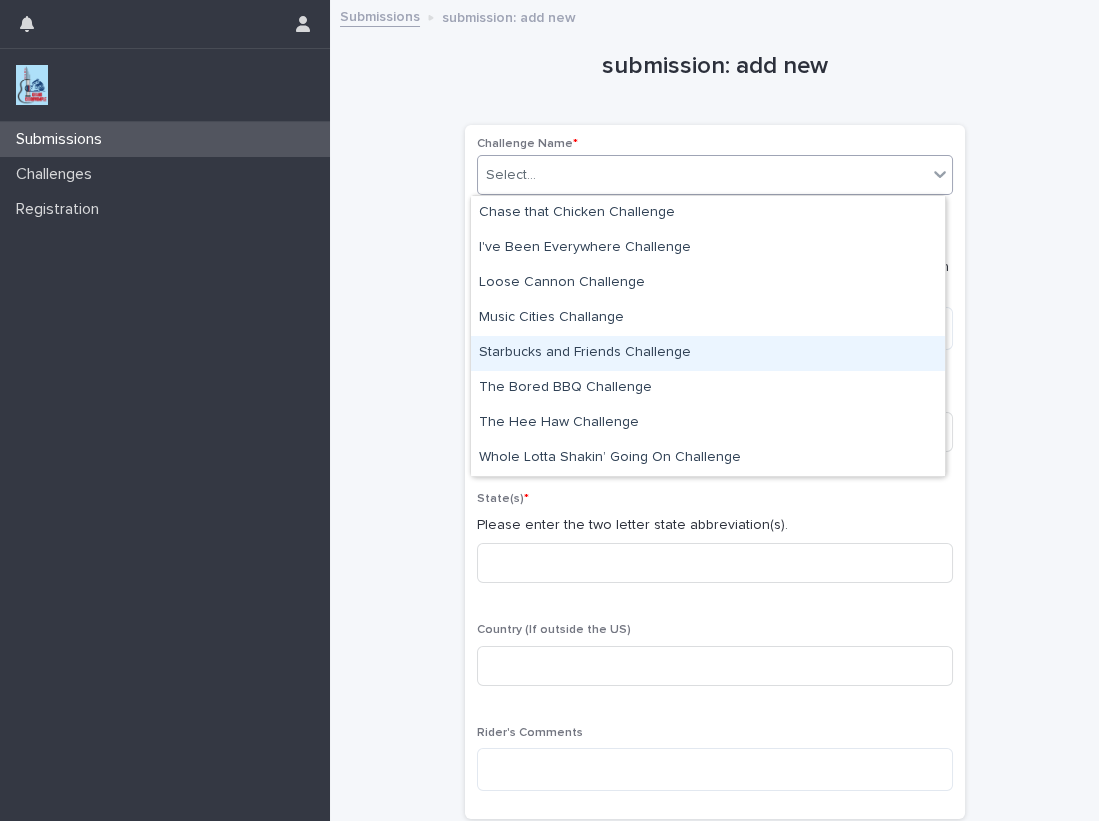 click on "Starbucks and Friends Challenge" at bounding box center [708, 353] 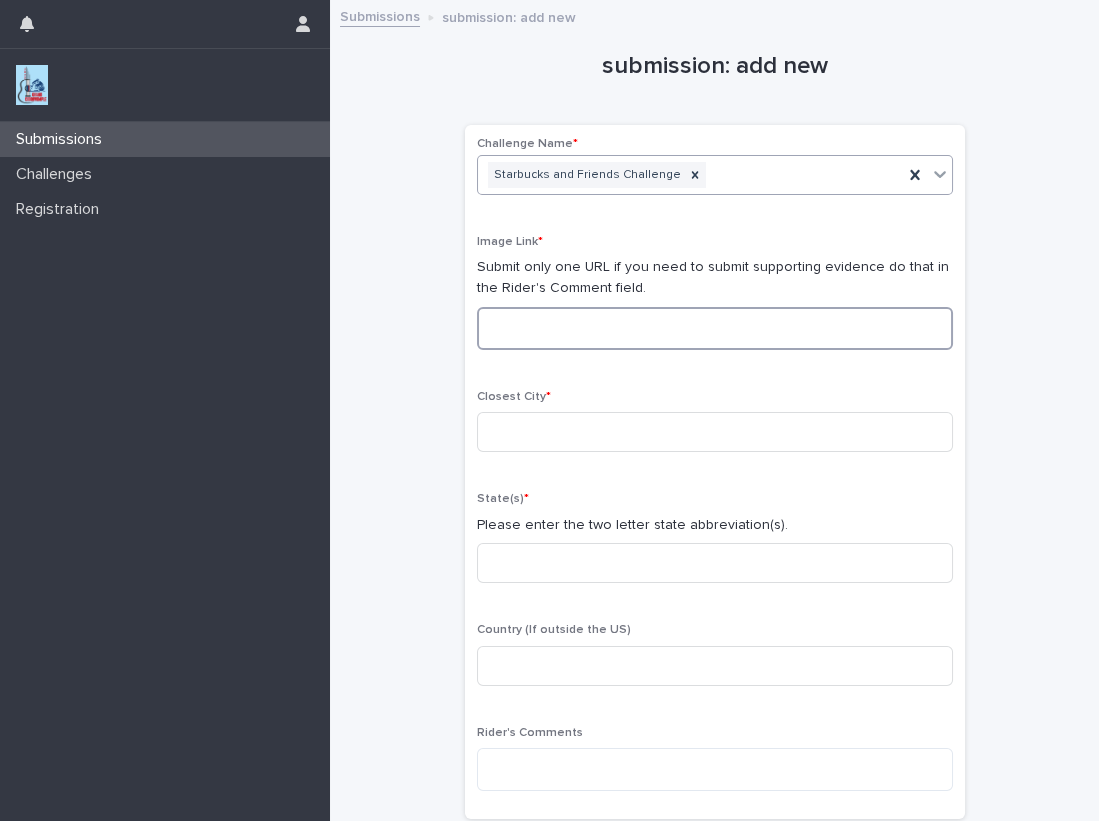 click at bounding box center [715, 328] 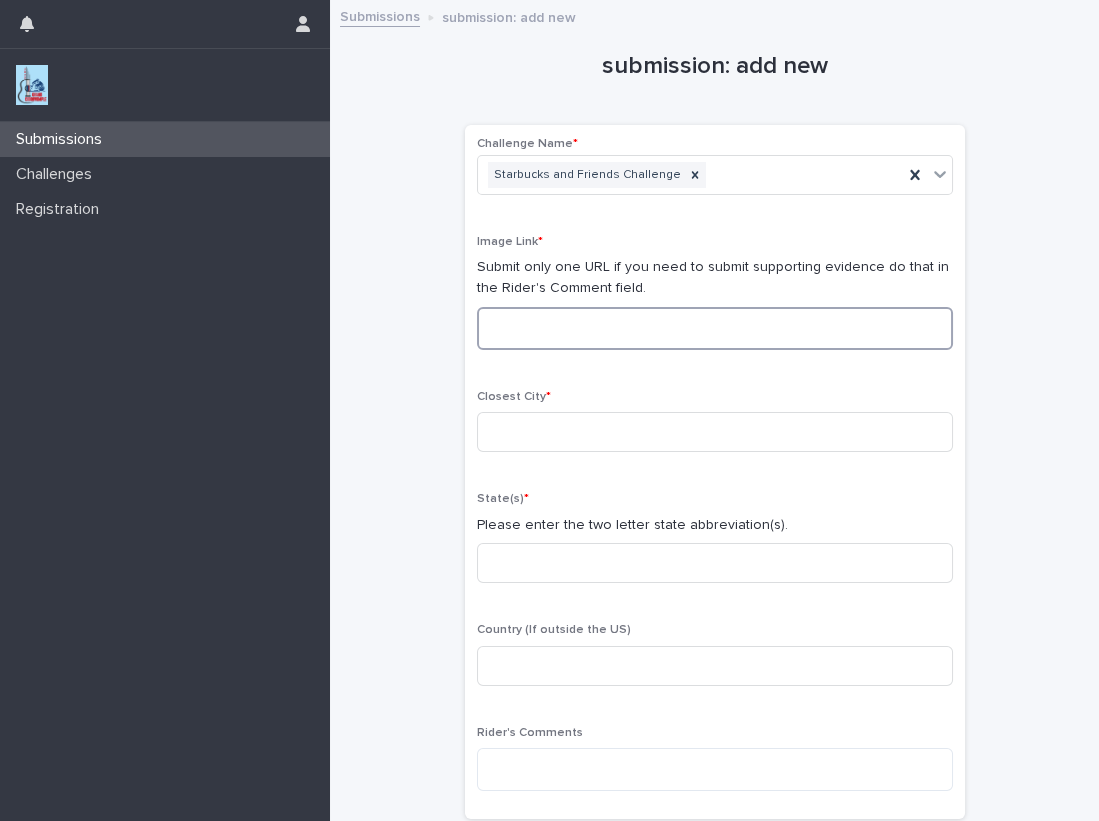 paste on "**********" 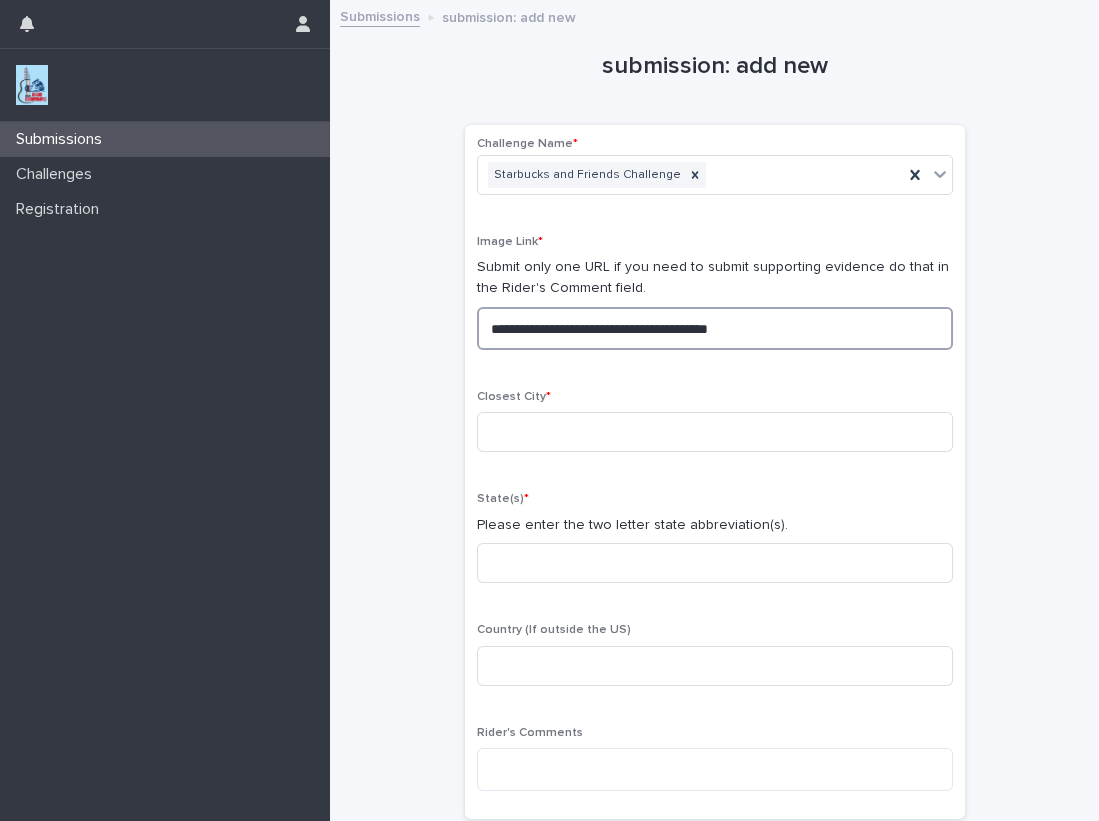 drag, startPoint x: 811, startPoint y: 321, endPoint x: 401, endPoint y: 286, distance: 411.49118 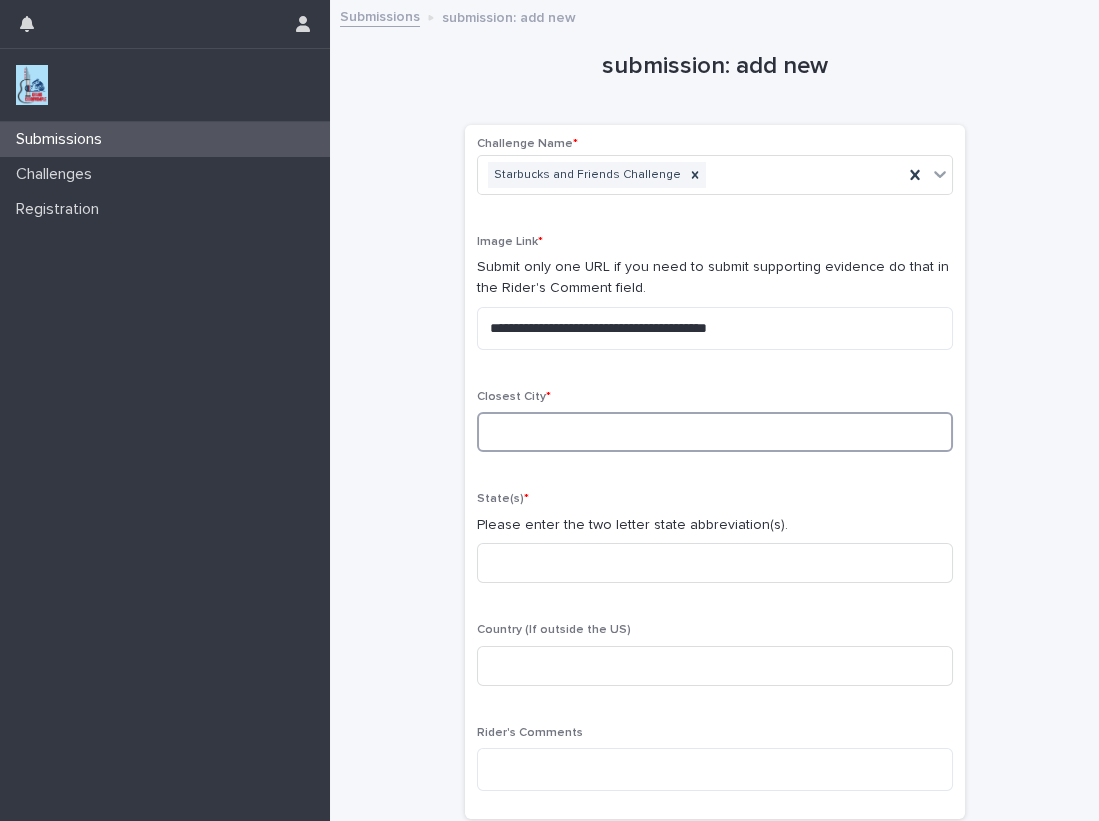 click at bounding box center (715, 432) 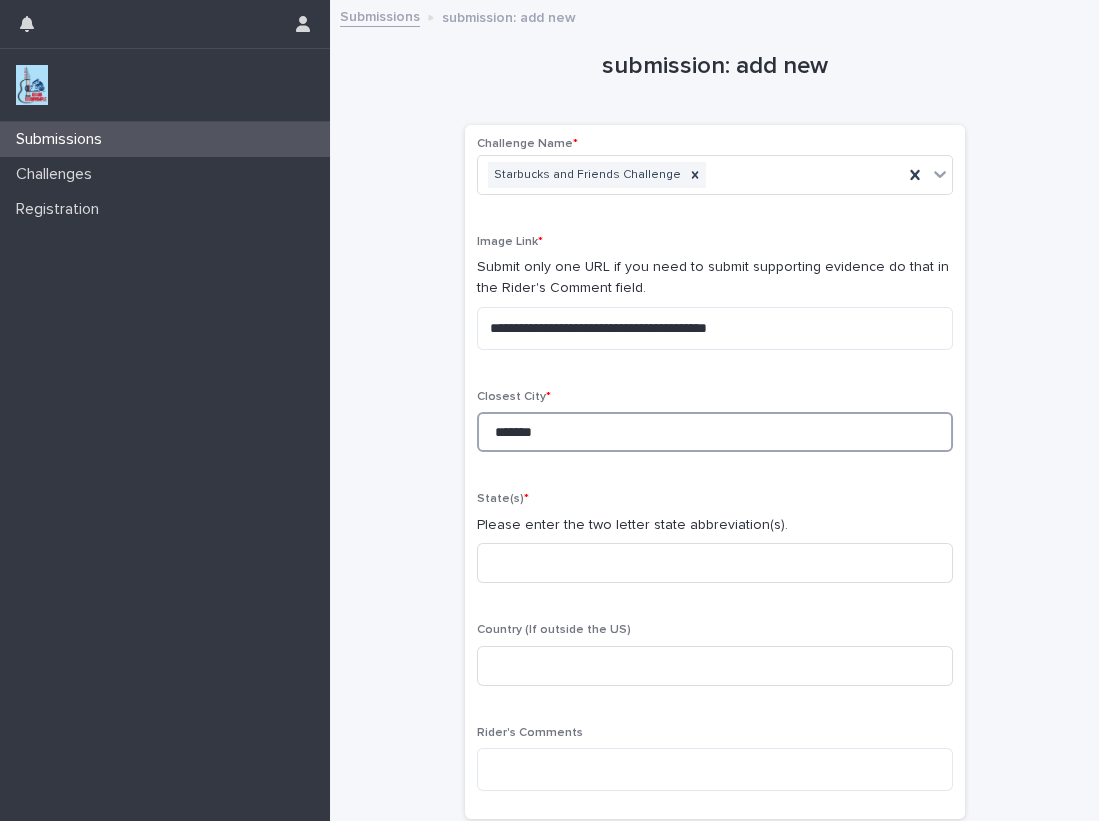 type on "*******" 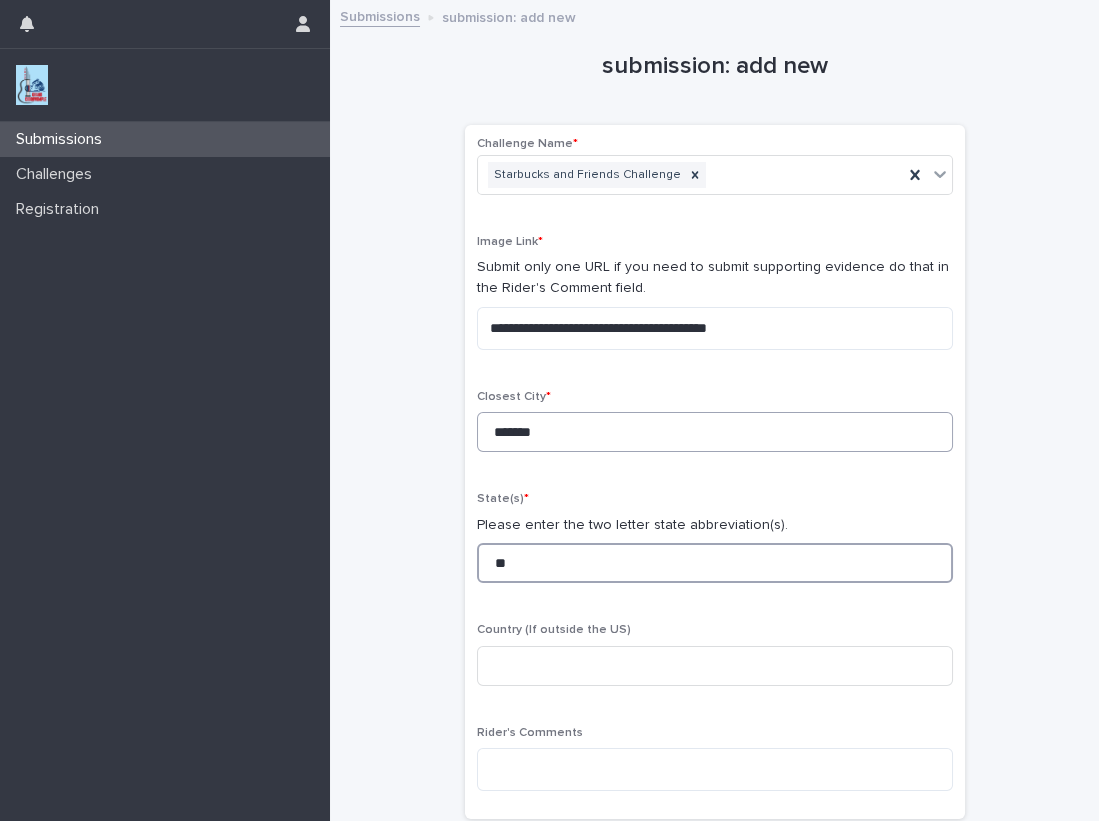 type on "**" 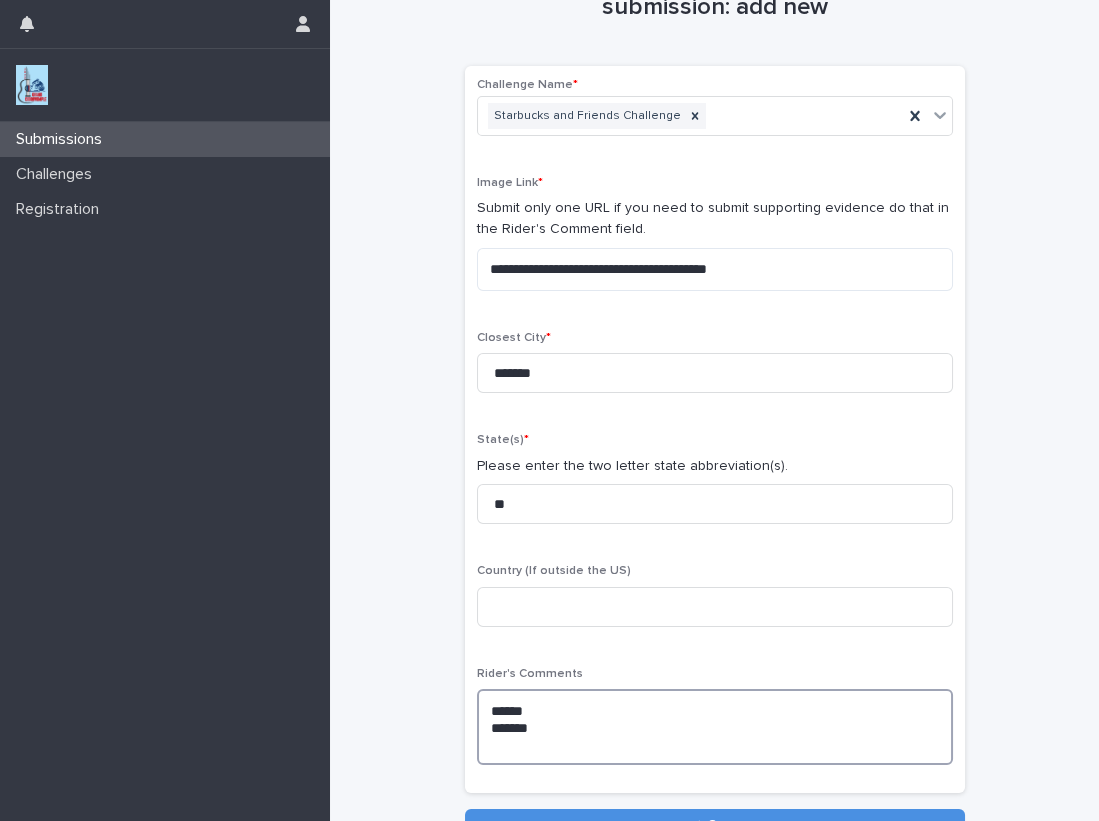 scroll, scrollTop: 60, scrollLeft: 0, axis: vertical 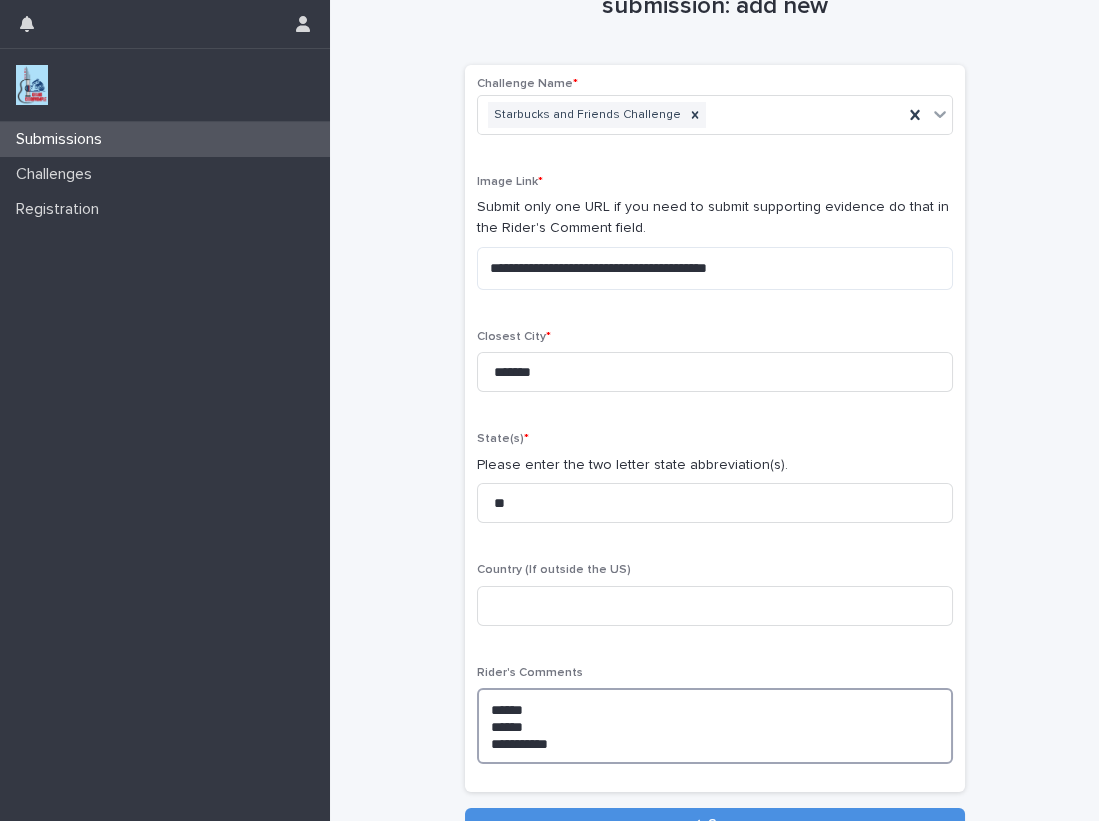 drag, startPoint x: 487, startPoint y: 710, endPoint x: 535, endPoint y: 715, distance: 48.259712 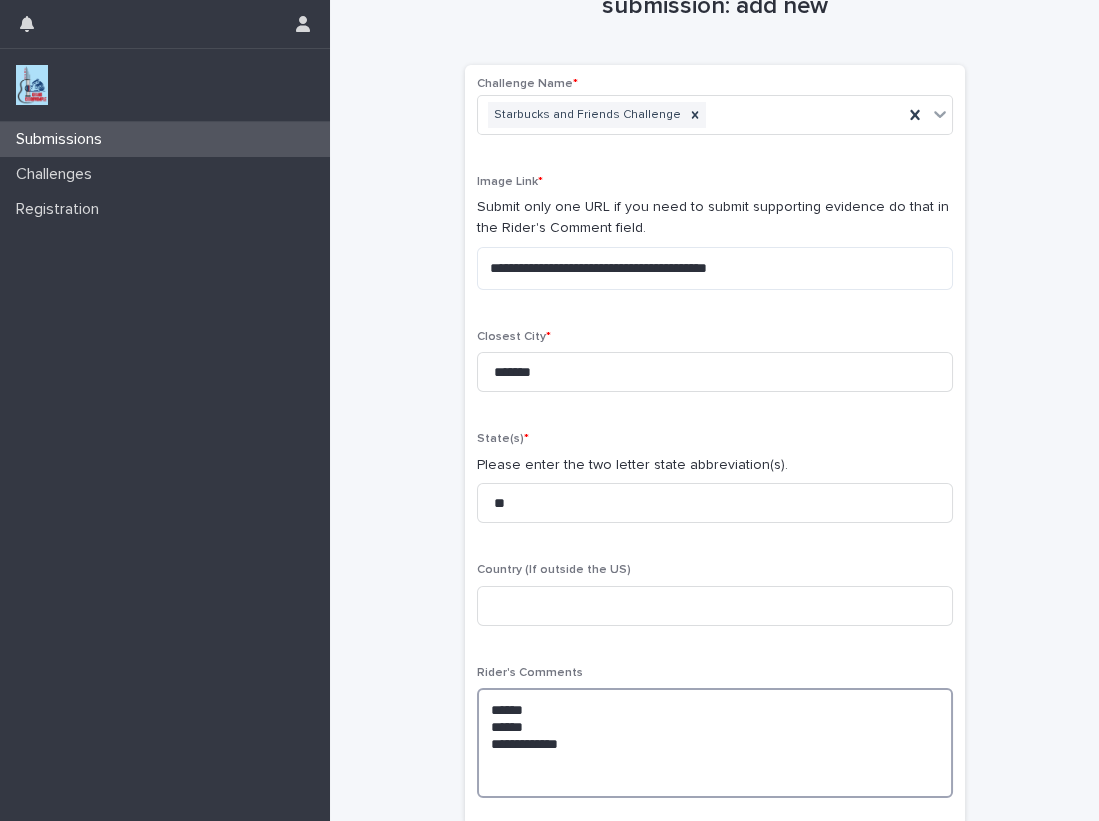 click on "**********" at bounding box center [715, 743] 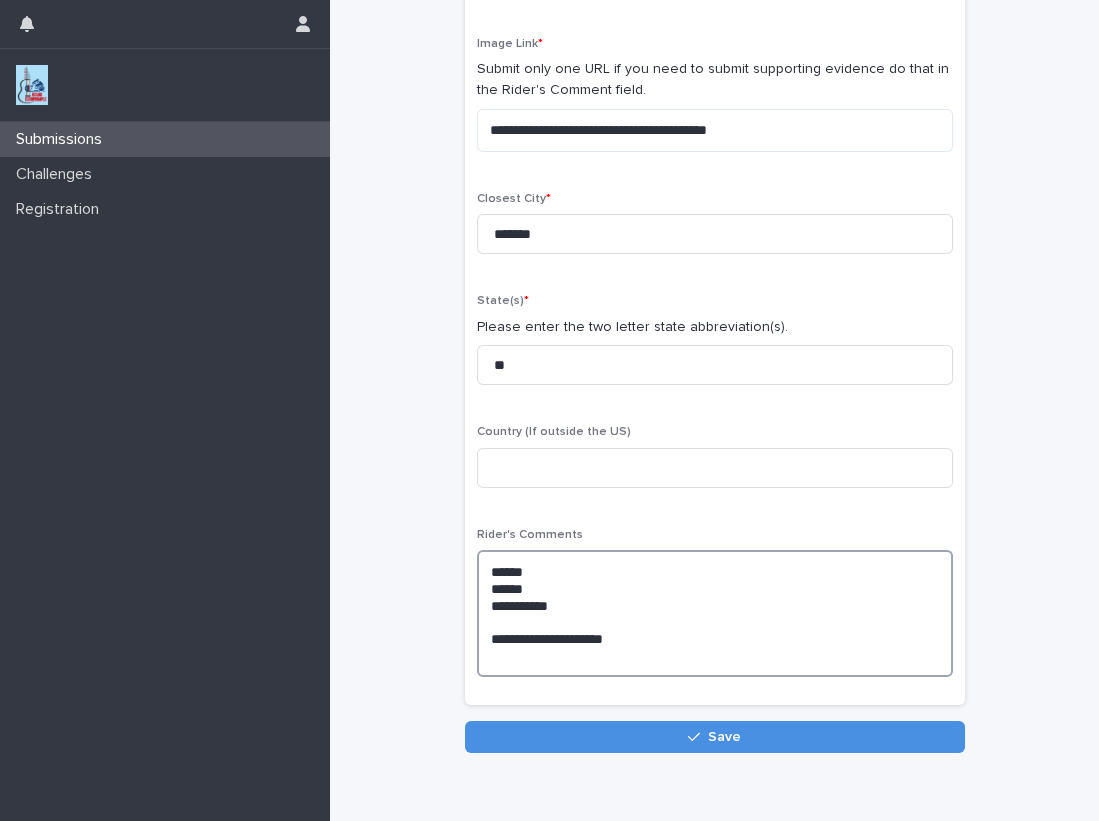 scroll, scrollTop: 212, scrollLeft: 0, axis: vertical 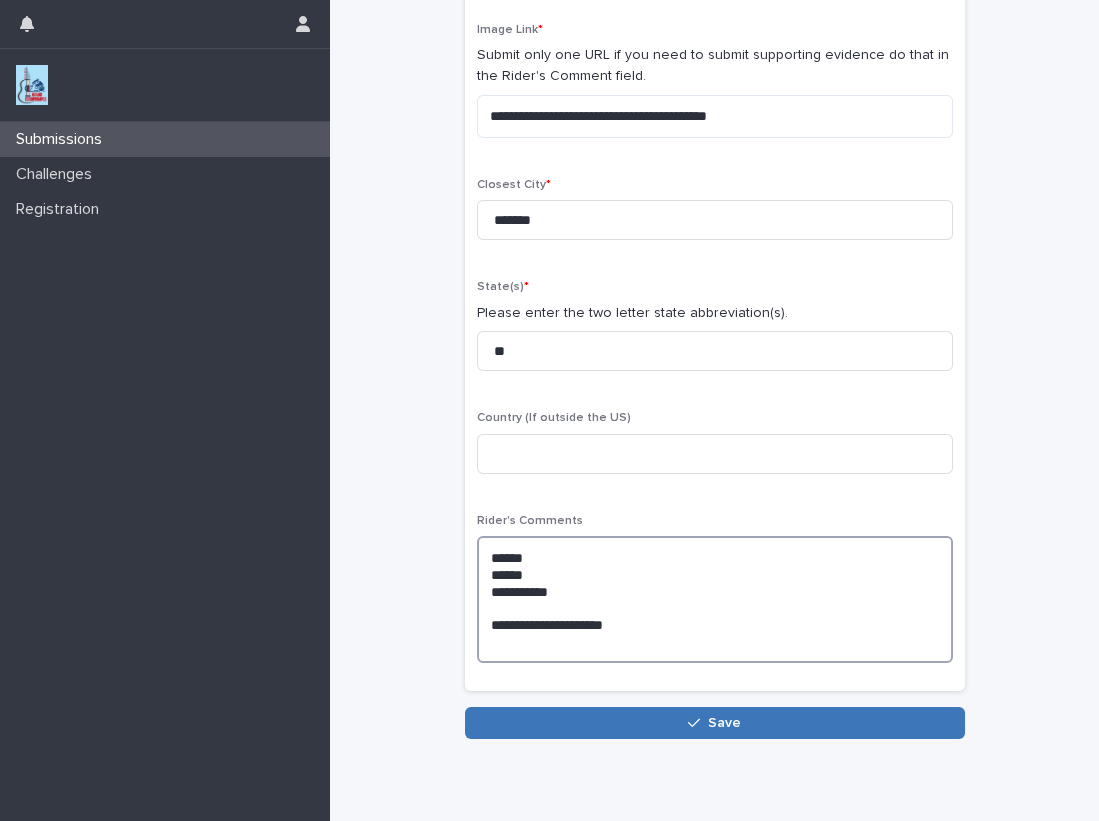 type on "**********" 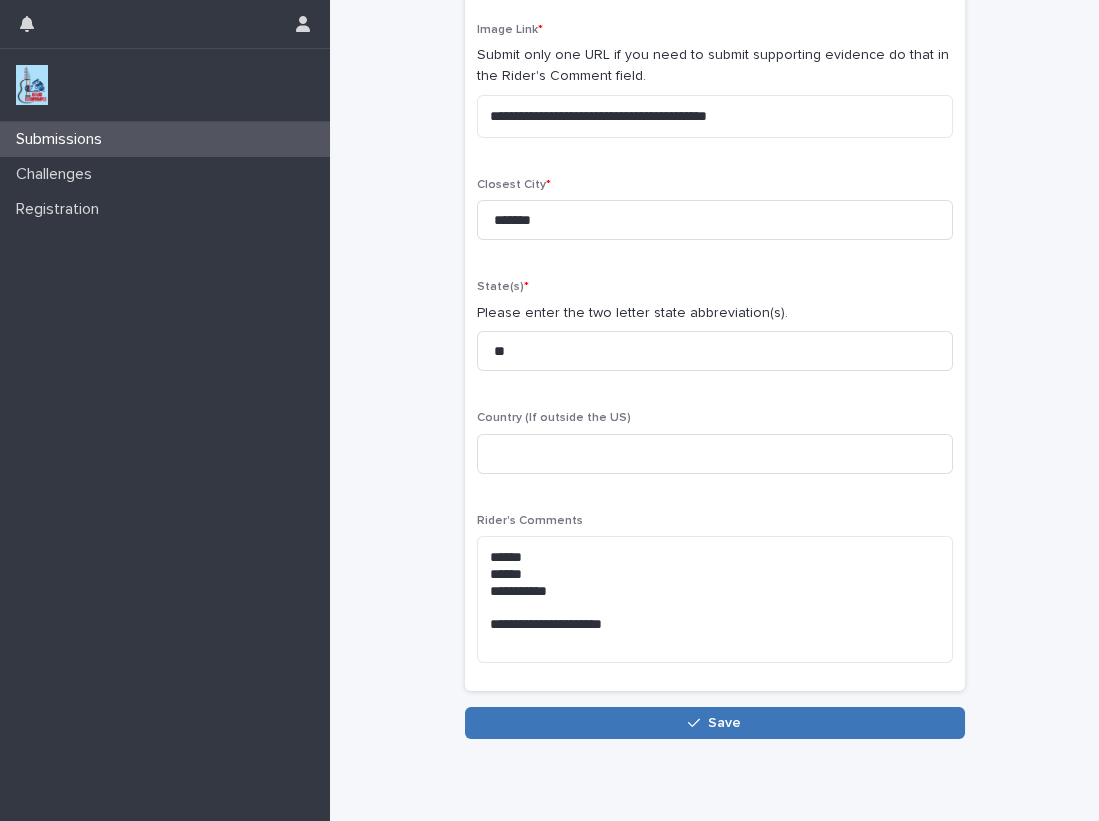 click on "Save" at bounding box center [724, 723] 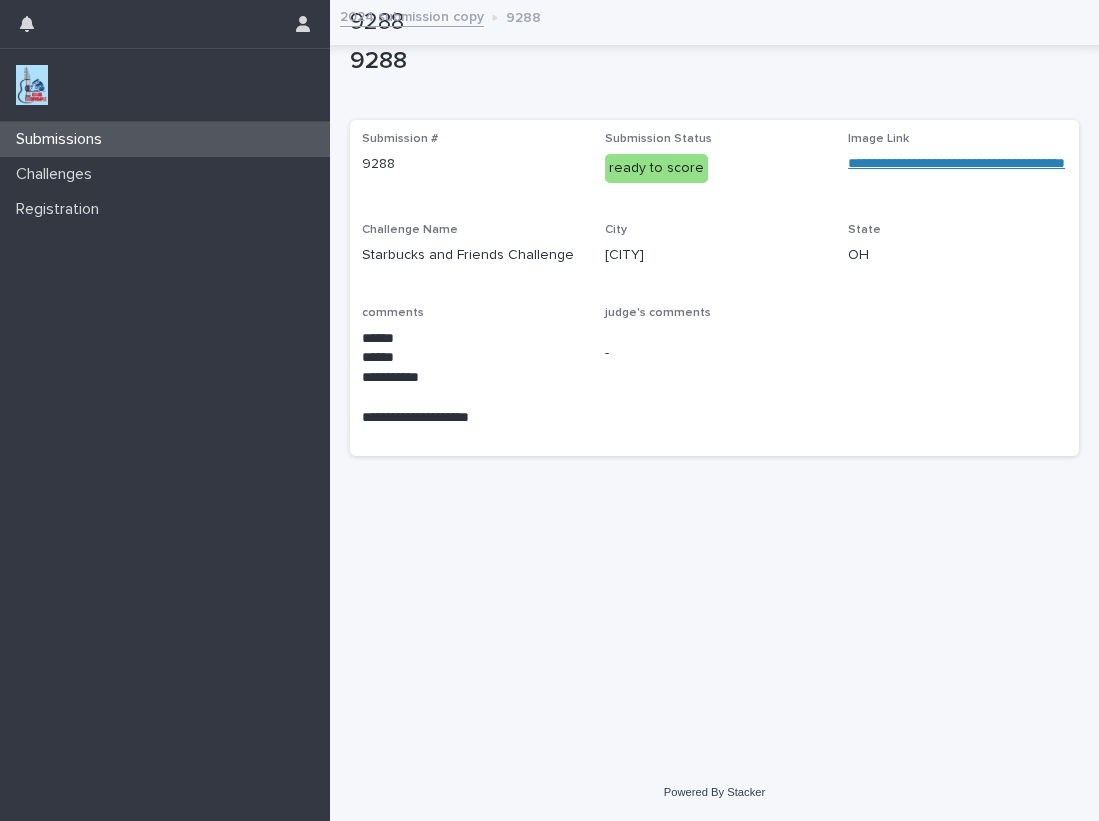 scroll, scrollTop: 0, scrollLeft: 0, axis: both 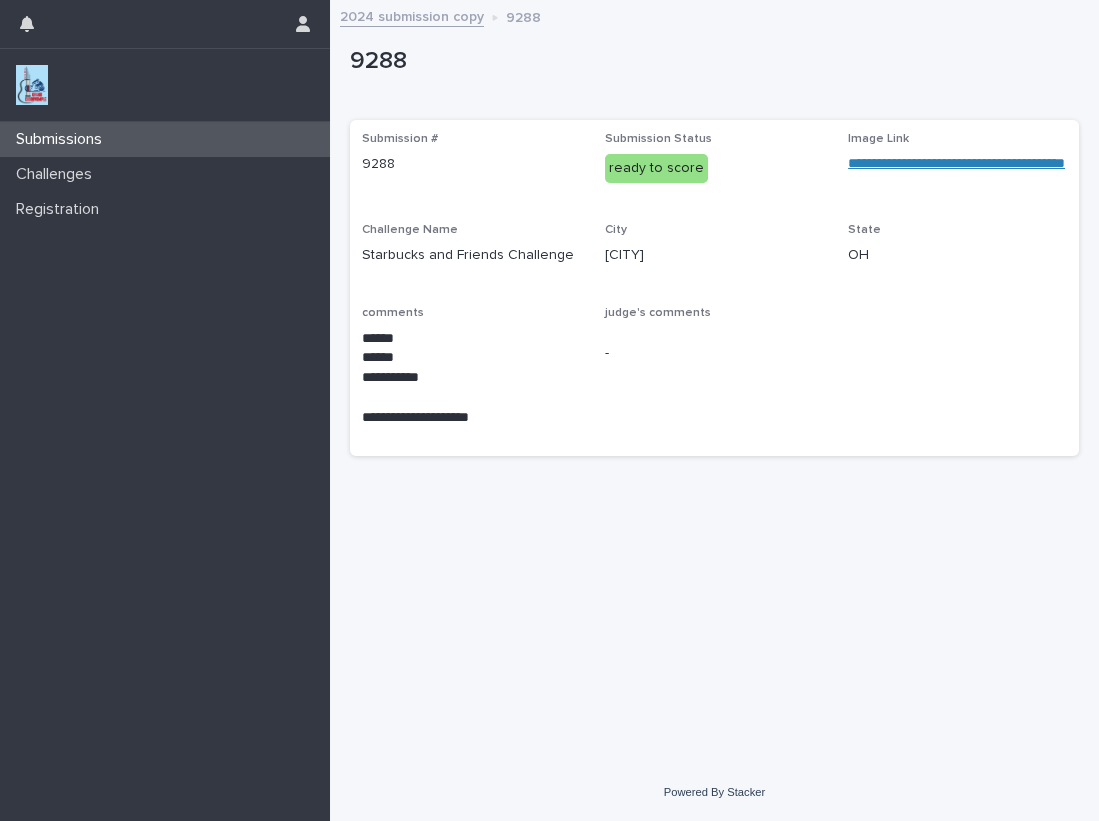 click at bounding box center (32, 85) 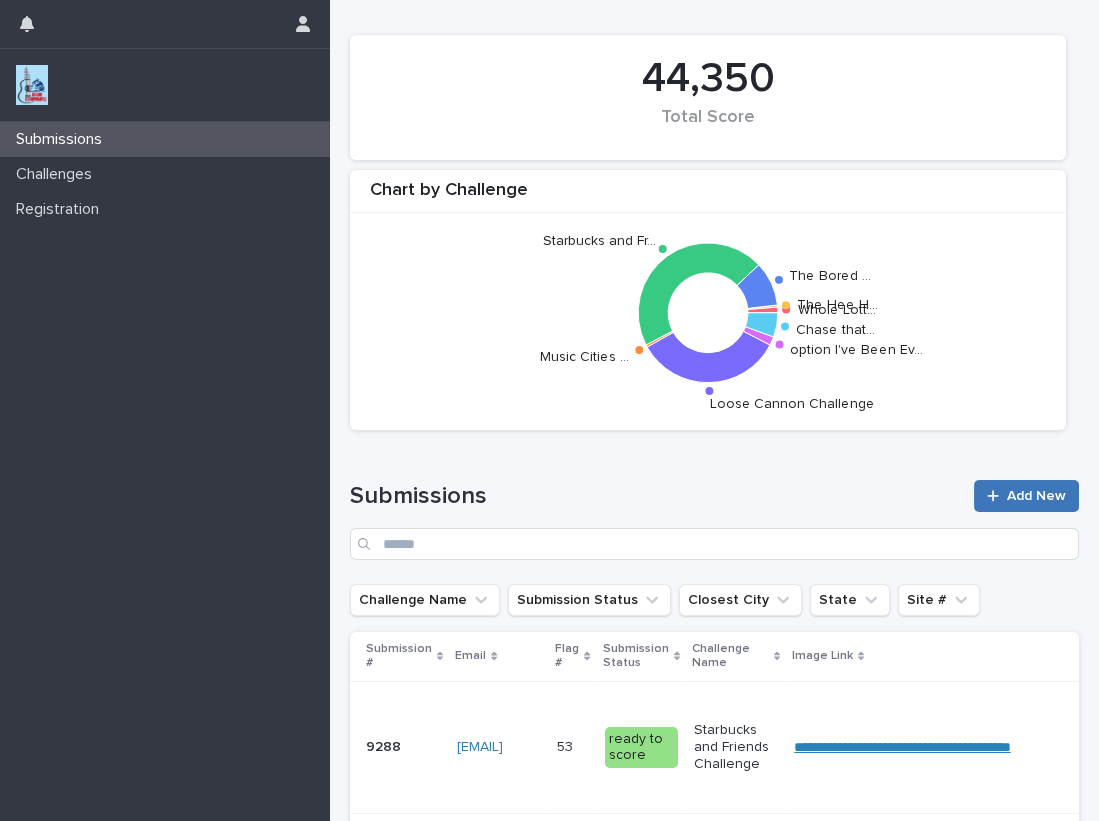 click on "Add New" at bounding box center [1036, 496] 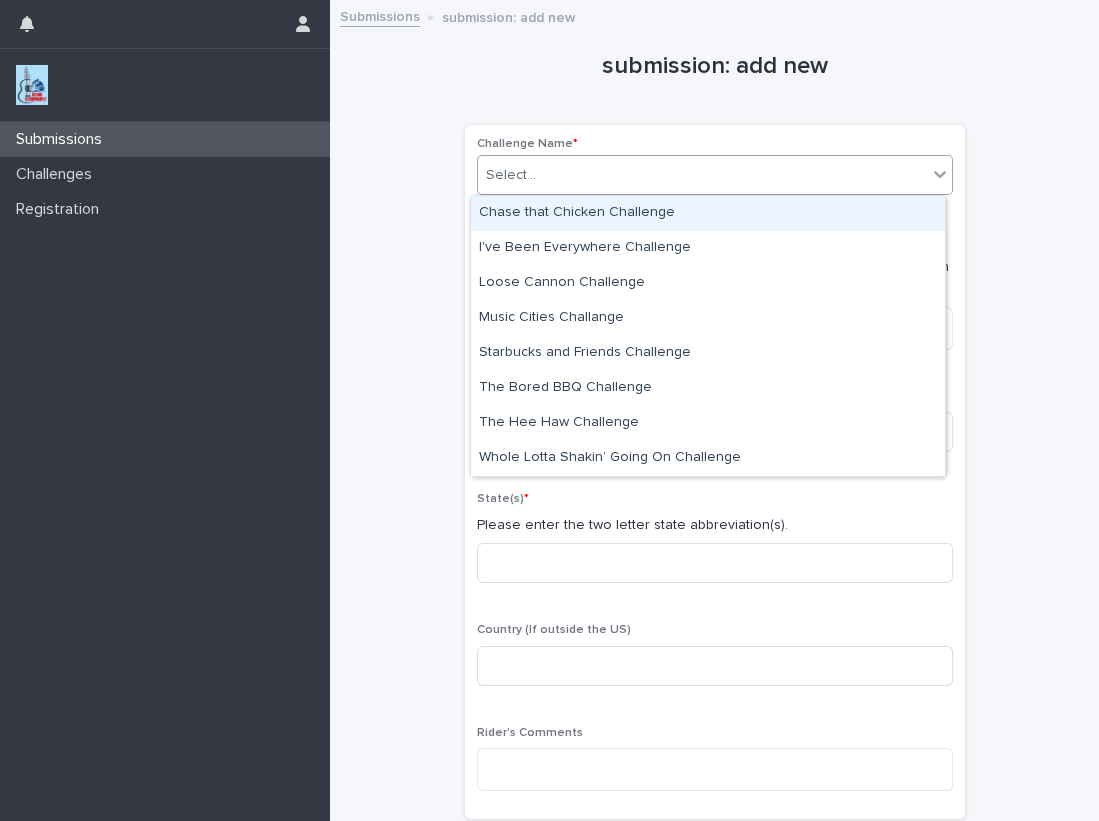 click on "Select..." at bounding box center [702, 175] 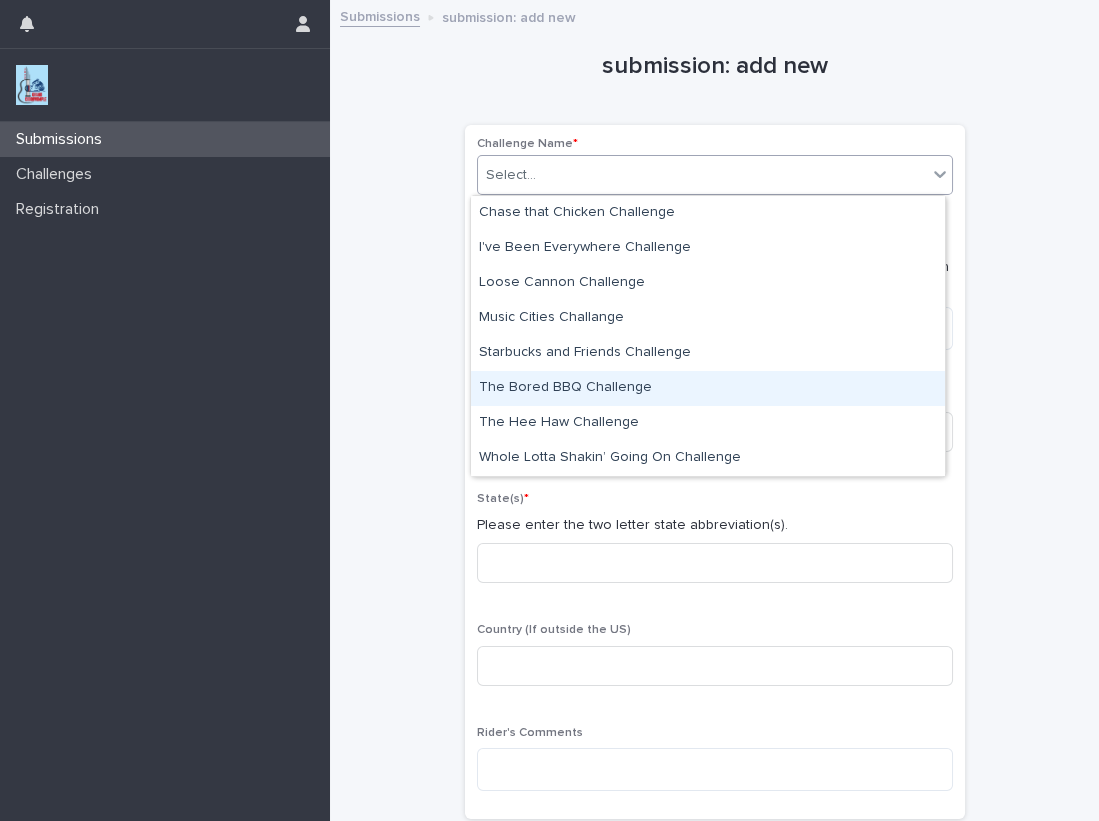 click on "The Bored BBQ Challenge" at bounding box center [708, 388] 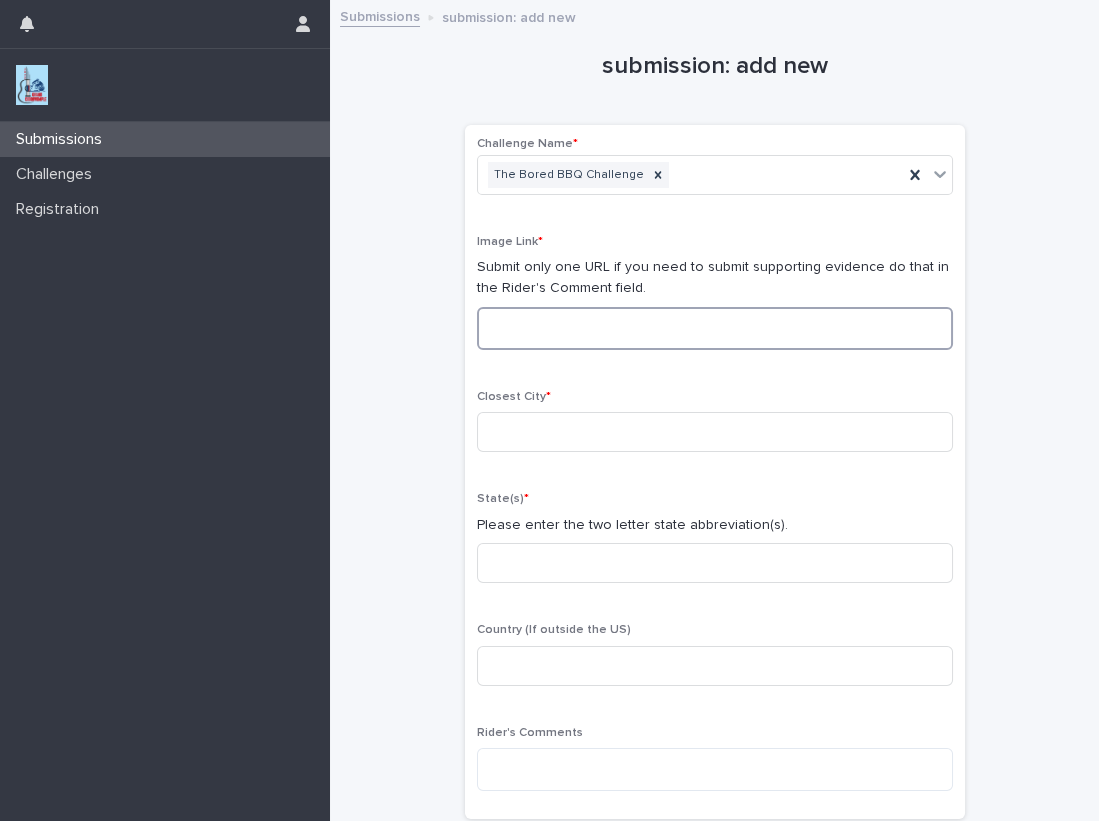 click at bounding box center [715, 328] 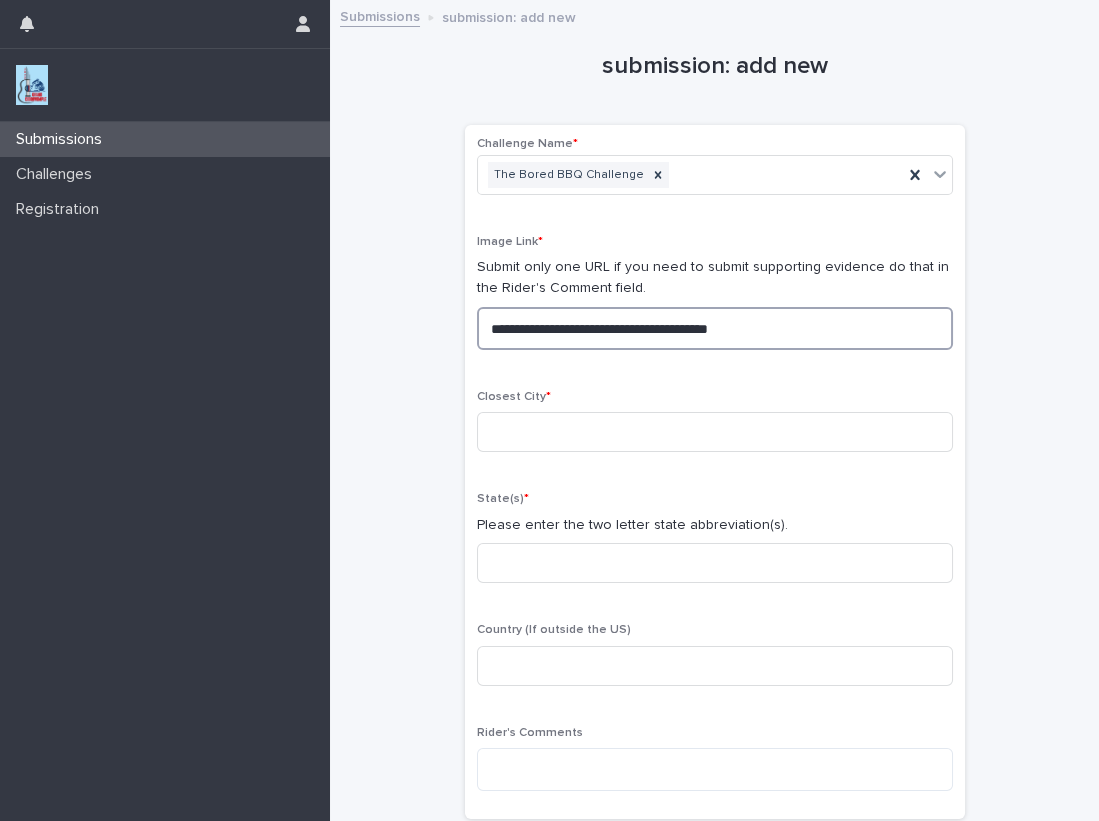 drag, startPoint x: 821, startPoint y: 322, endPoint x: 396, endPoint y: 304, distance: 425.381 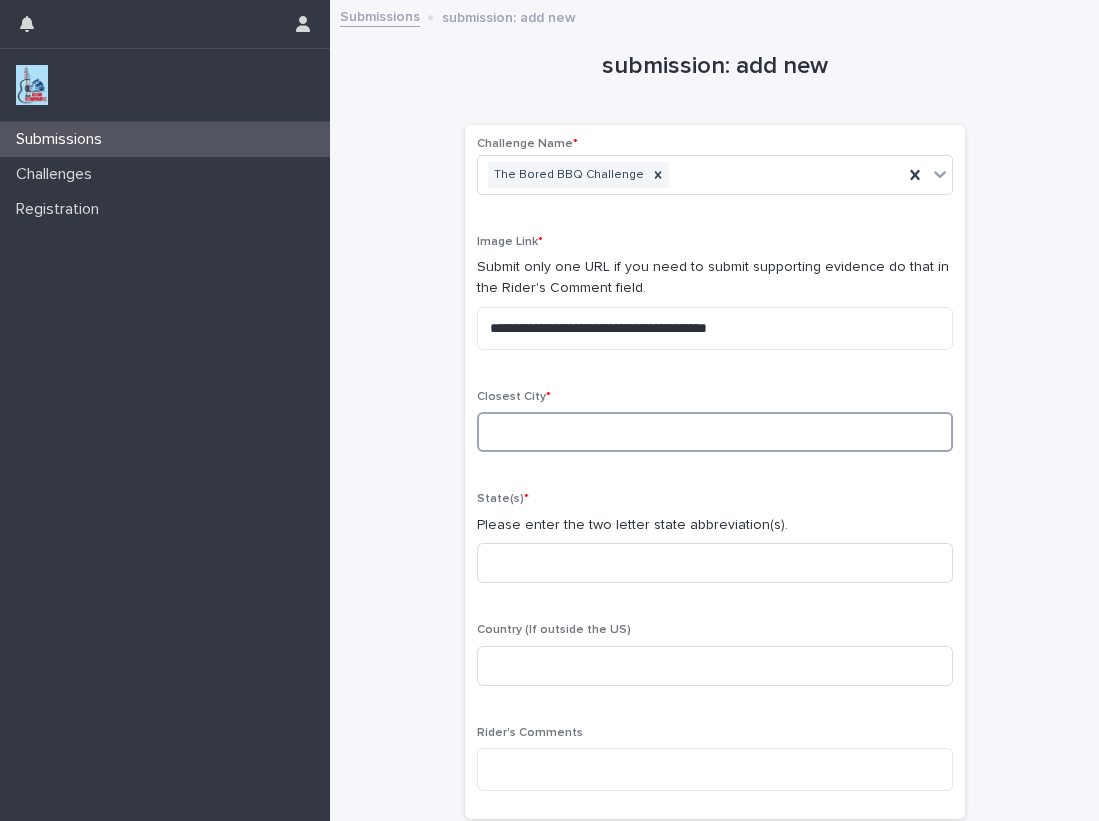 click at bounding box center [715, 432] 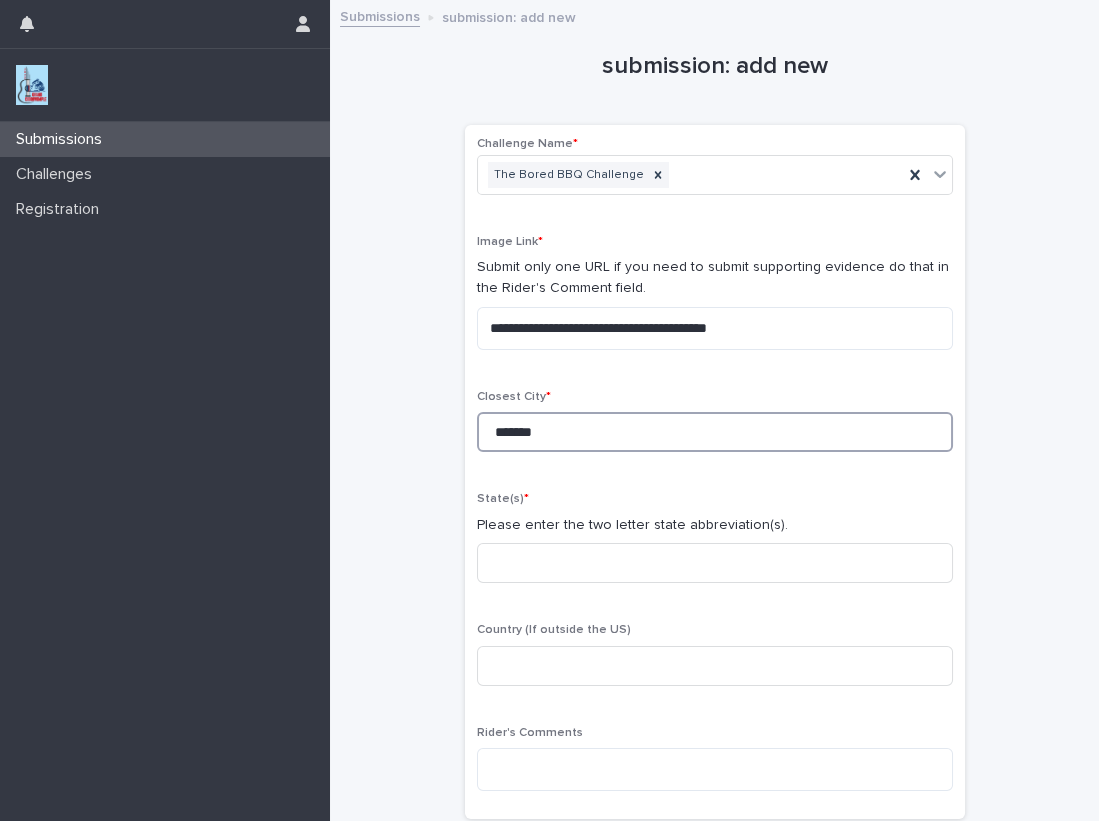 type on "*******" 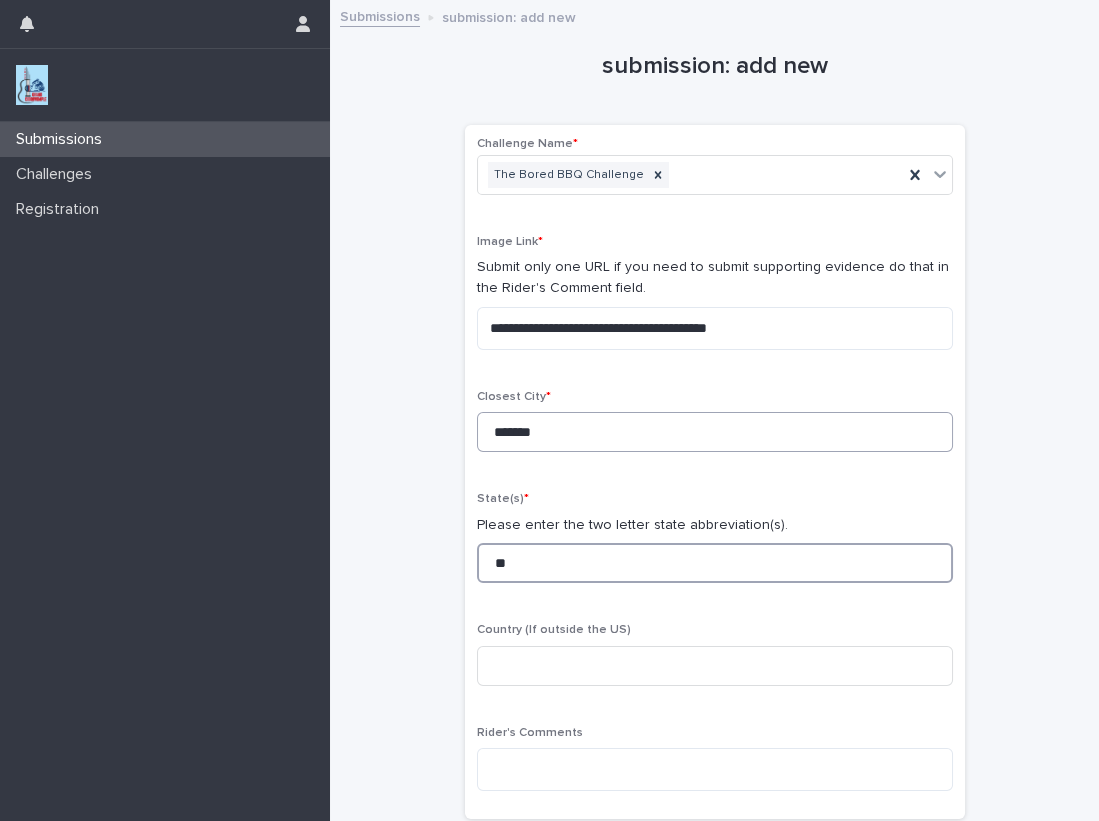 type on "**" 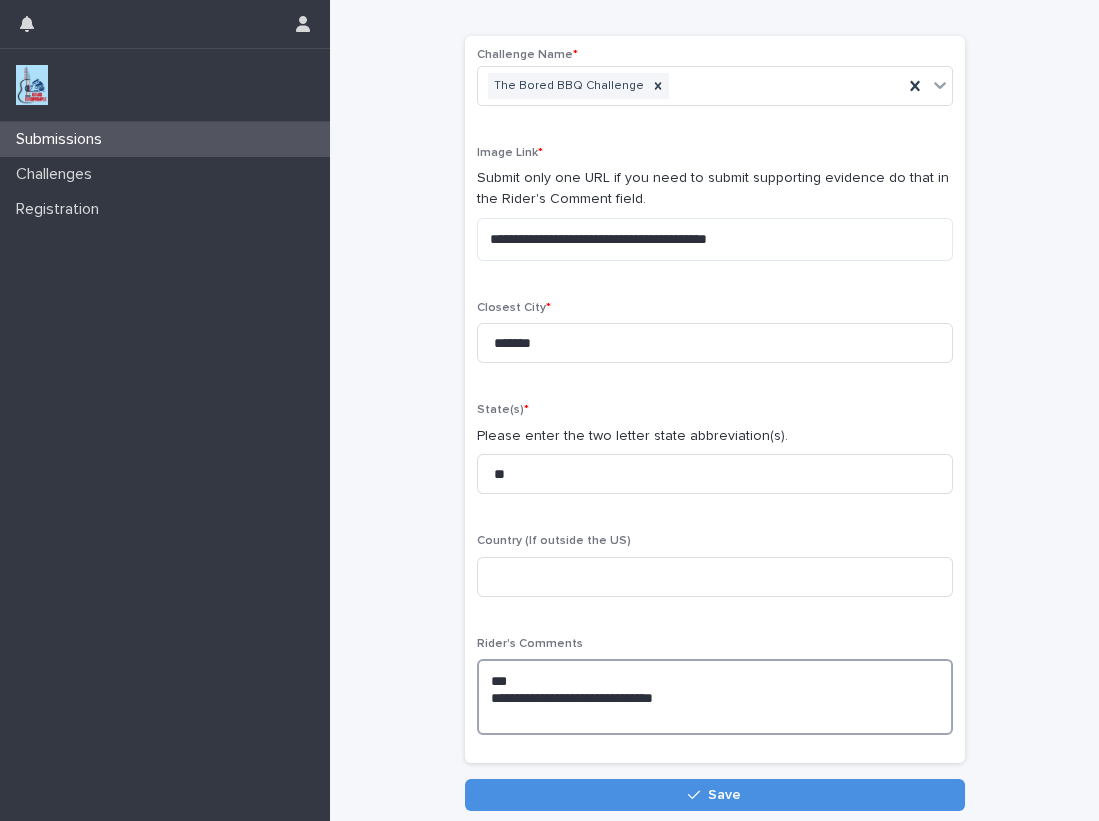 scroll, scrollTop: 90, scrollLeft: 0, axis: vertical 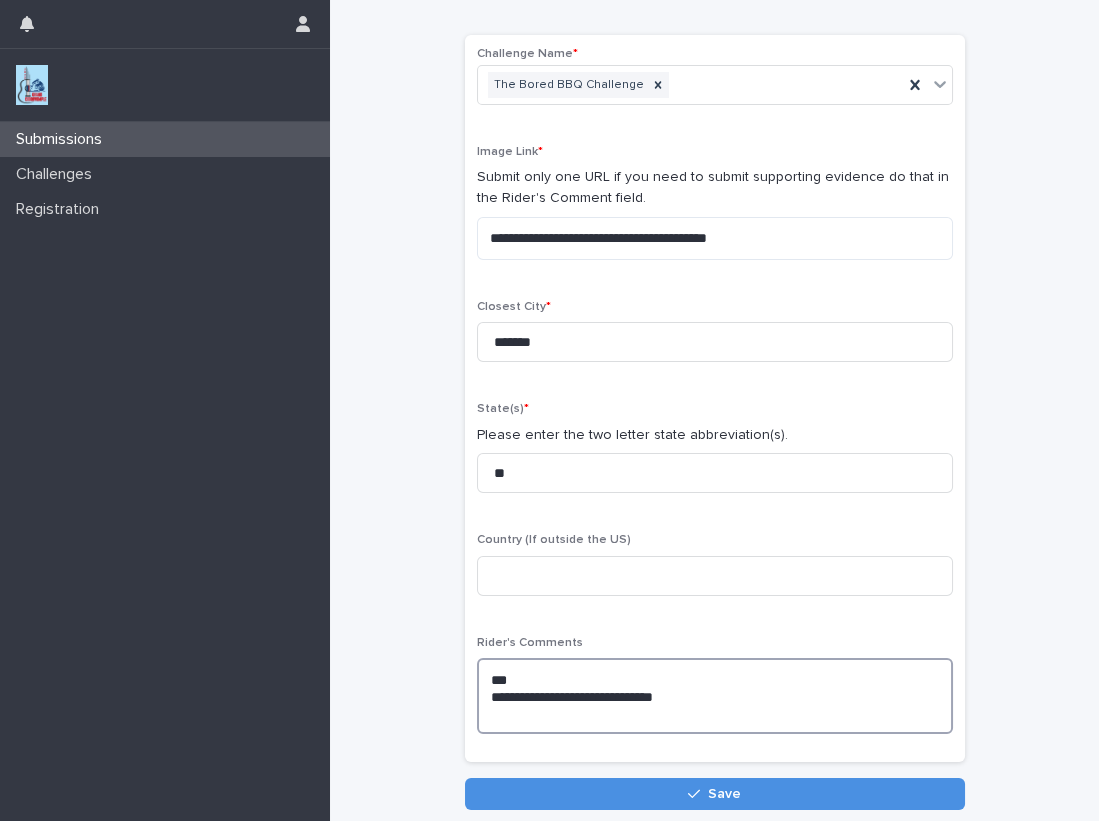 click on "**********" at bounding box center (715, 696) 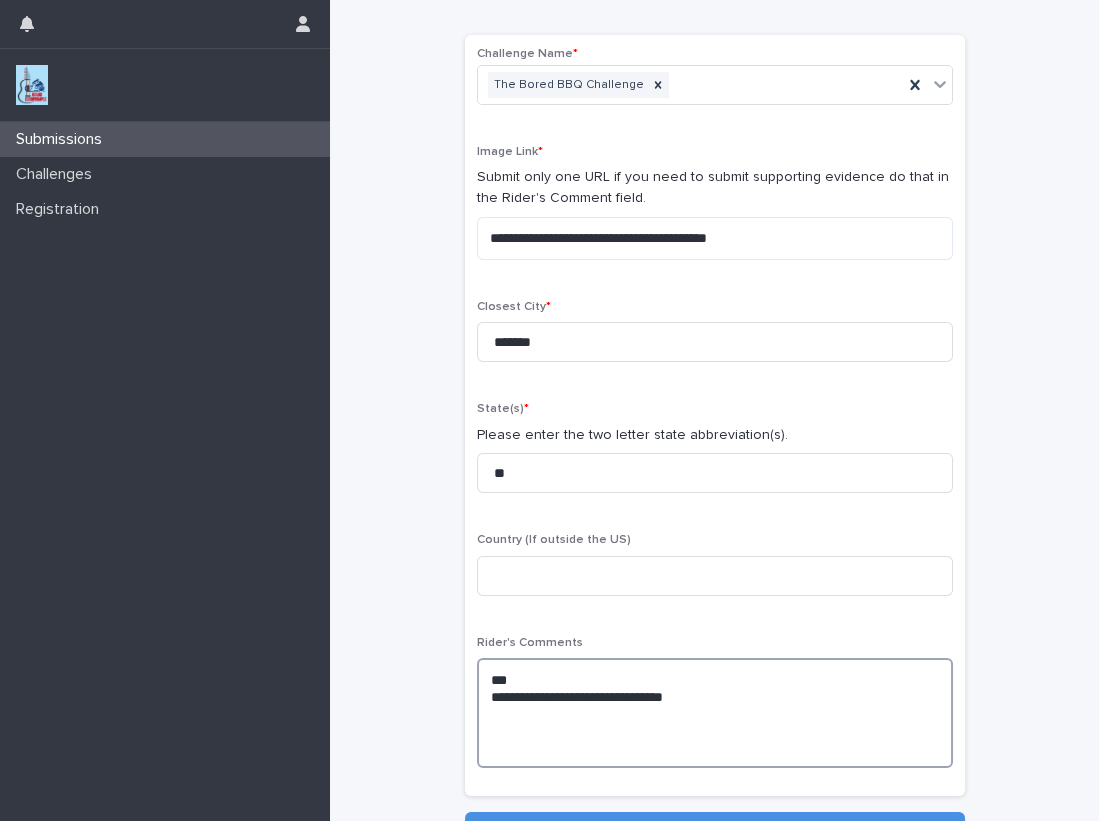 click on "**********" at bounding box center (715, 713) 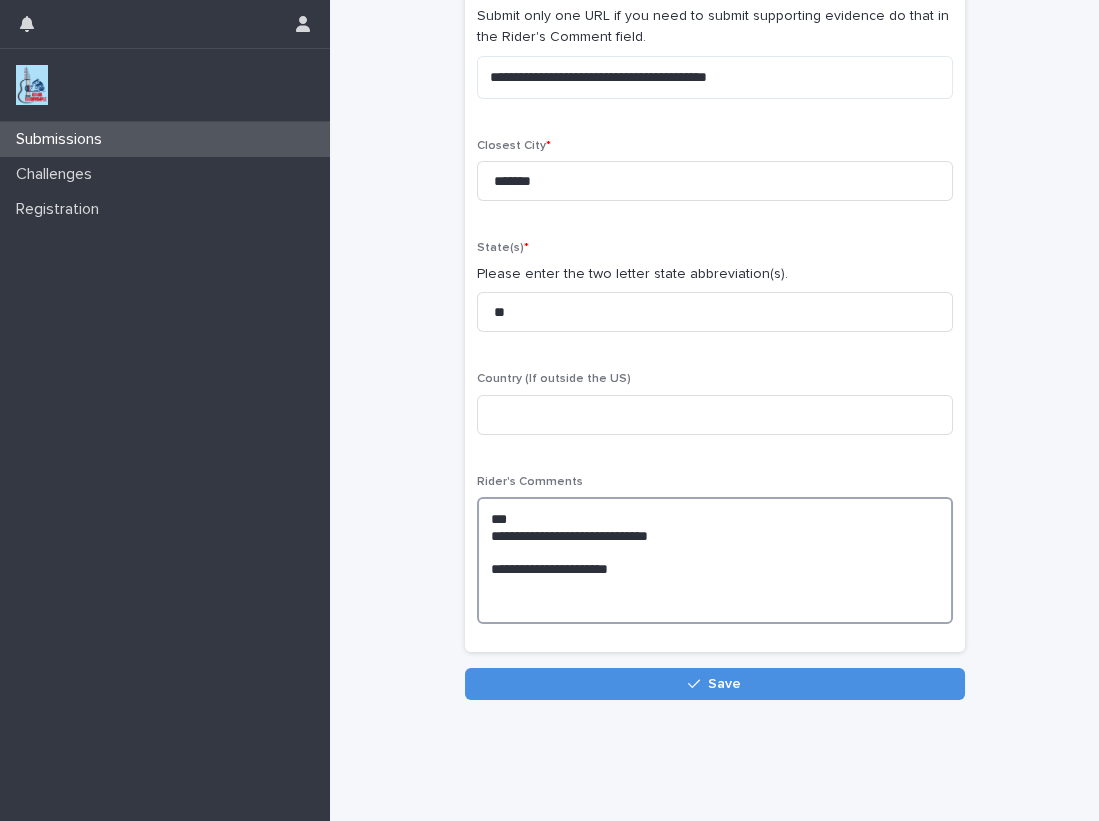 scroll, scrollTop: 286, scrollLeft: 0, axis: vertical 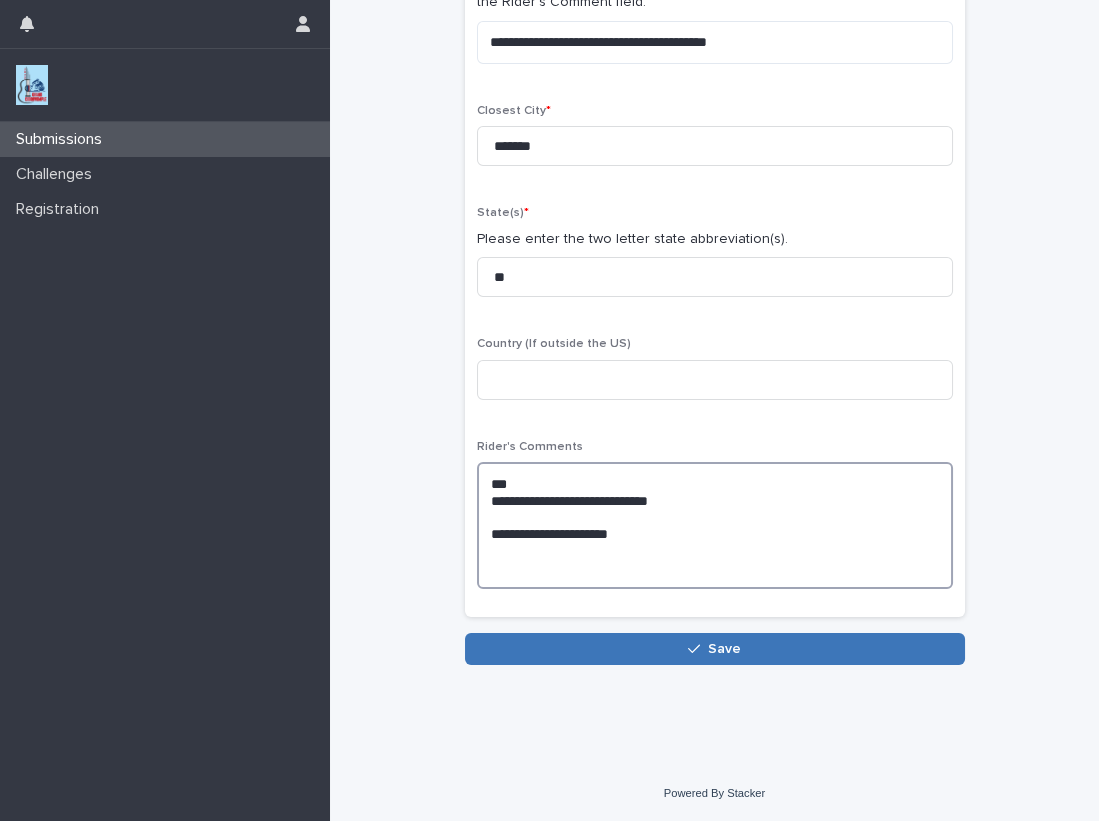 type on "**********" 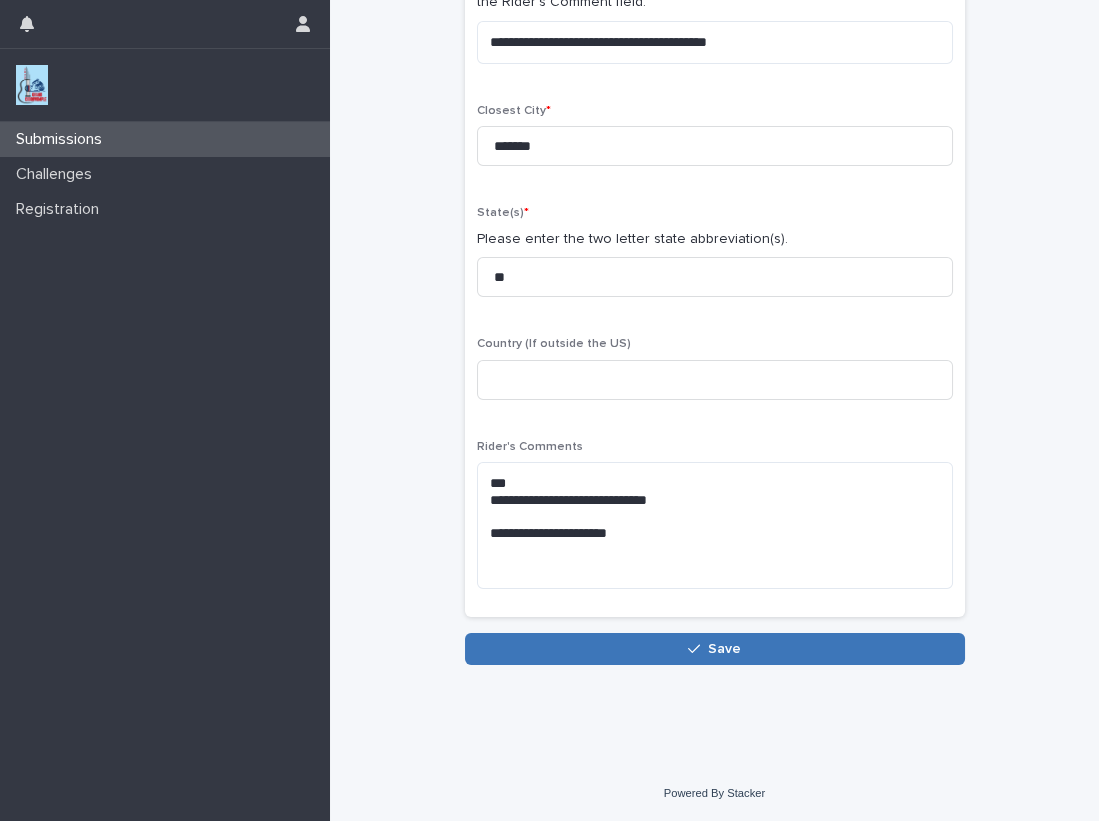 click on "Save" at bounding box center [715, 649] 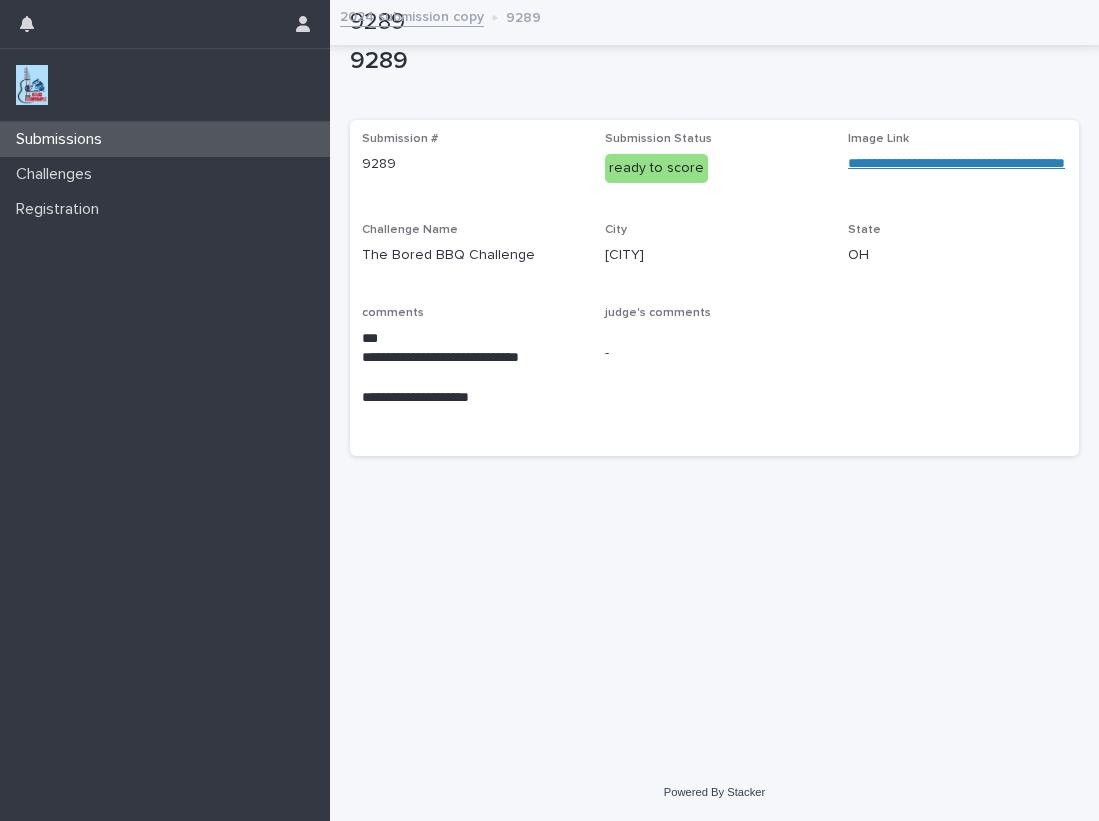 scroll, scrollTop: 0, scrollLeft: 0, axis: both 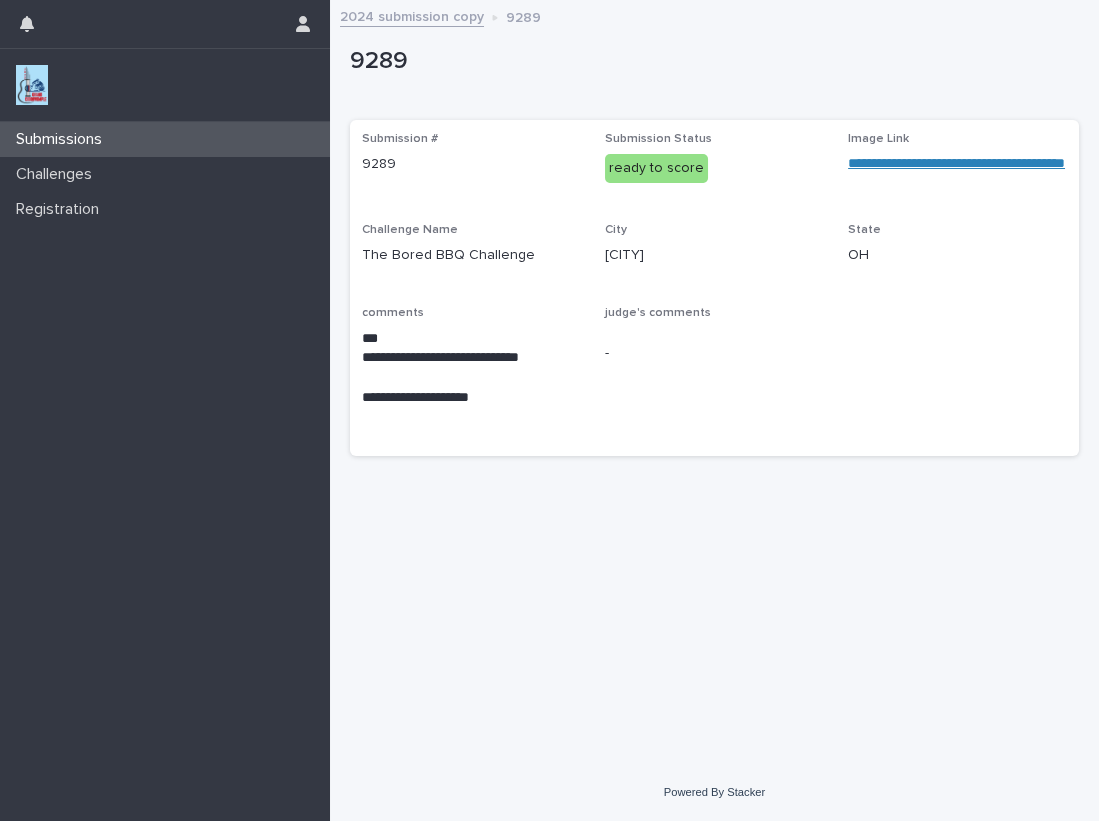 click at bounding box center [32, 85] 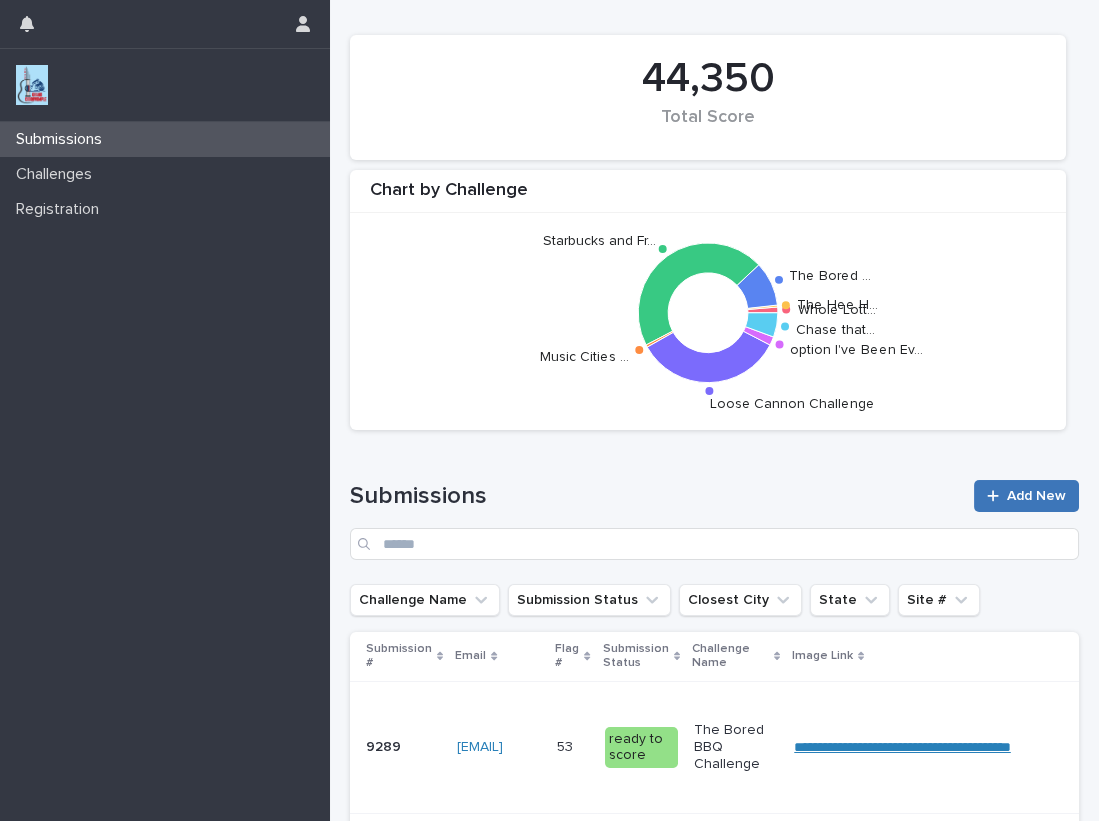 click on "Add New" at bounding box center (1026, 496) 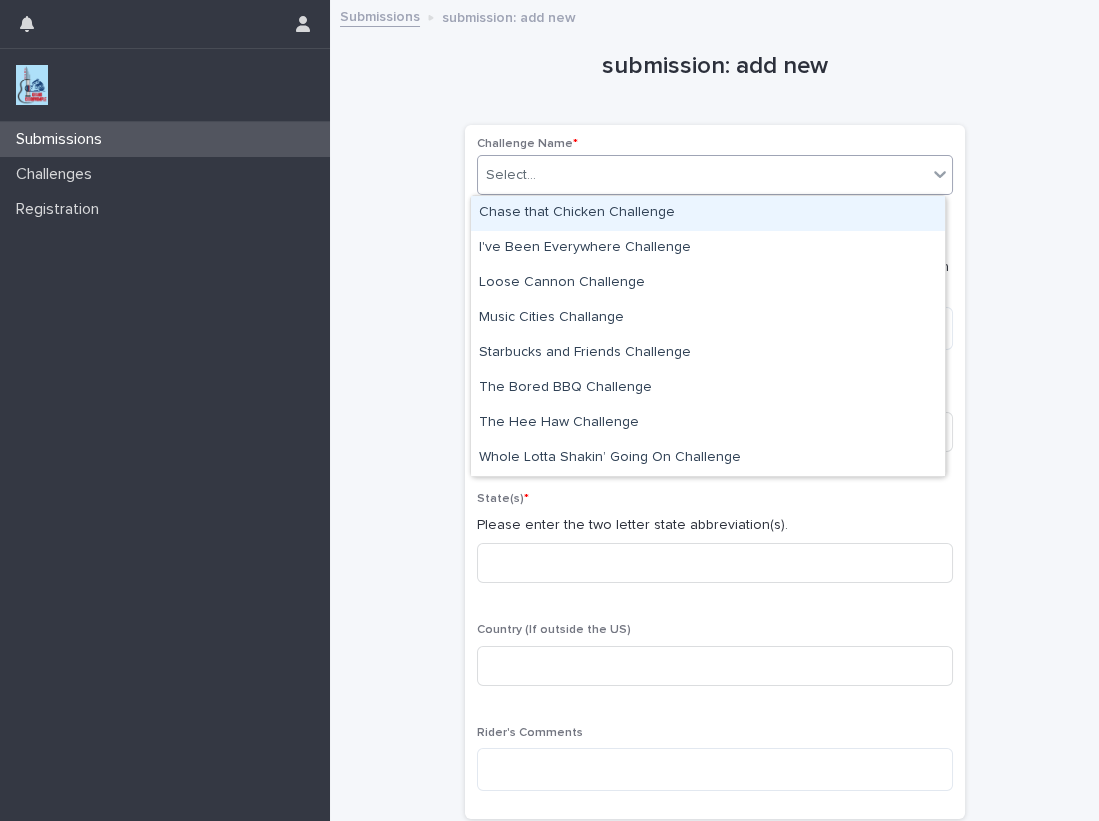 drag, startPoint x: 522, startPoint y: 165, endPoint x: 522, endPoint y: 179, distance: 14 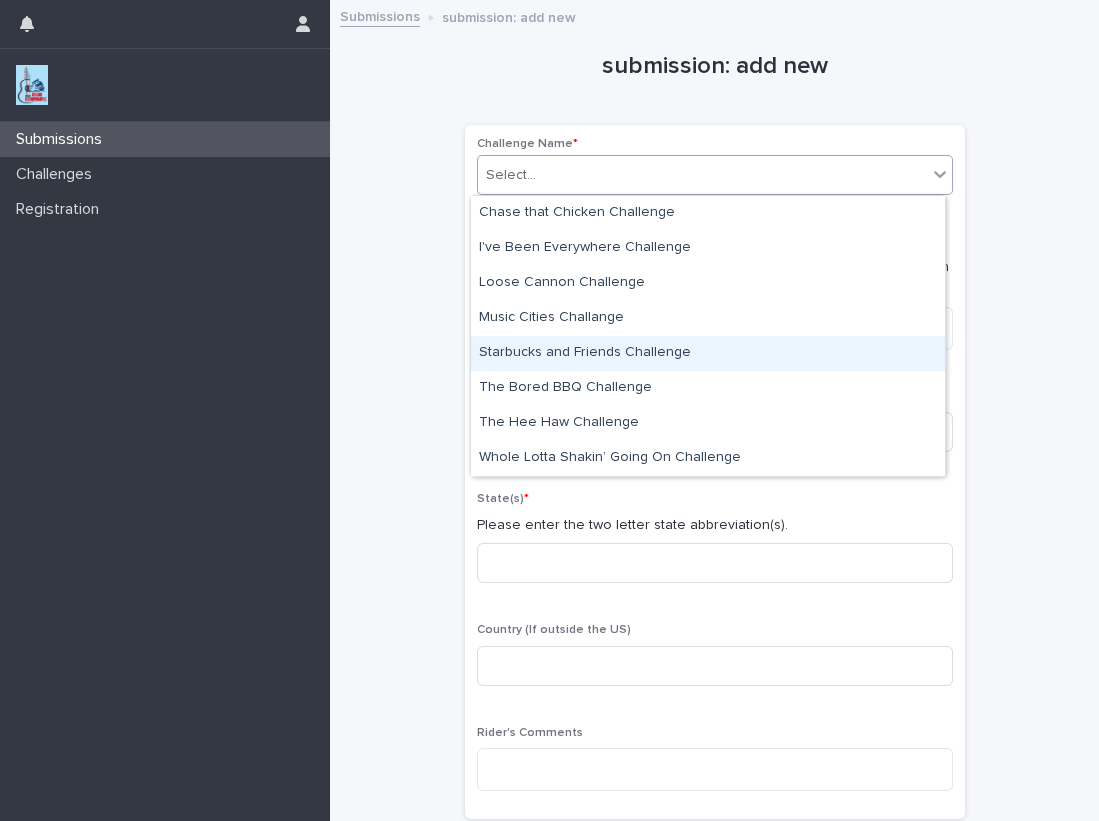 click on "Starbucks and Friends Challenge" at bounding box center (708, 353) 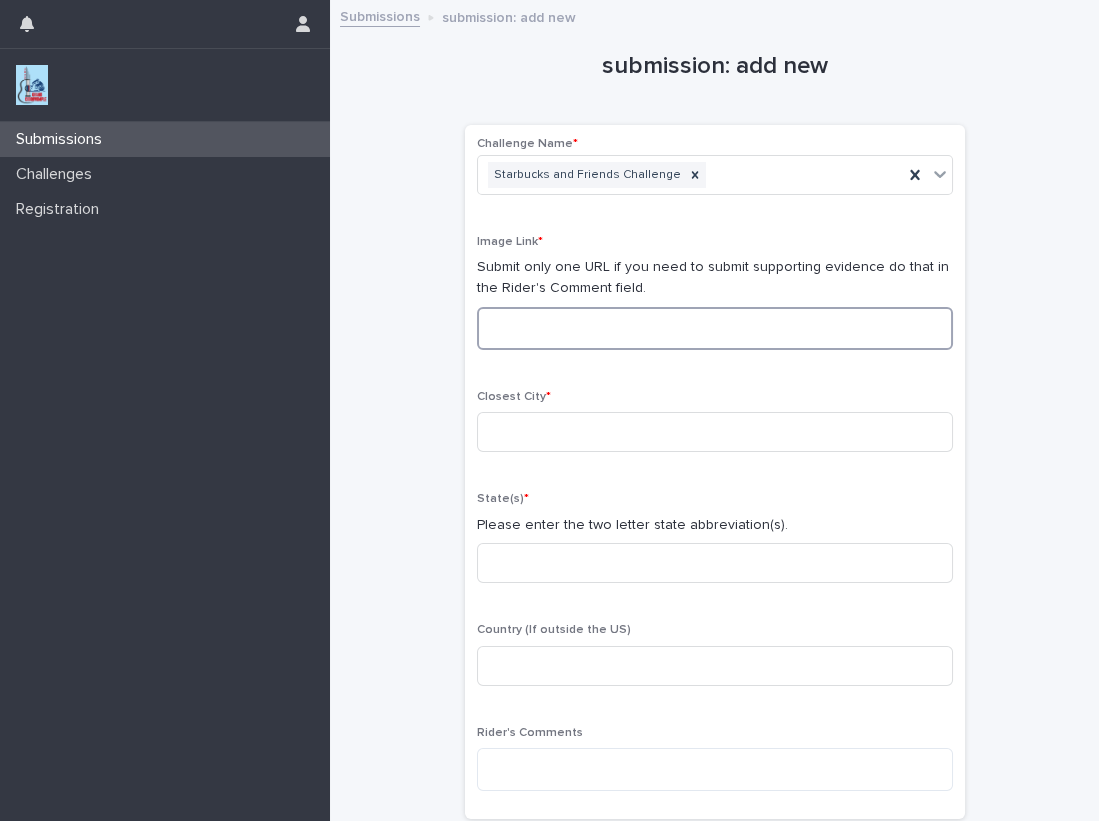 click at bounding box center (715, 328) 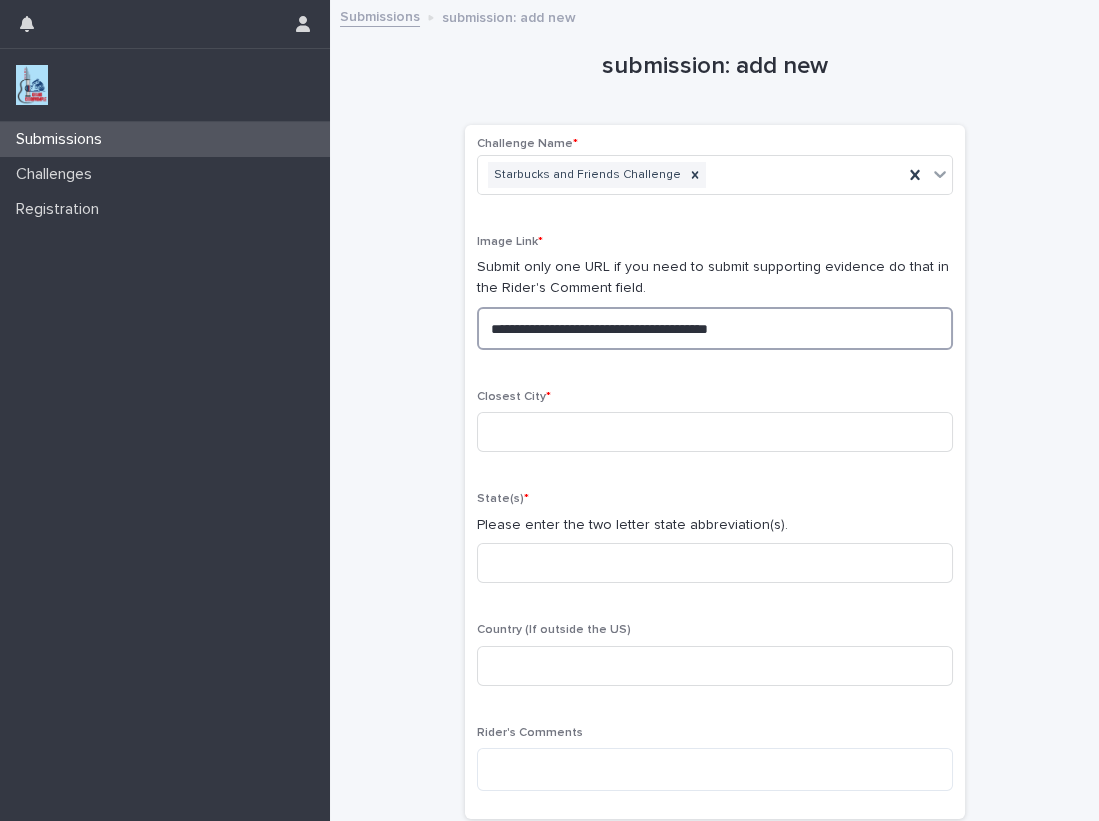 drag, startPoint x: 804, startPoint y: 328, endPoint x: 385, endPoint y: 297, distance: 420.1452 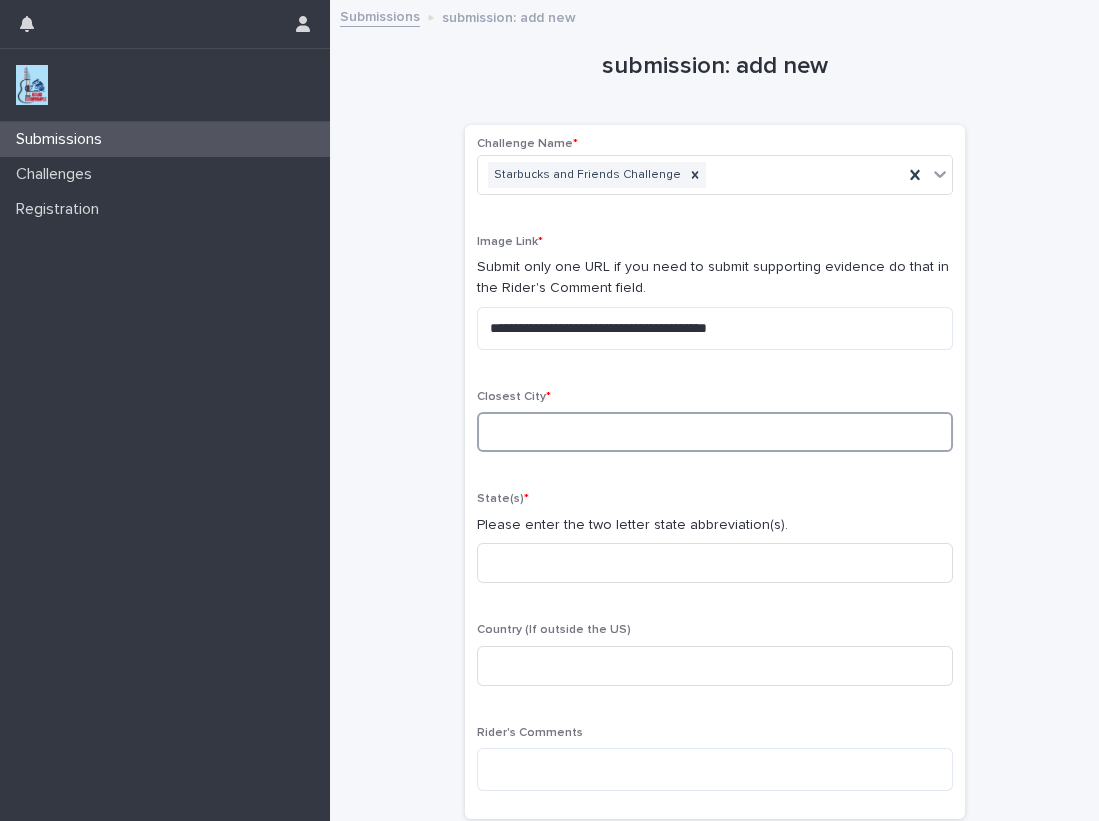 click at bounding box center [715, 432] 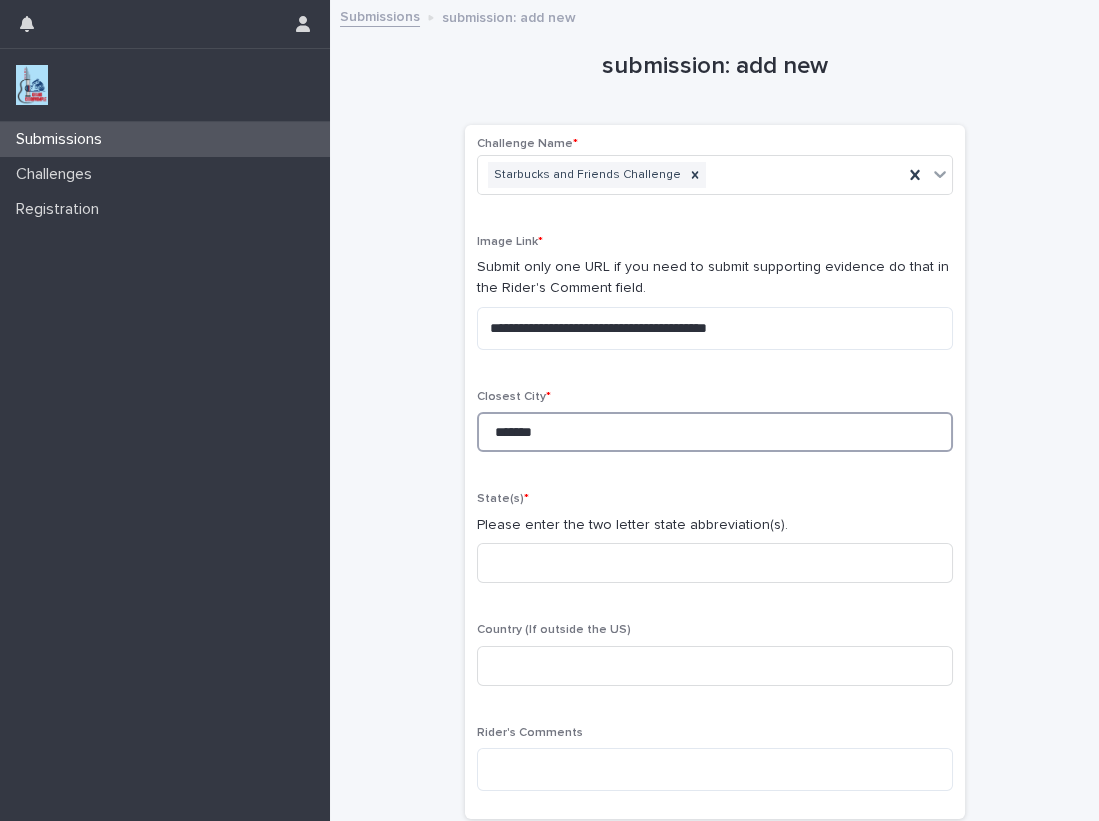 type on "*******" 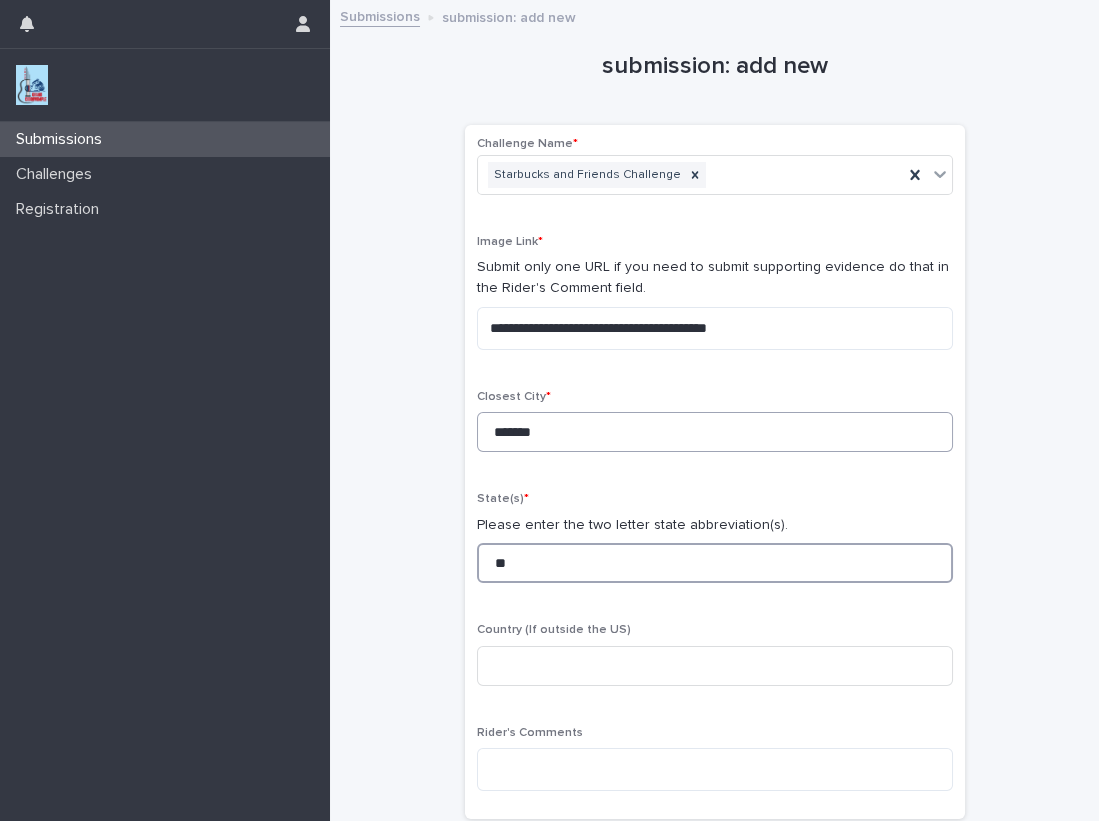 type on "**" 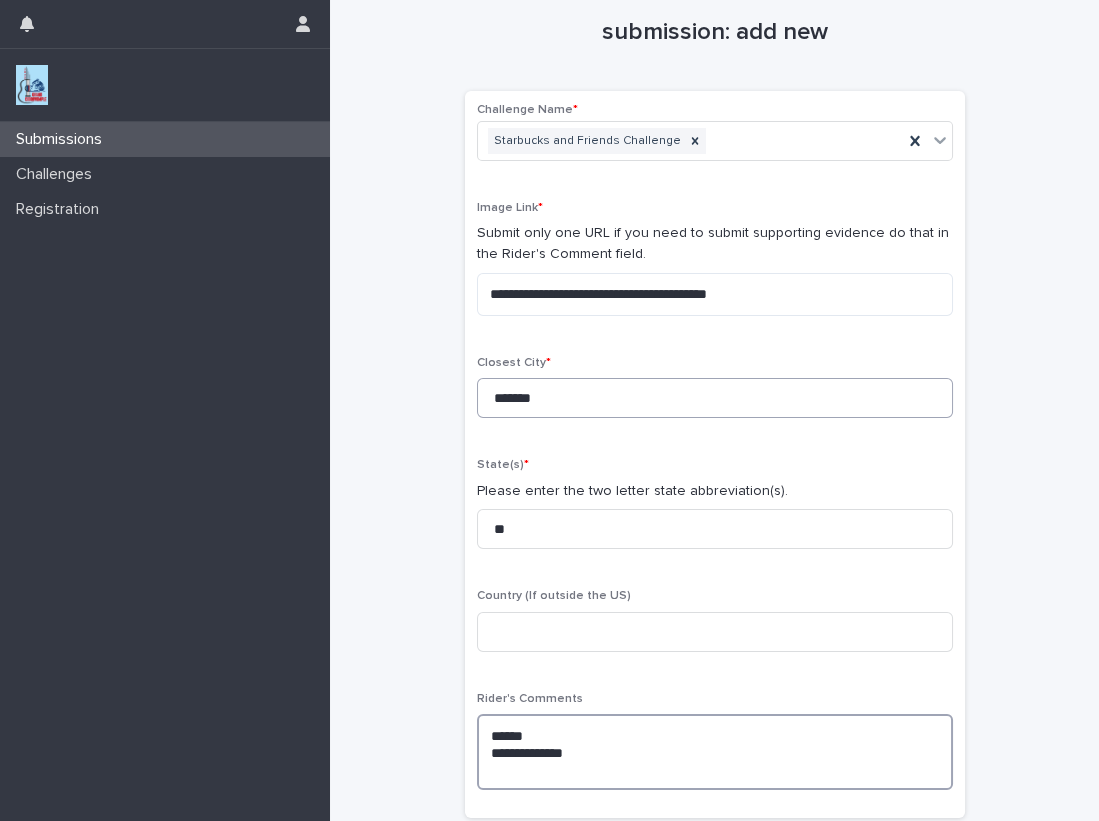 scroll, scrollTop: 90, scrollLeft: 0, axis: vertical 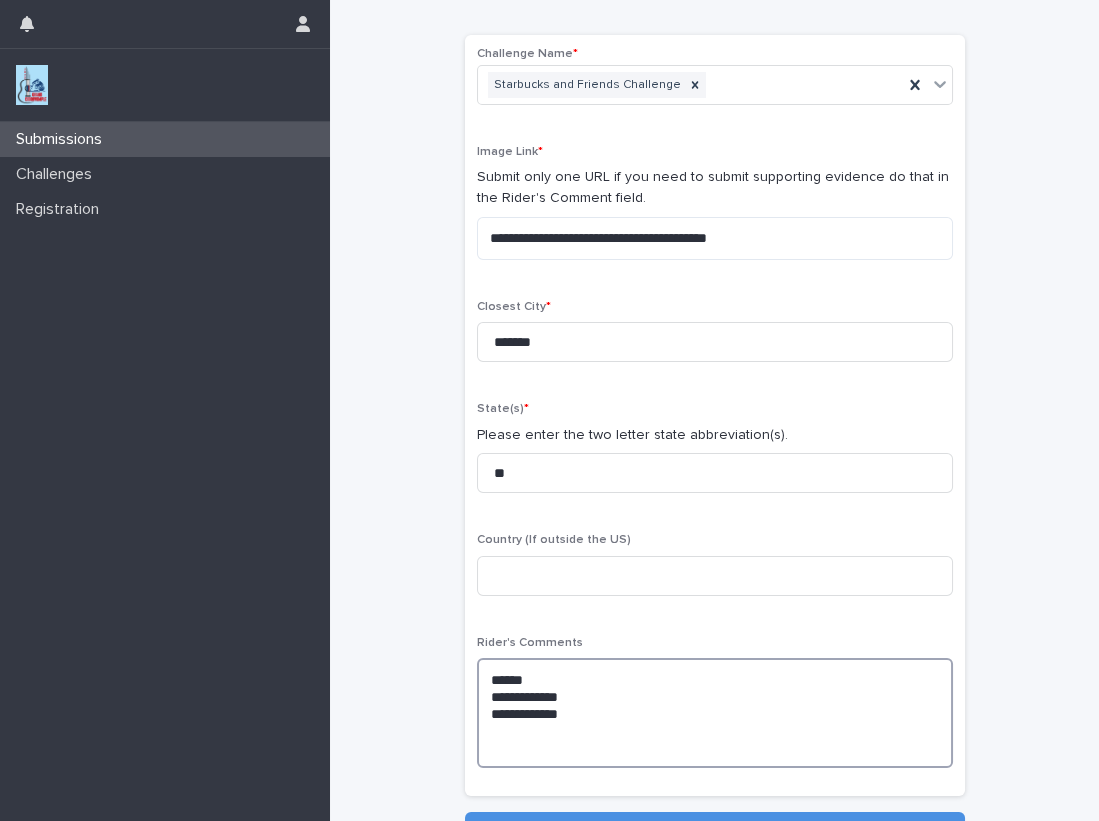 click on "**********" at bounding box center (715, 713) 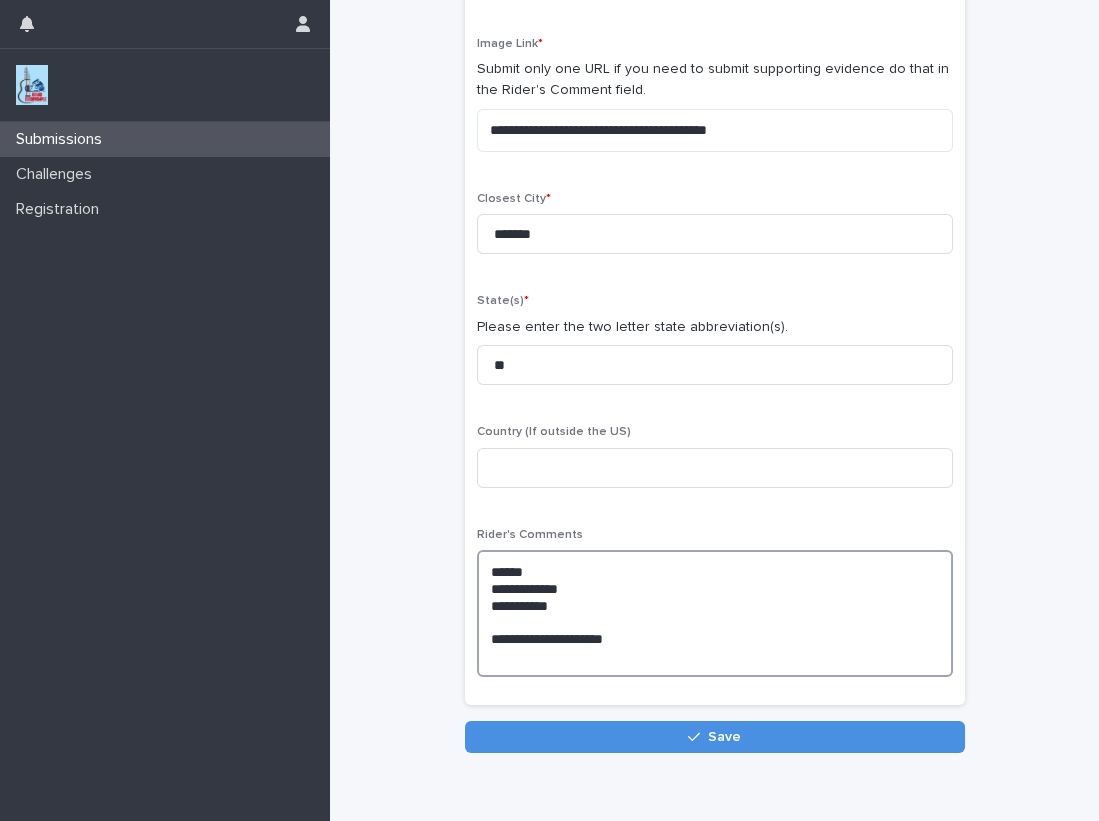 scroll, scrollTop: 242, scrollLeft: 0, axis: vertical 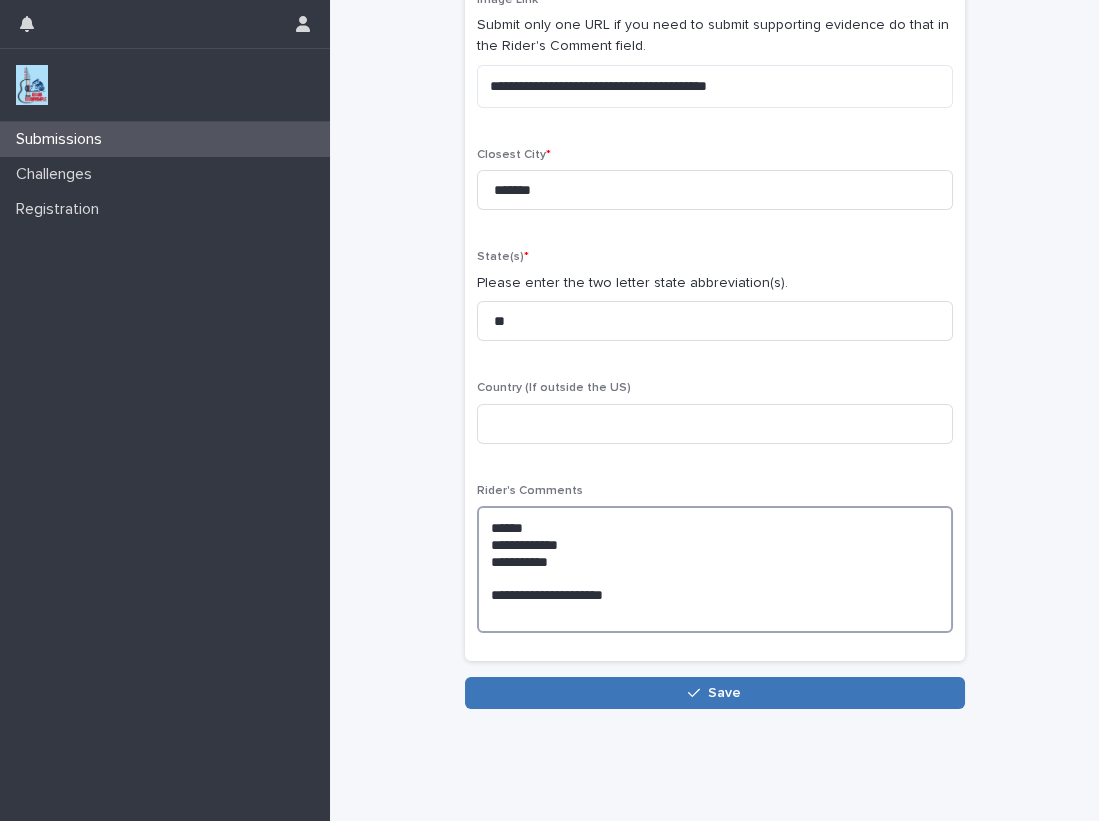 type on "**********" 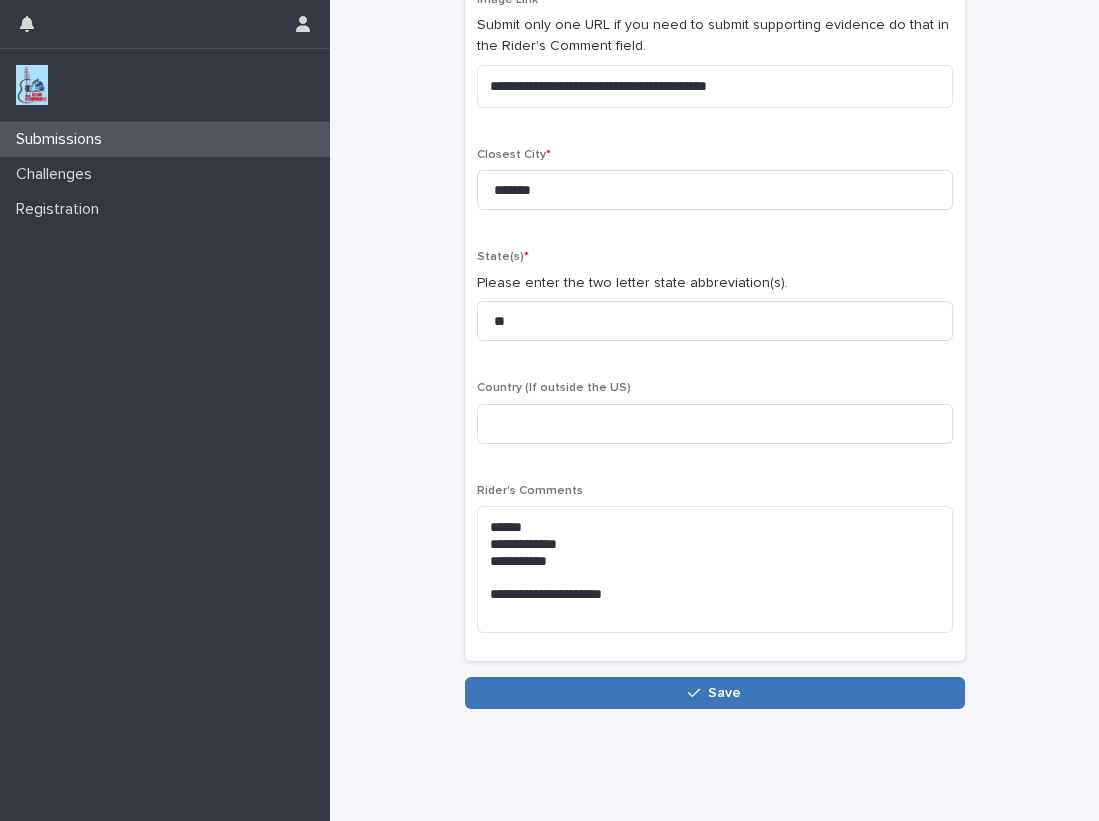 click on "Save" at bounding box center (724, 693) 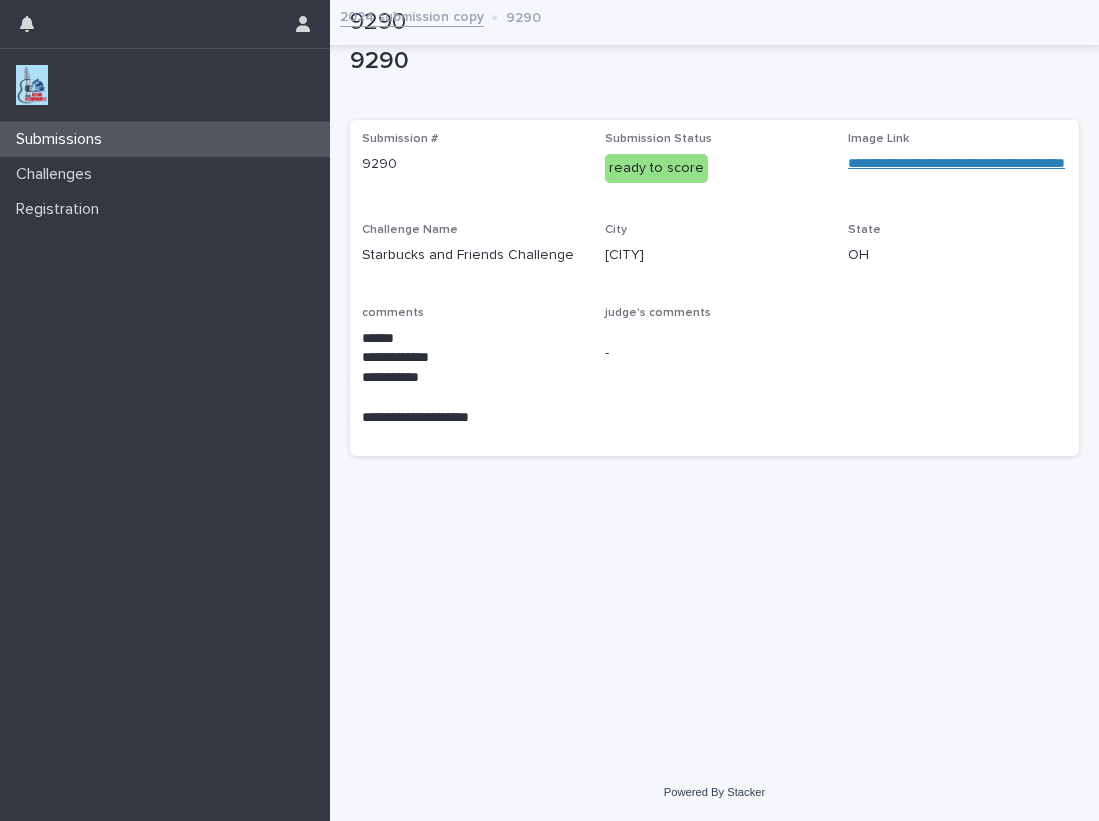 scroll, scrollTop: 0, scrollLeft: 0, axis: both 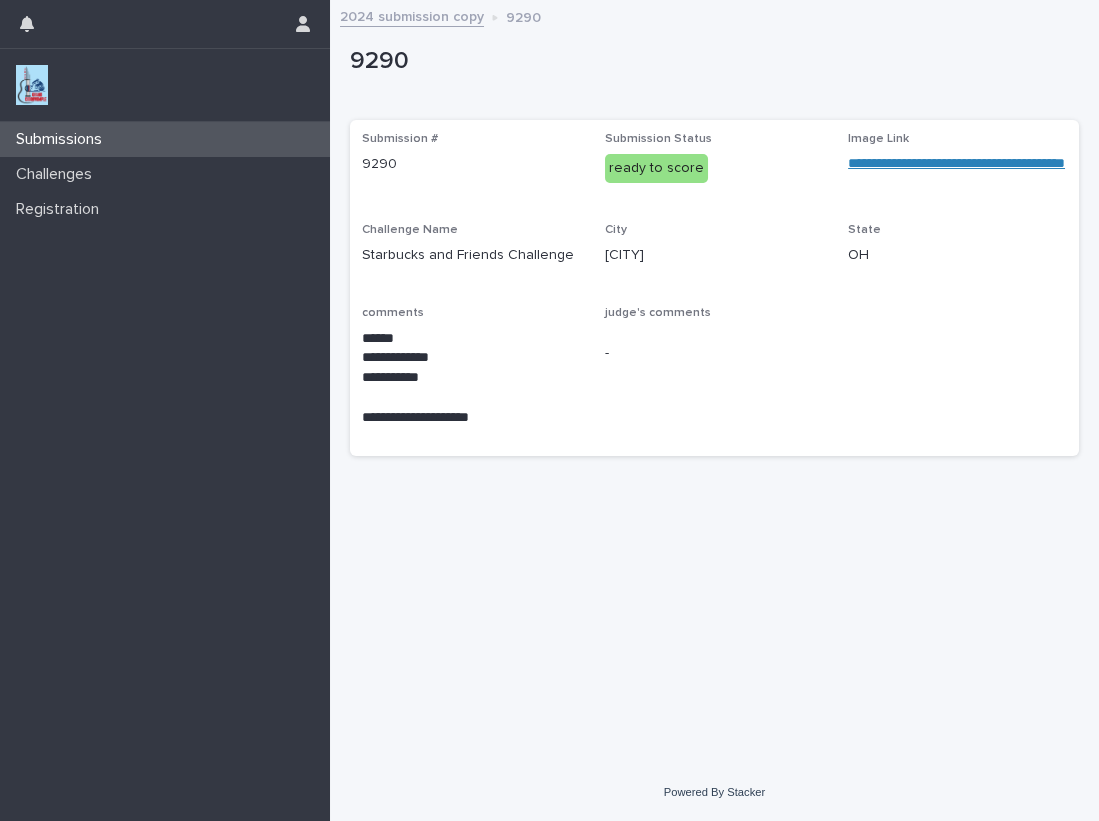 click at bounding box center [32, 85] 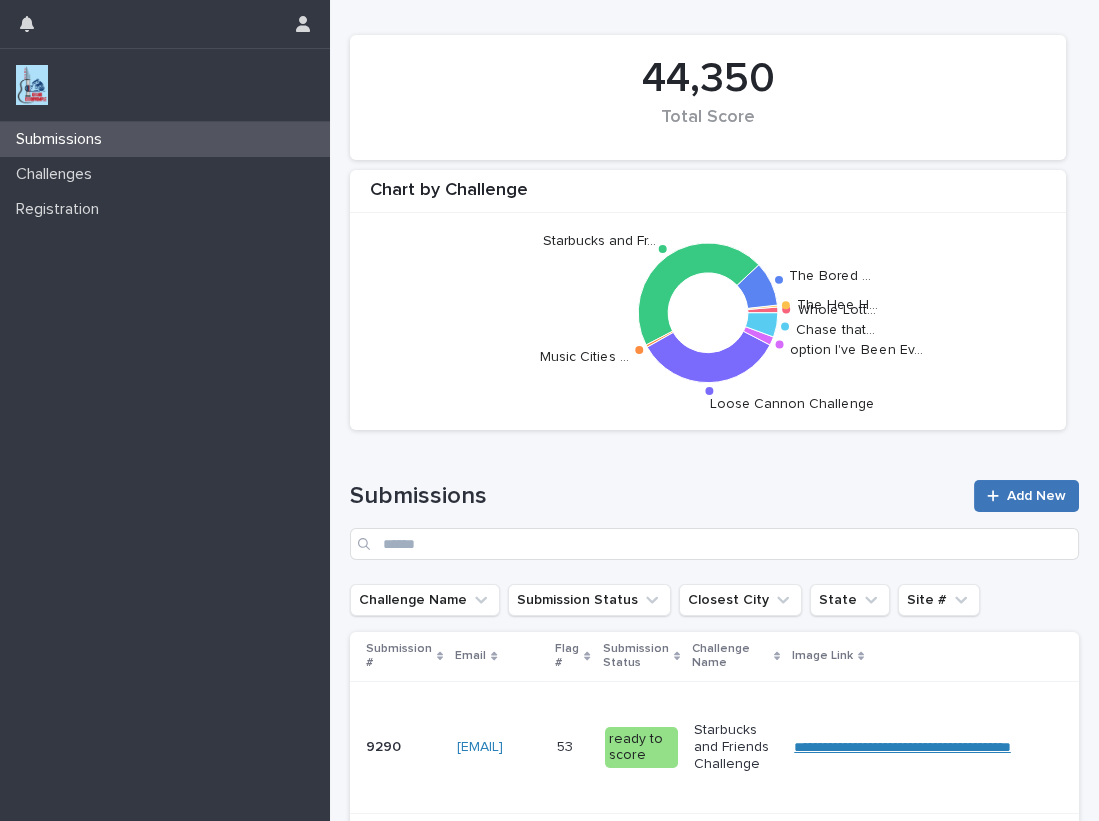 click on "Add New" at bounding box center (1036, 496) 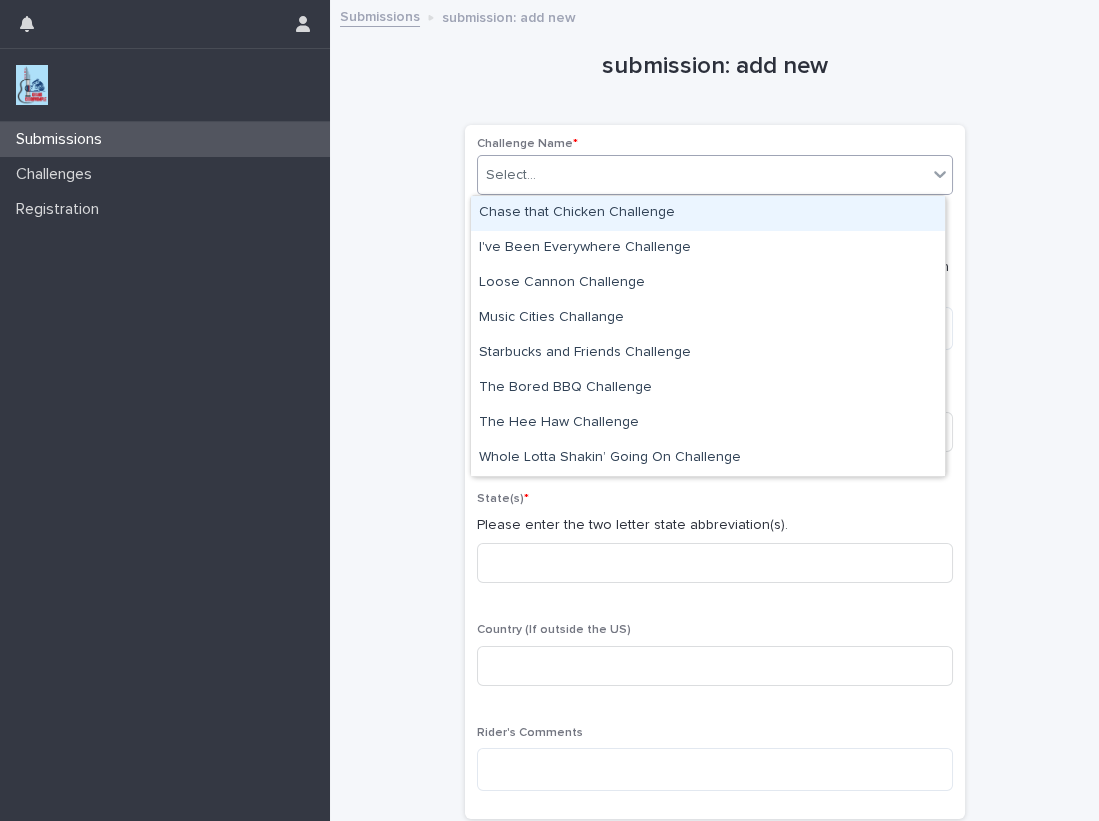 click on "Select..." at bounding box center (702, 175) 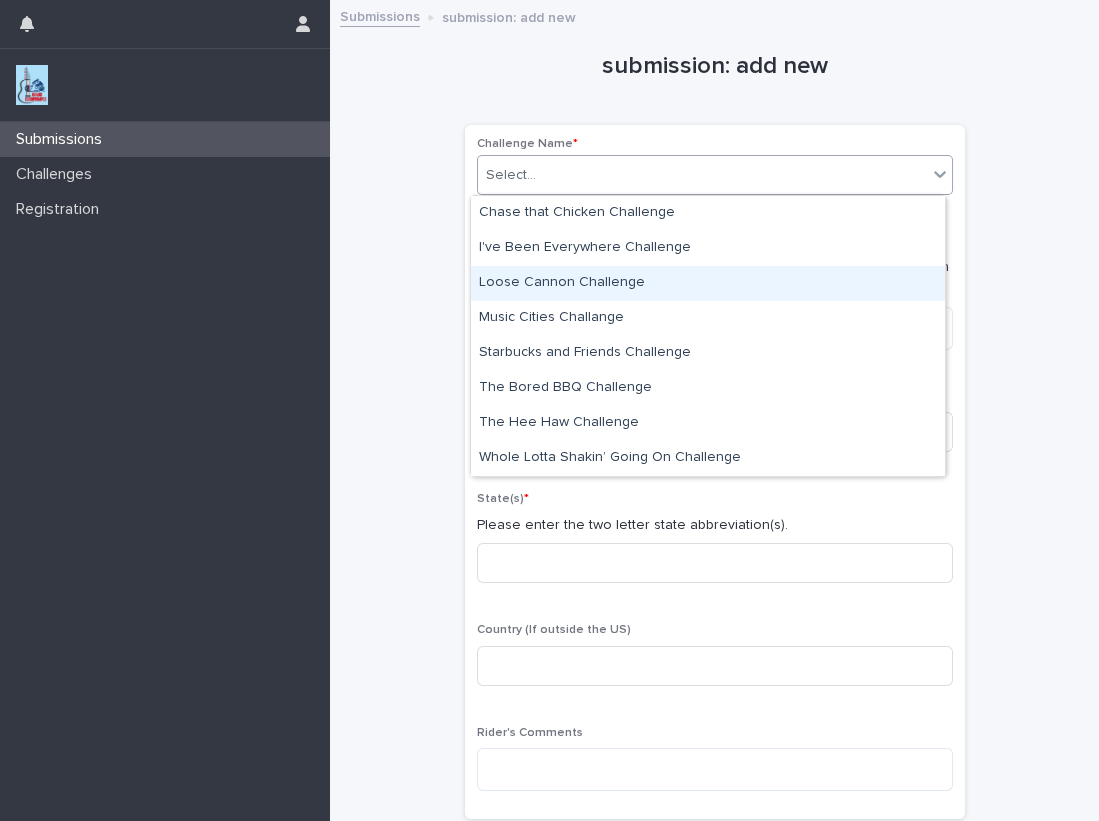 click on "Loose Cannon Challenge" at bounding box center (708, 283) 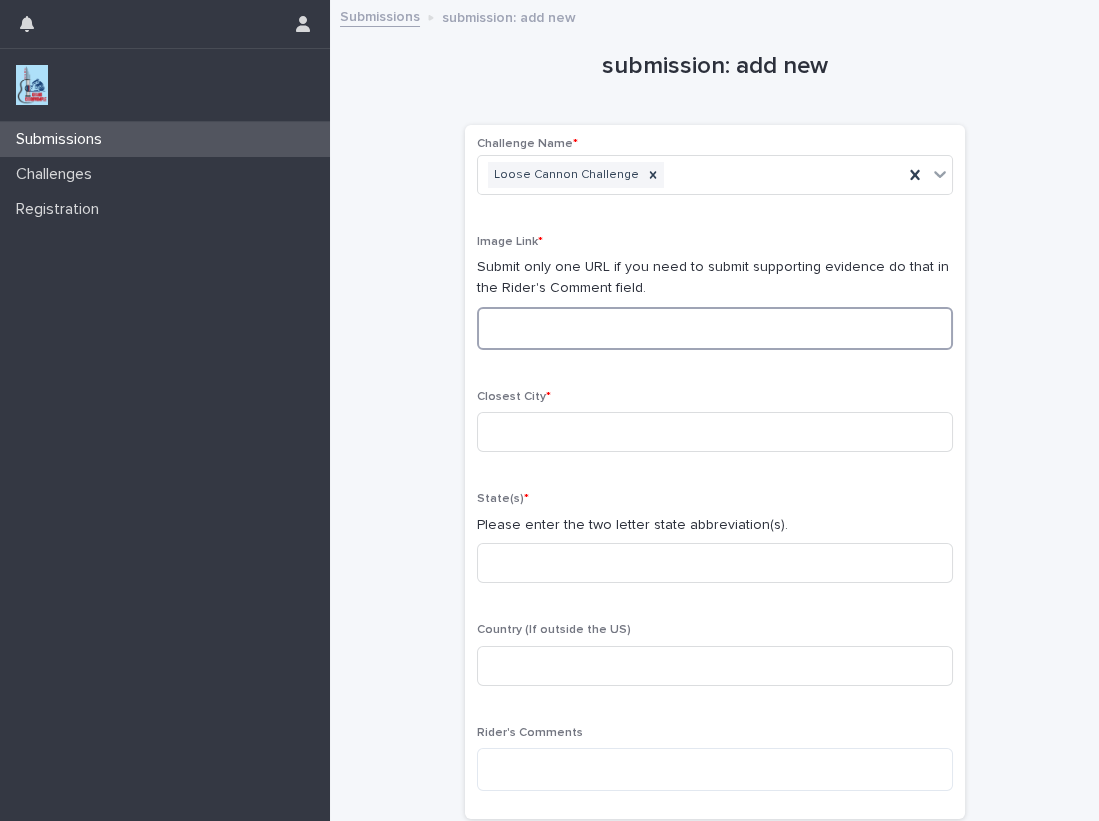 click at bounding box center (715, 328) 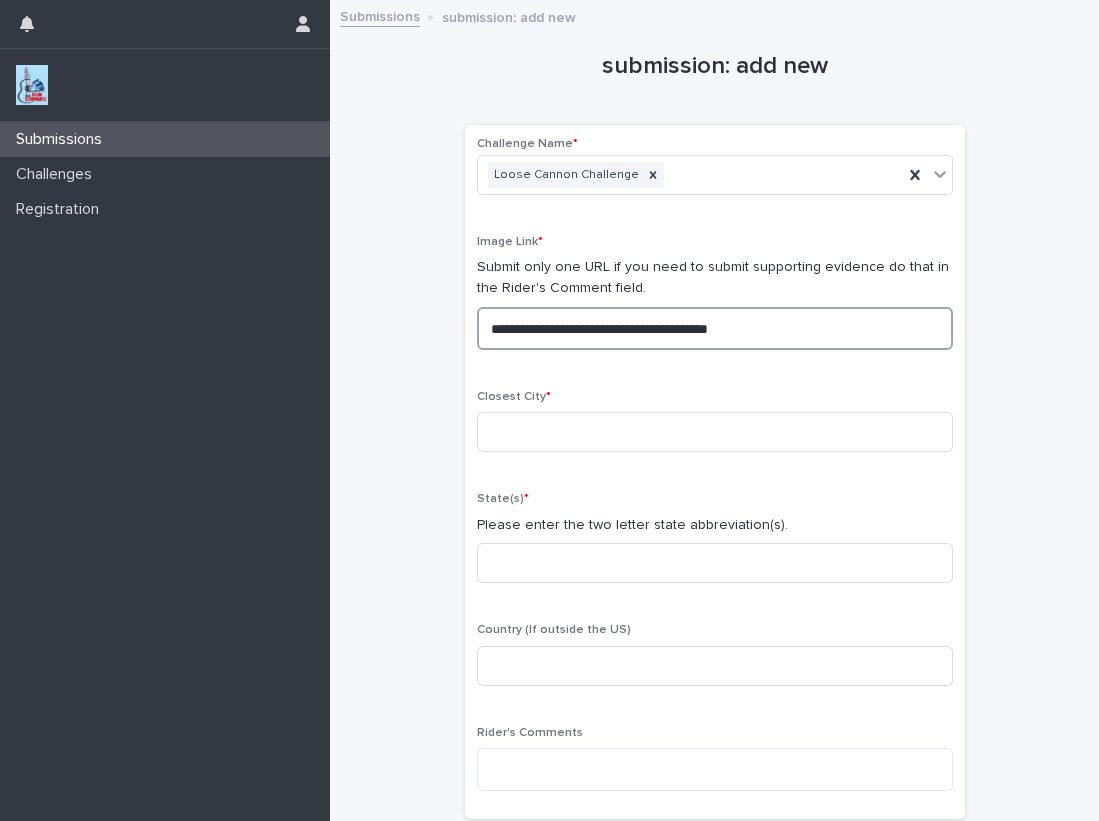 drag, startPoint x: 848, startPoint y: 334, endPoint x: 293, endPoint y: 324, distance: 555.0901 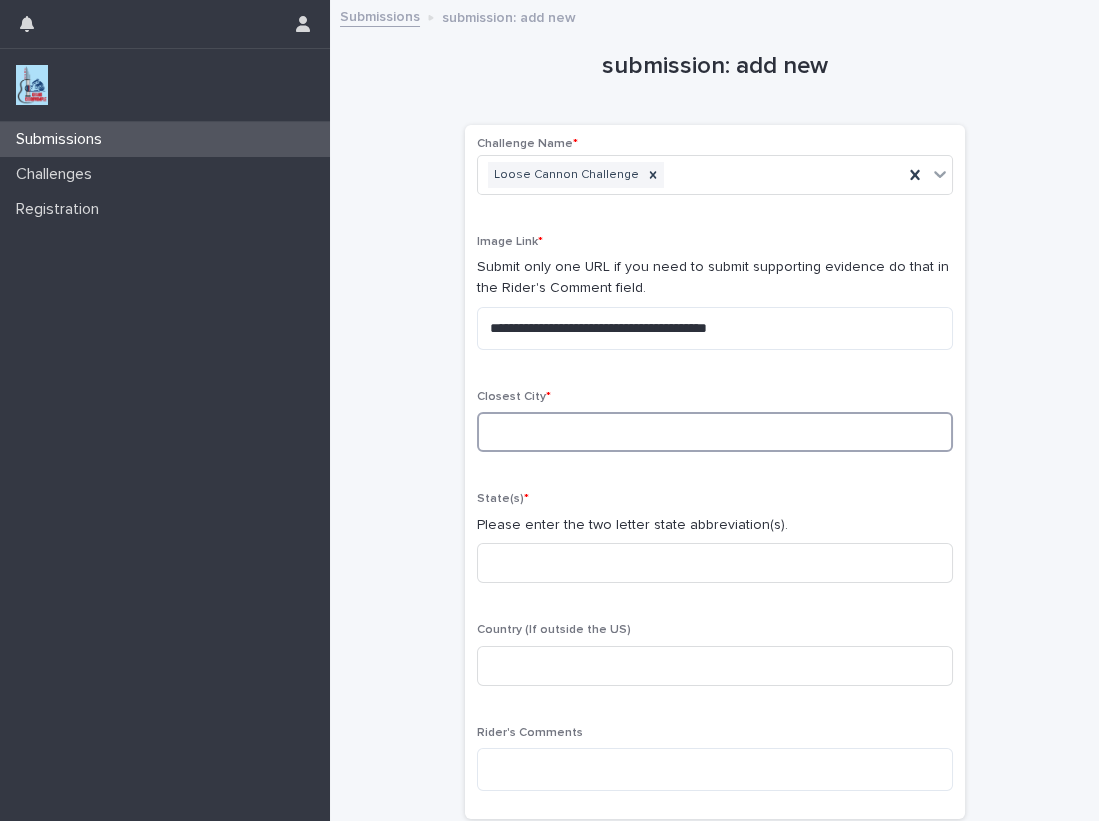 click at bounding box center [715, 432] 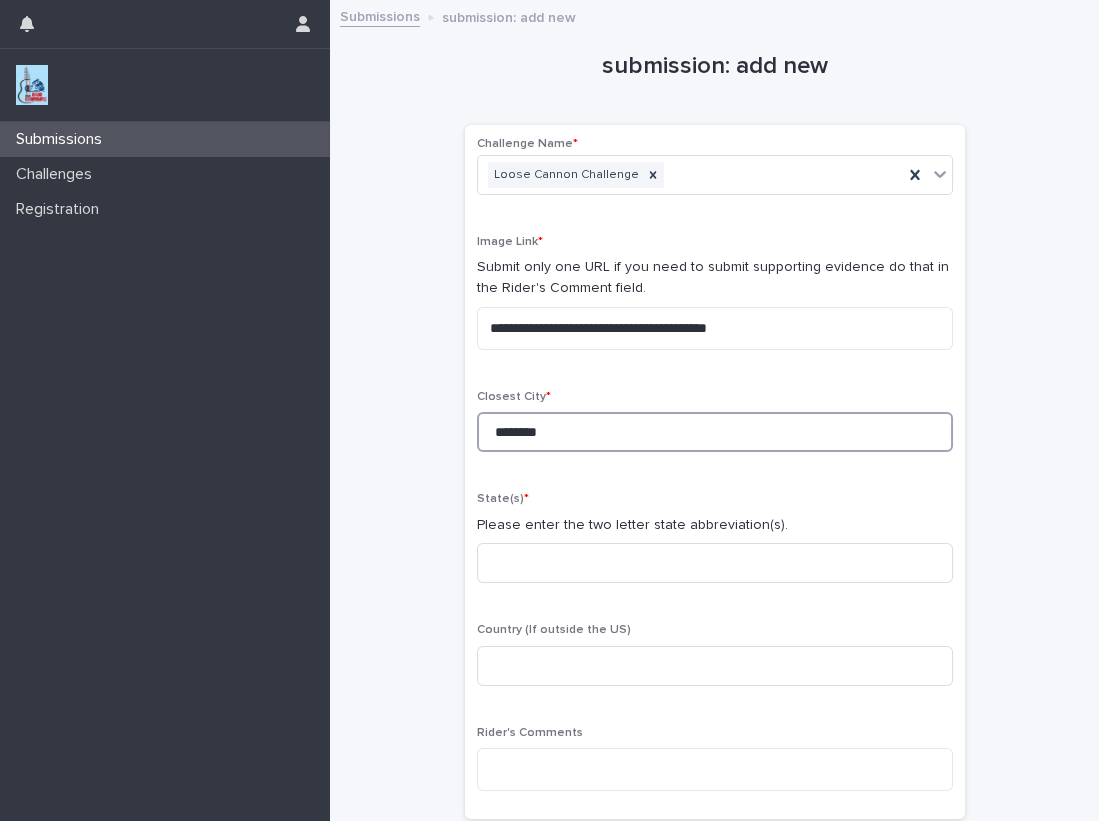 type on "********" 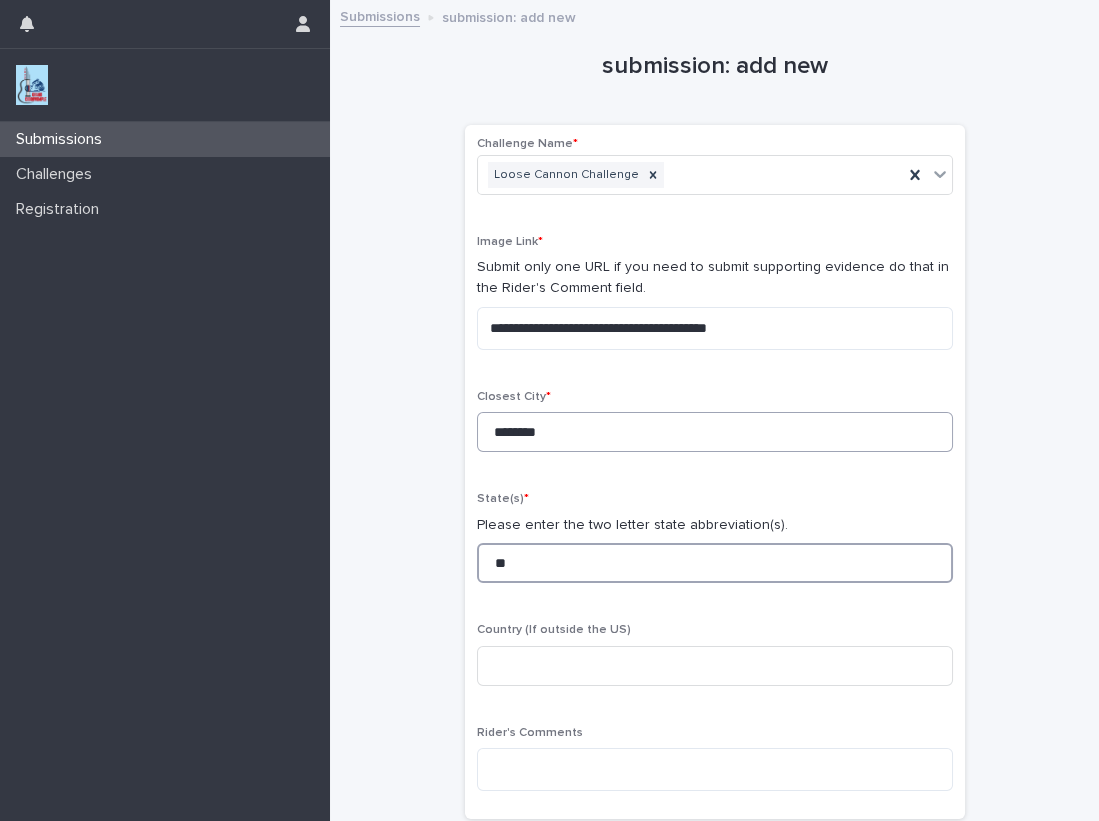 type on "**" 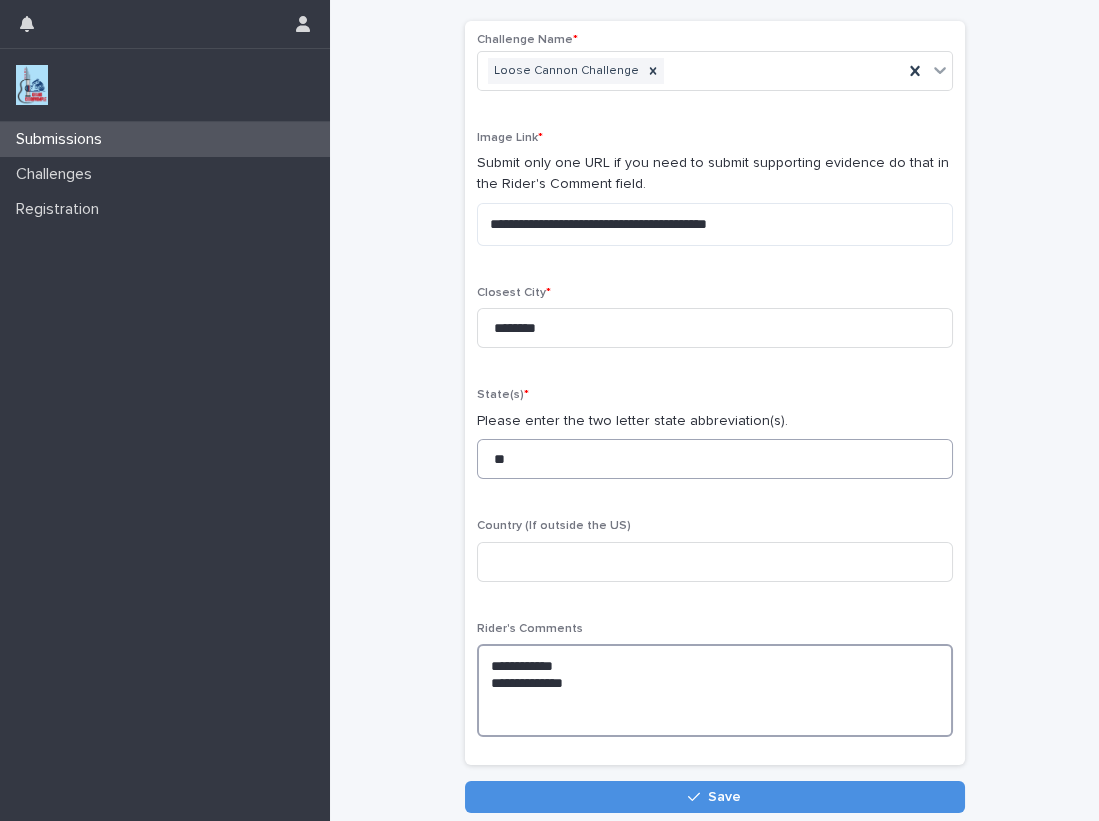 scroll, scrollTop: 126, scrollLeft: 0, axis: vertical 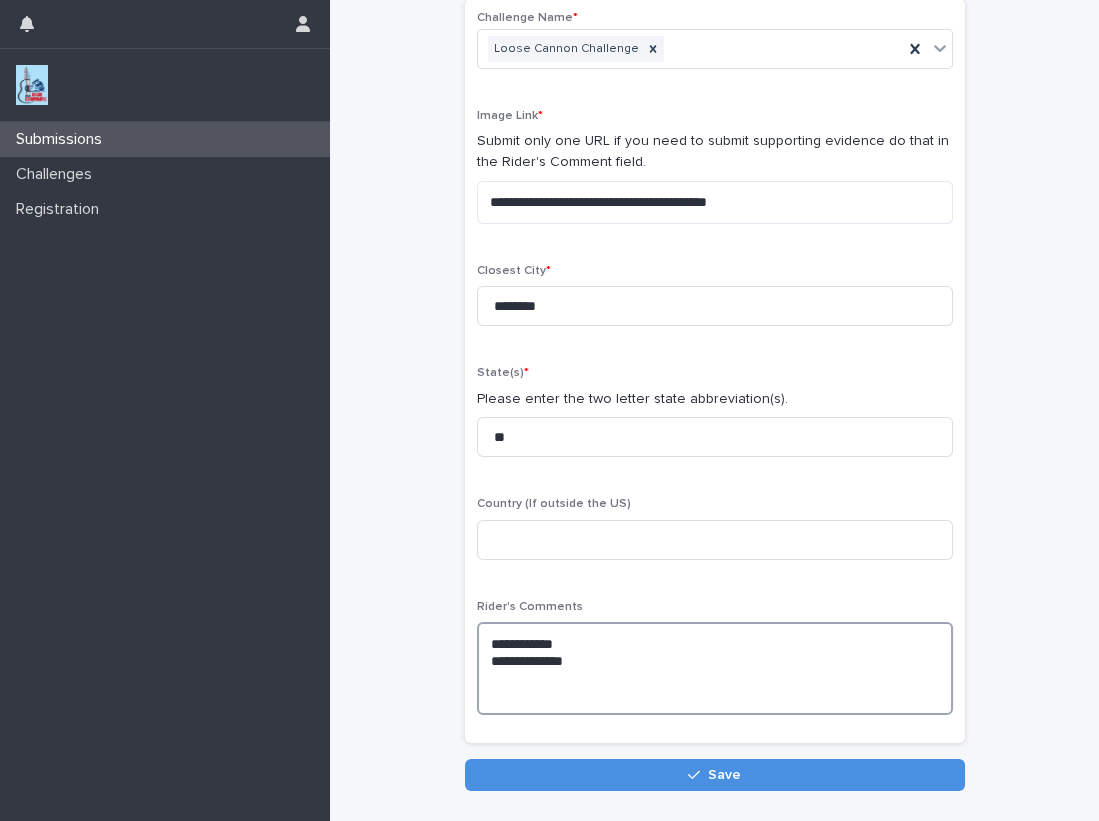 click on "**********" at bounding box center (715, 668) 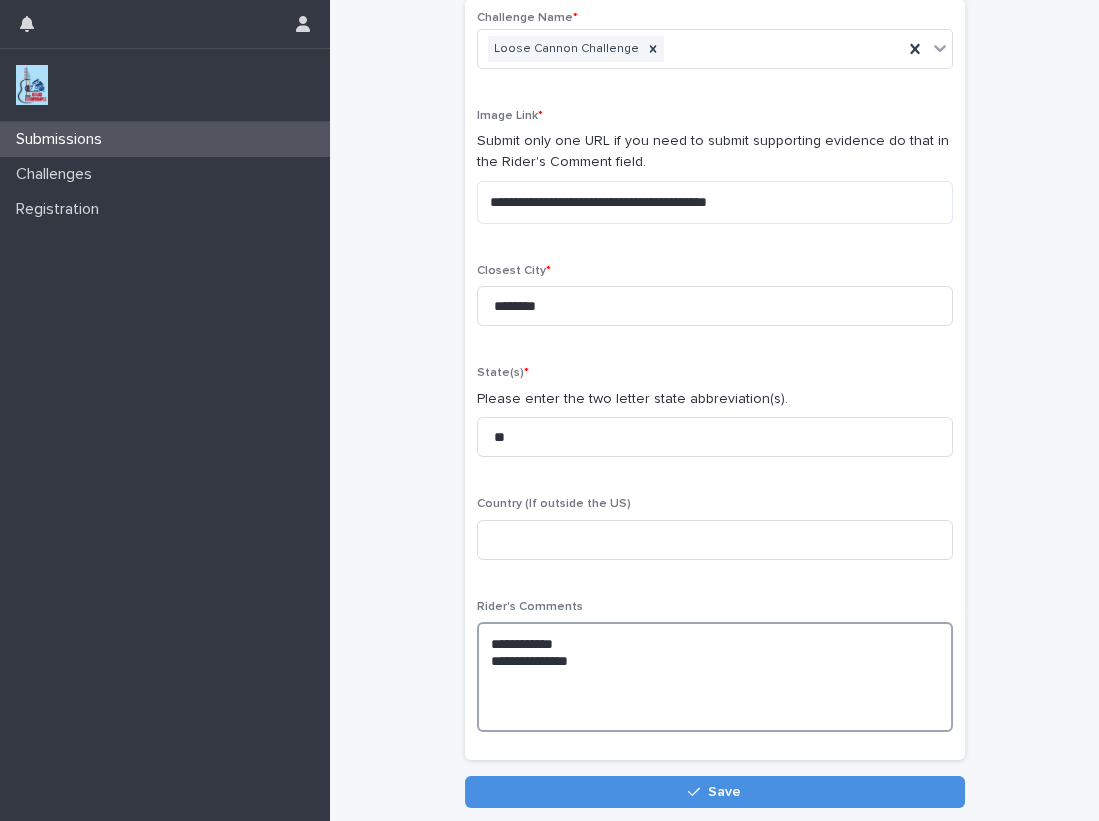 paste on "**********" 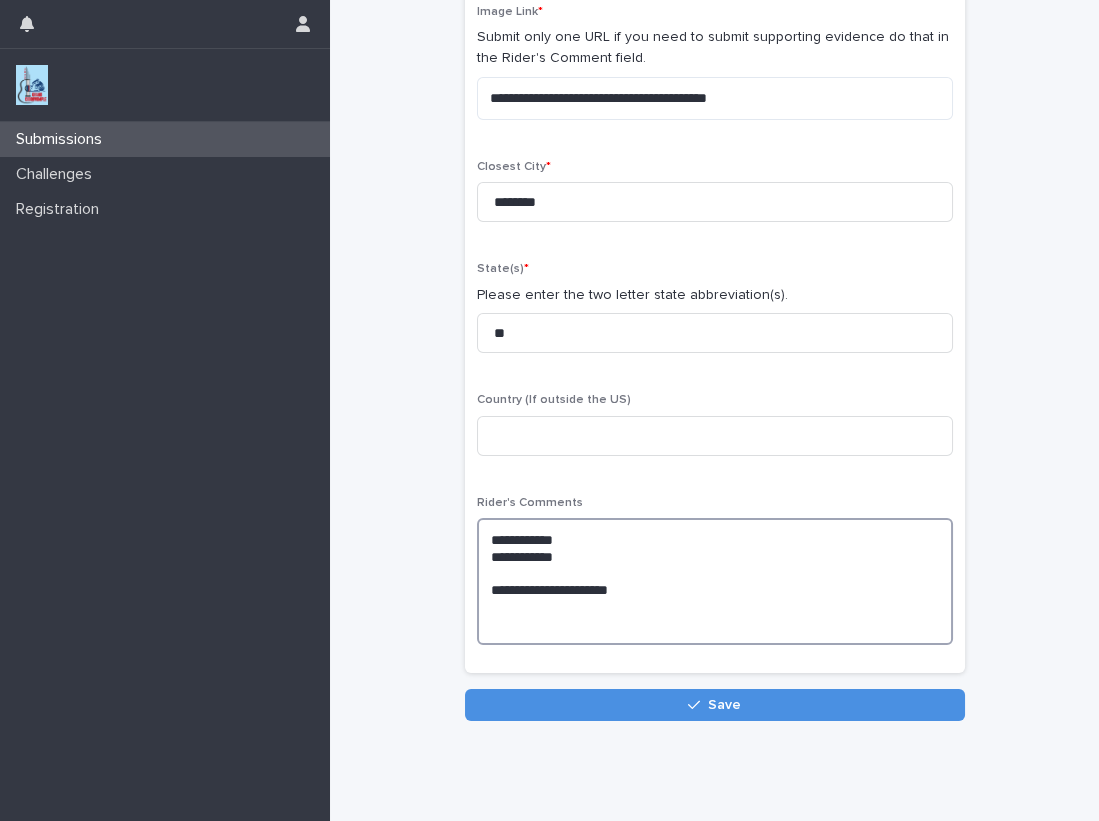 scroll, scrollTop: 278, scrollLeft: 0, axis: vertical 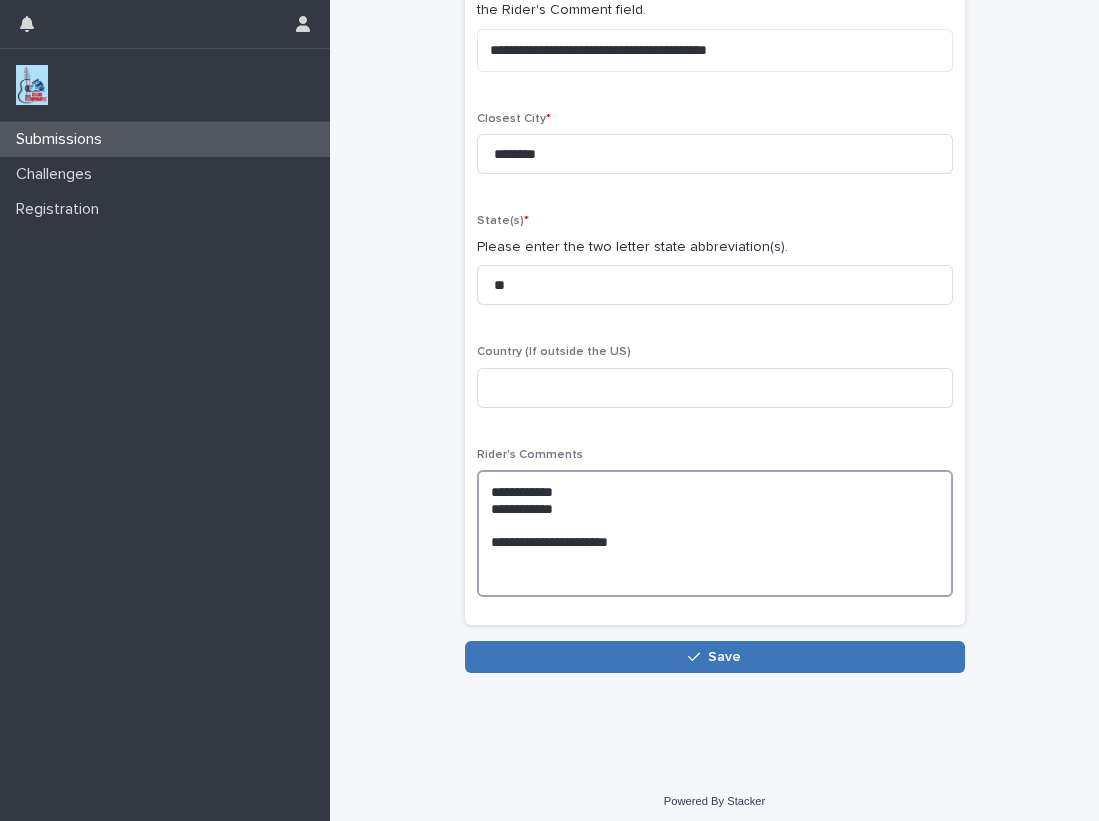 type on "**********" 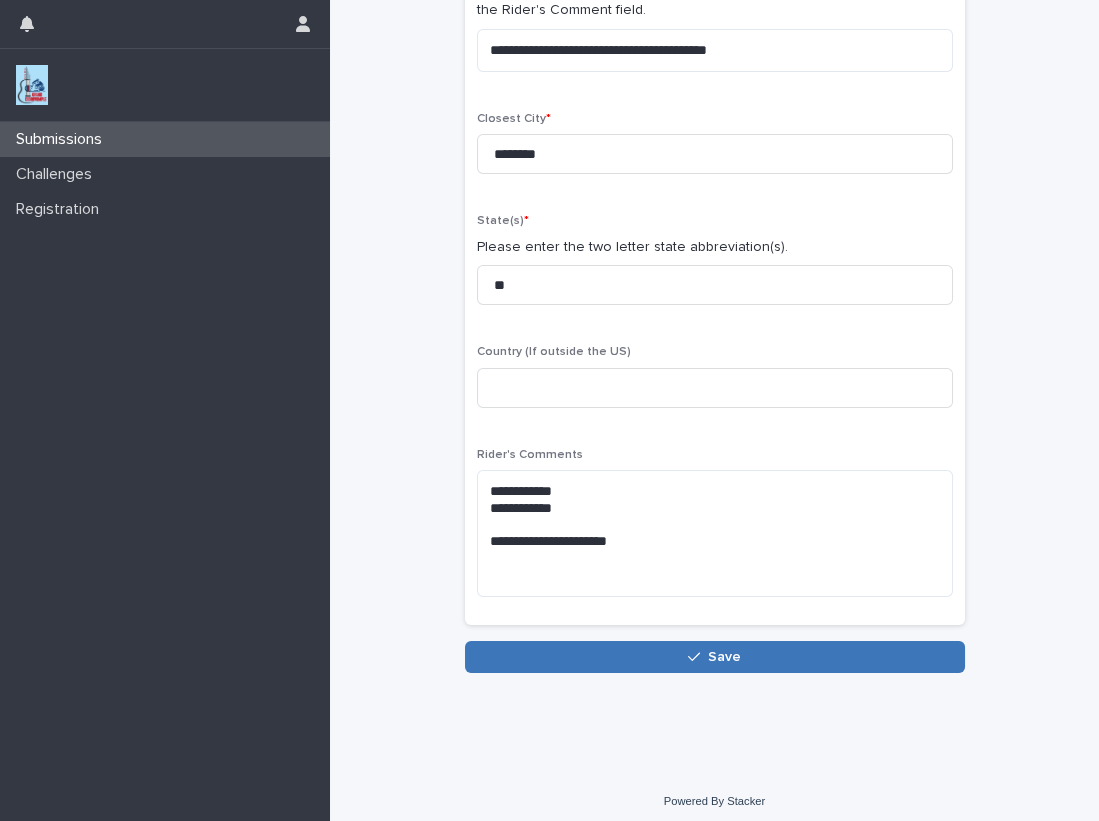click on "Save" at bounding box center [715, 657] 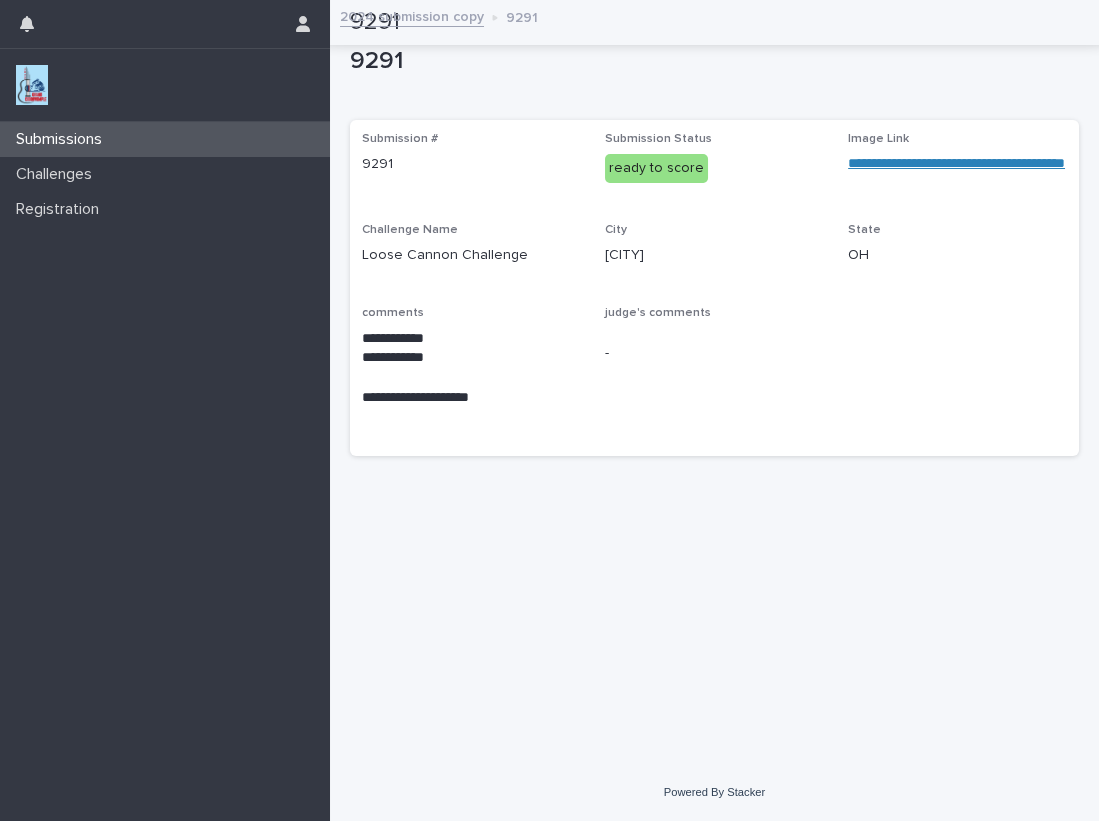 scroll, scrollTop: 0, scrollLeft: 0, axis: both 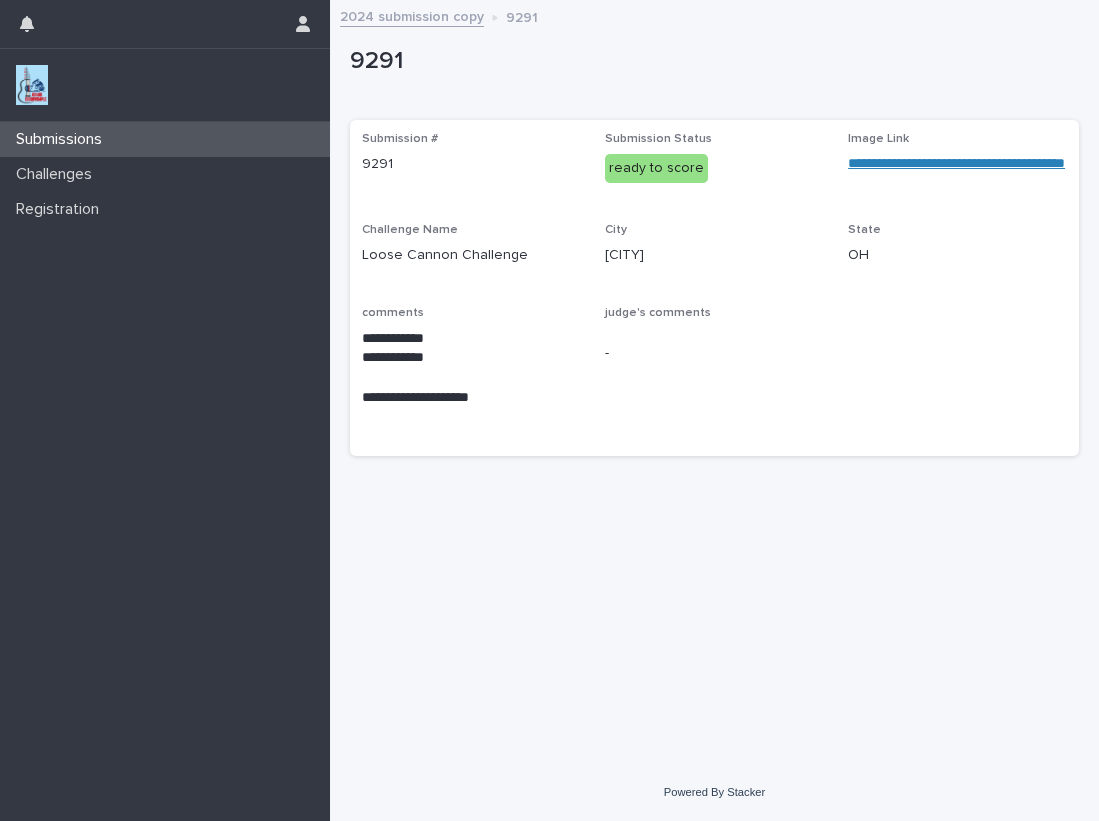 click at bounding box center (32, 85) 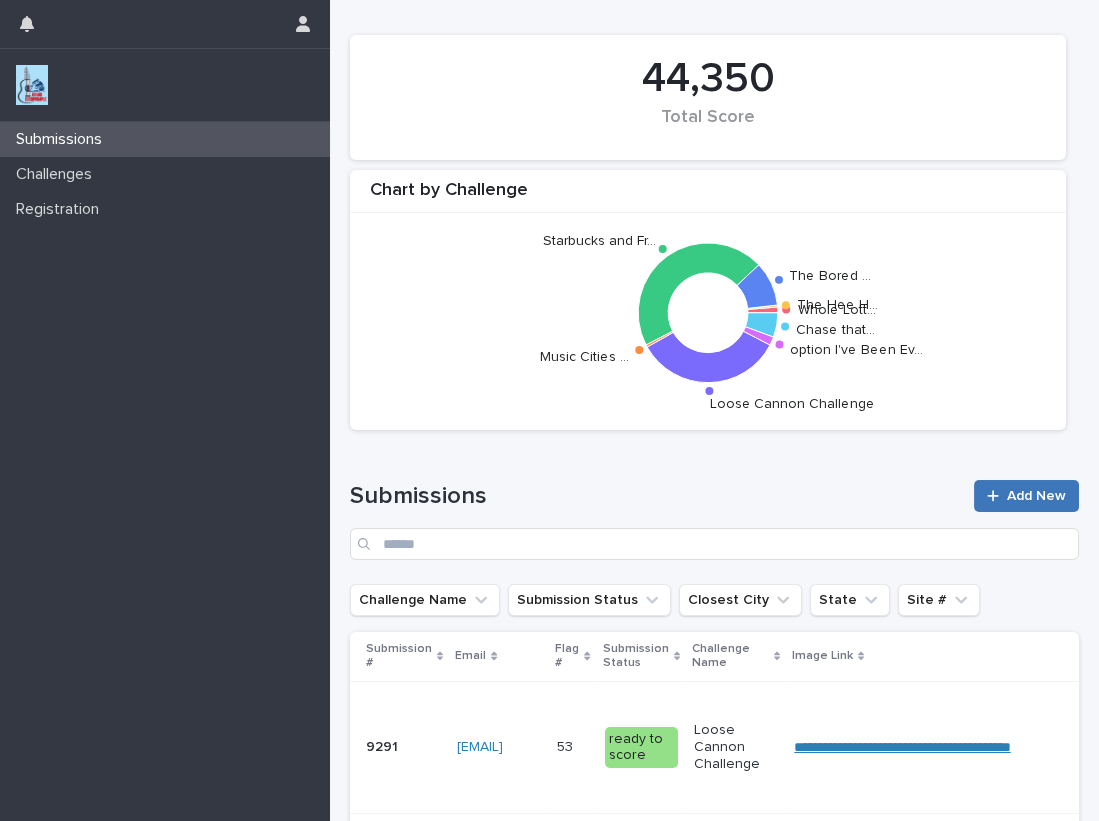 click on "Add New" at bounding box center (1036, 496) 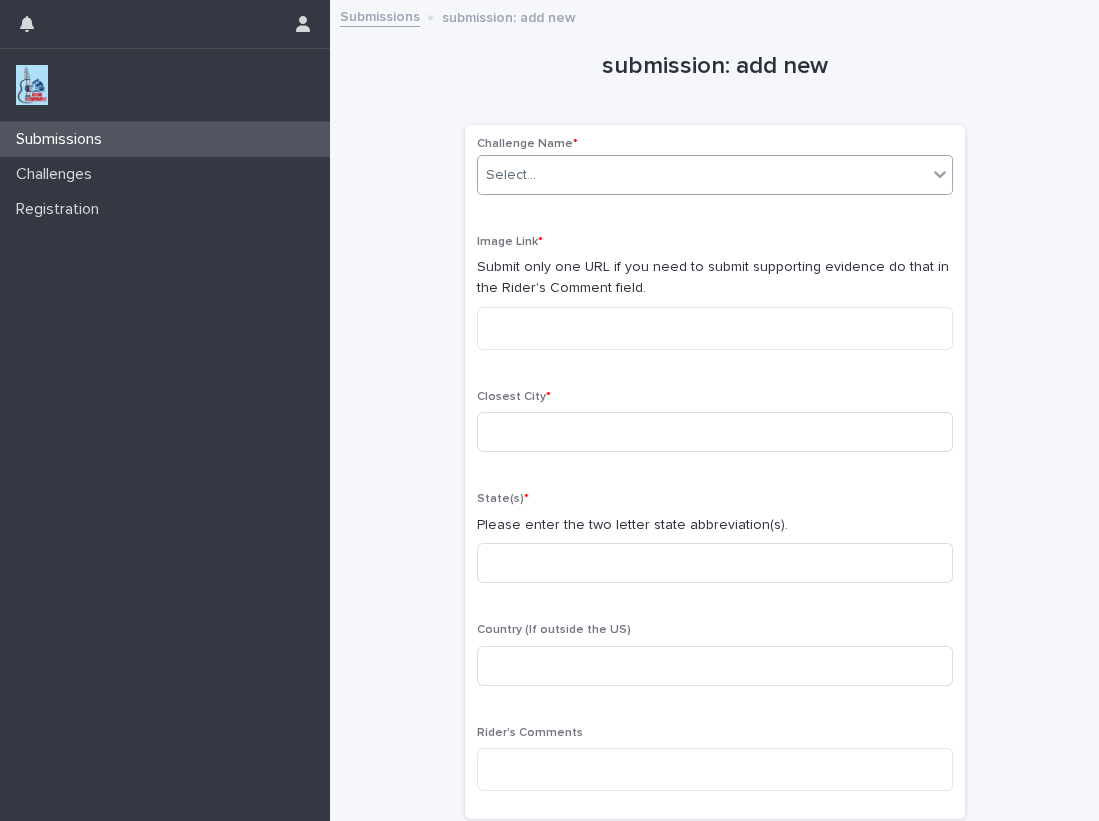 click on "Select..." at bounding box center (511, 175) 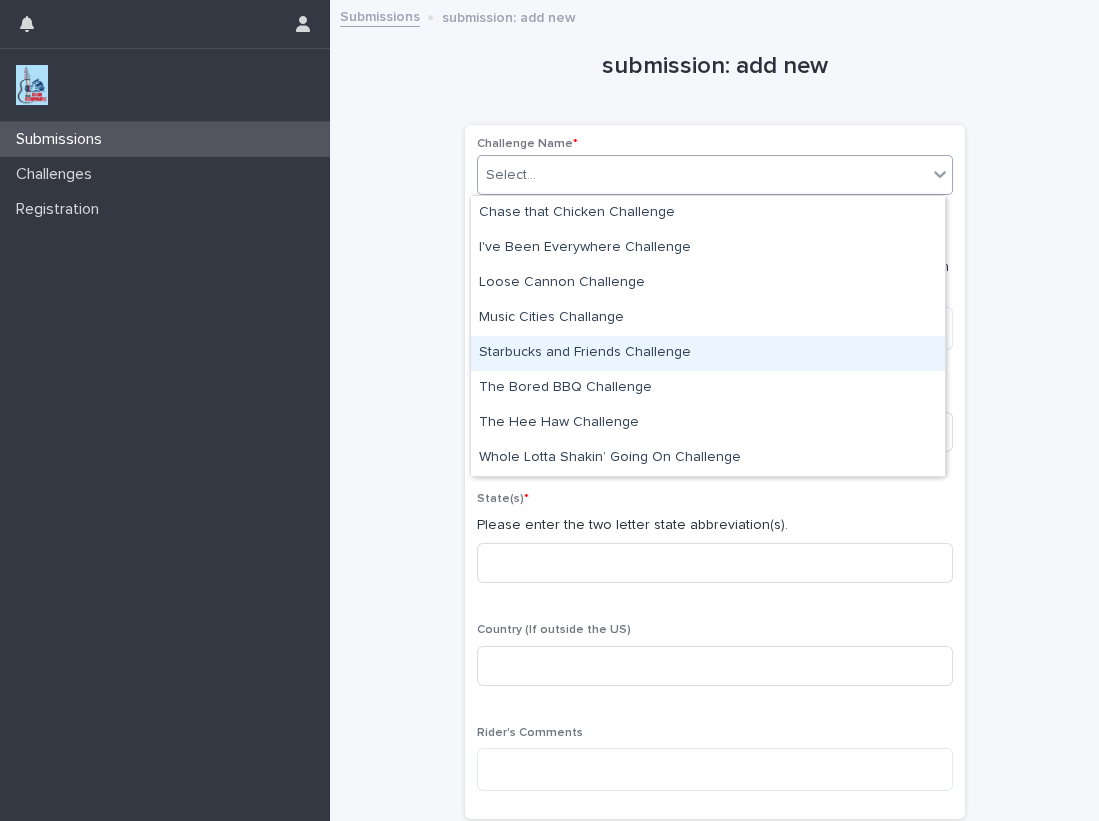click on "Starbucks and Friends Challenge" at bounding box center (708, 353) 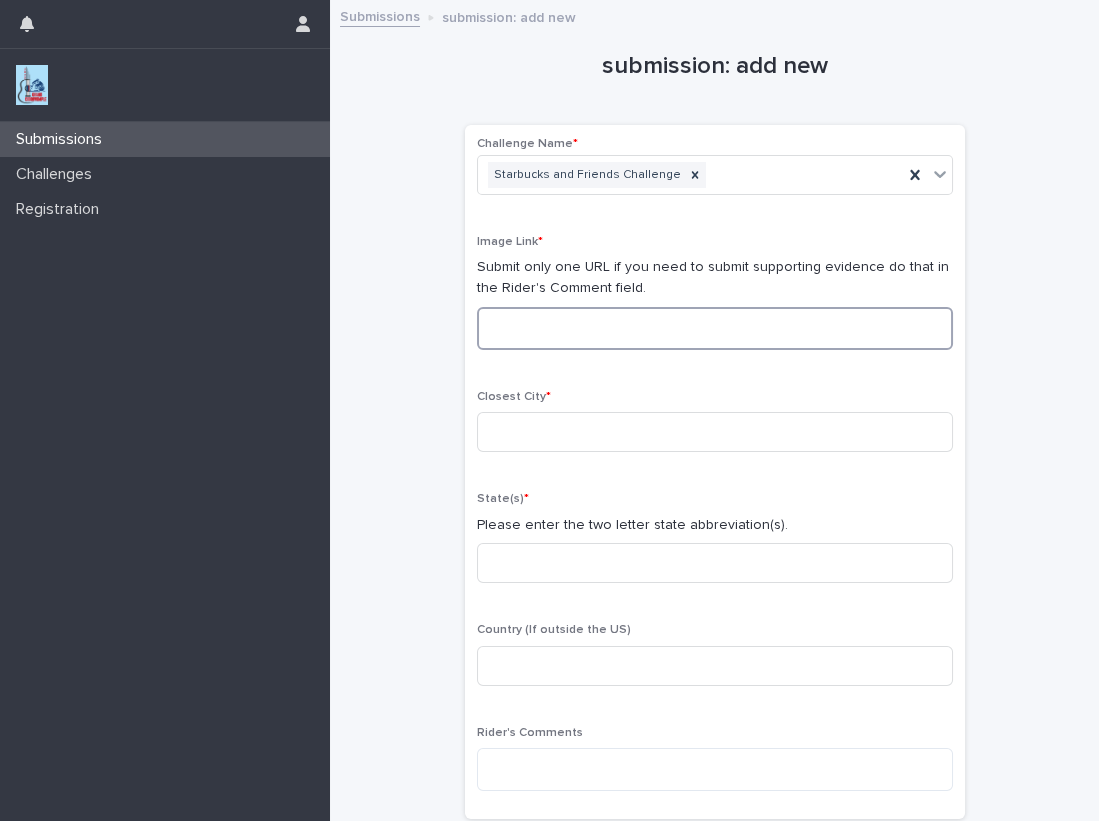 click at bounding box center [715, 328] 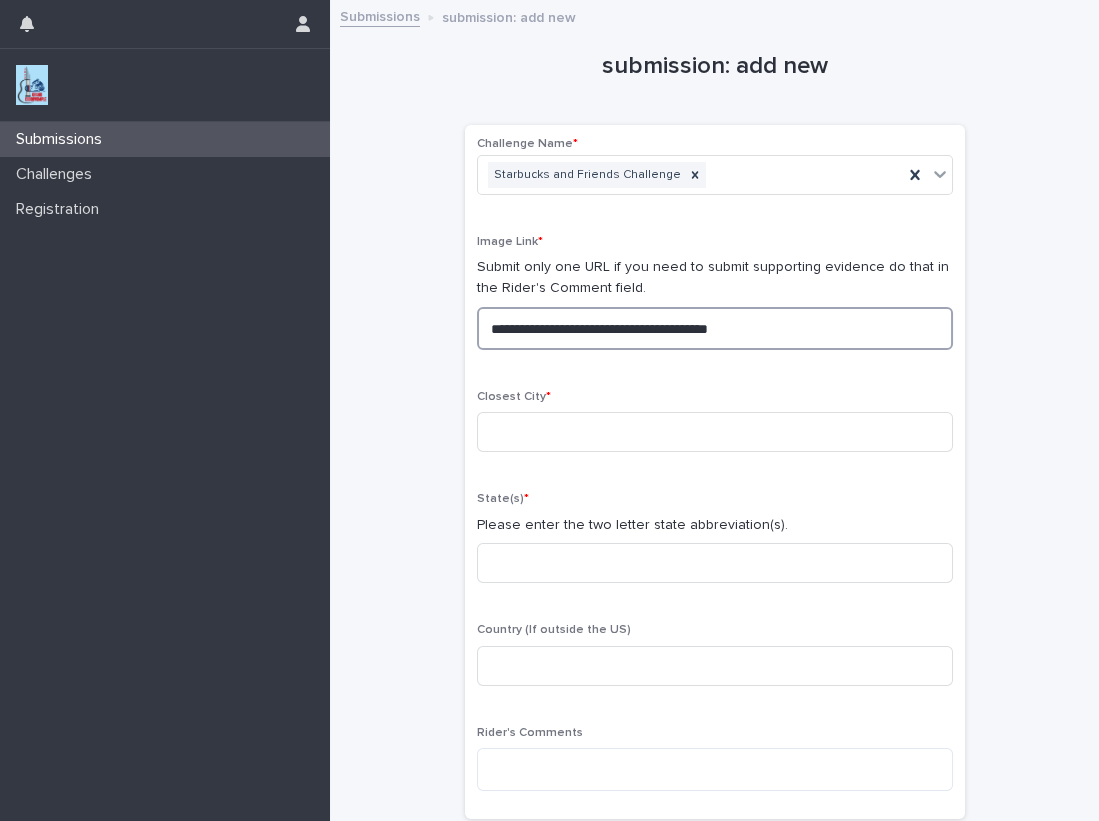 drag, startPoint x: 811, startPoint y: 327, endPoint x: 255, endPoint y: 316, distance: 556.1088 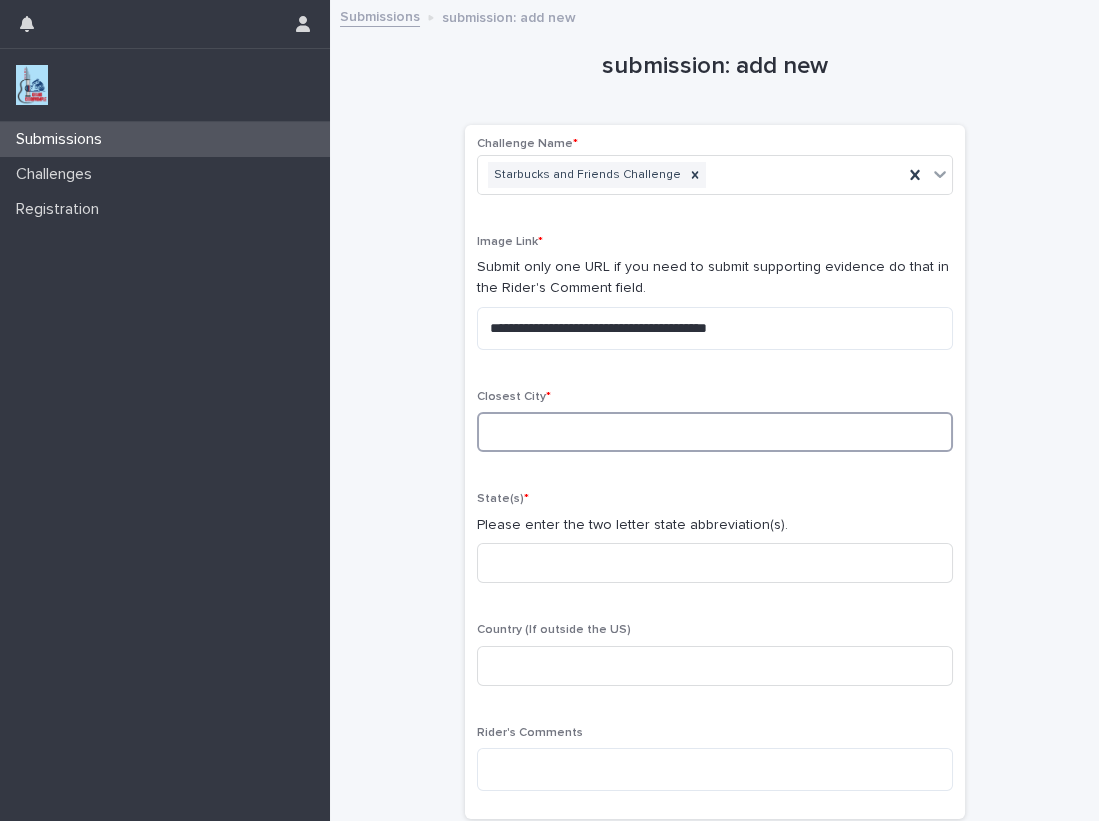 drag, startPoint x: 563, startPoint y: 440, endPoint x: 573, endPoint y: 437, distance: 10.440307 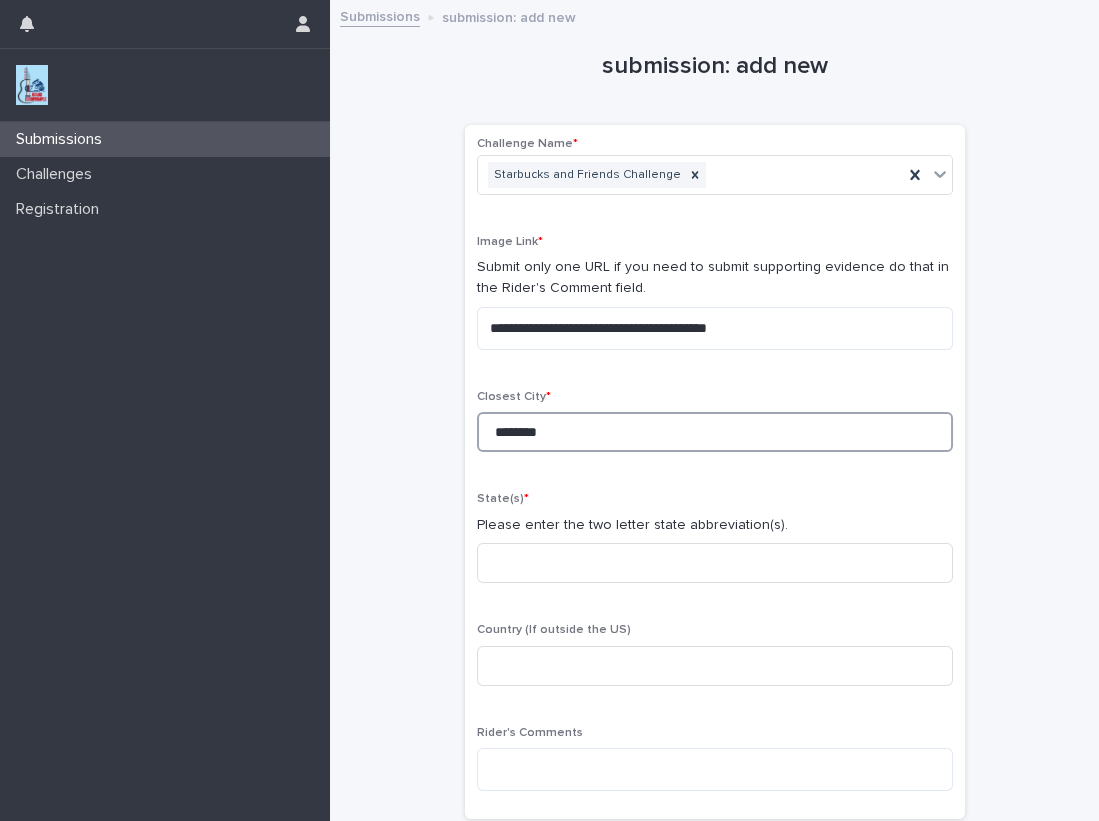type on "********" 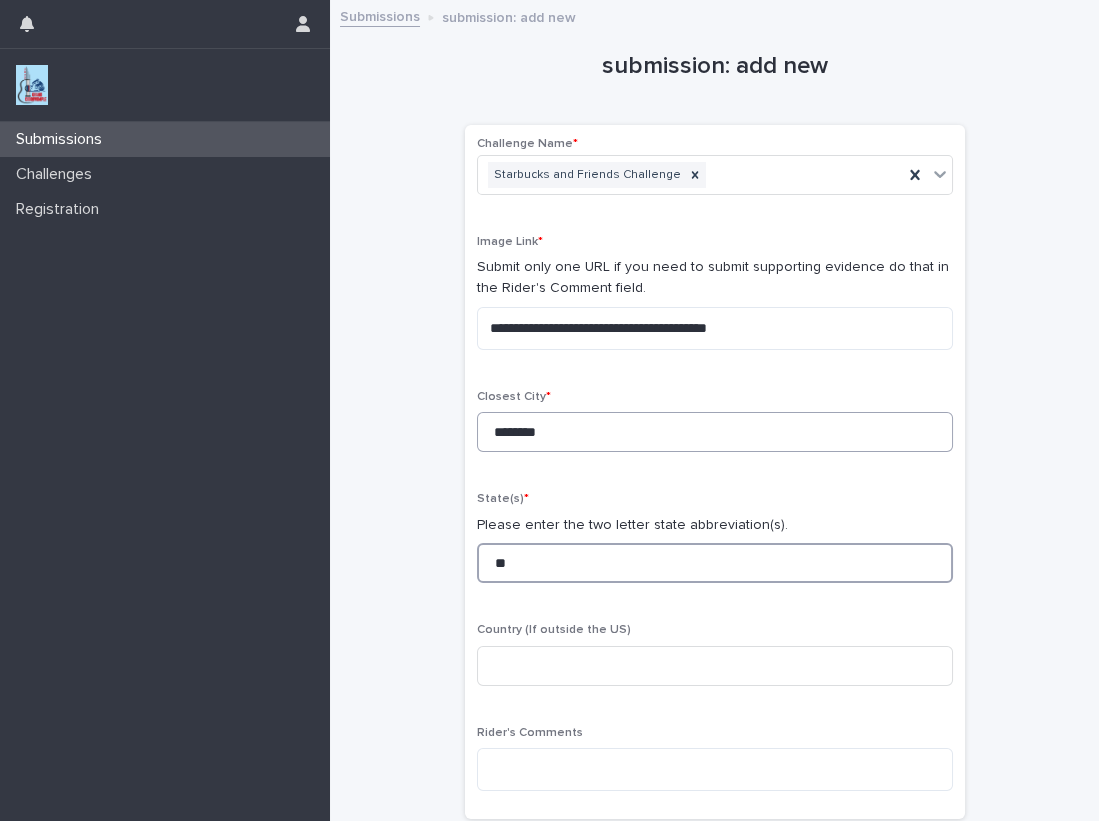 type on "**" 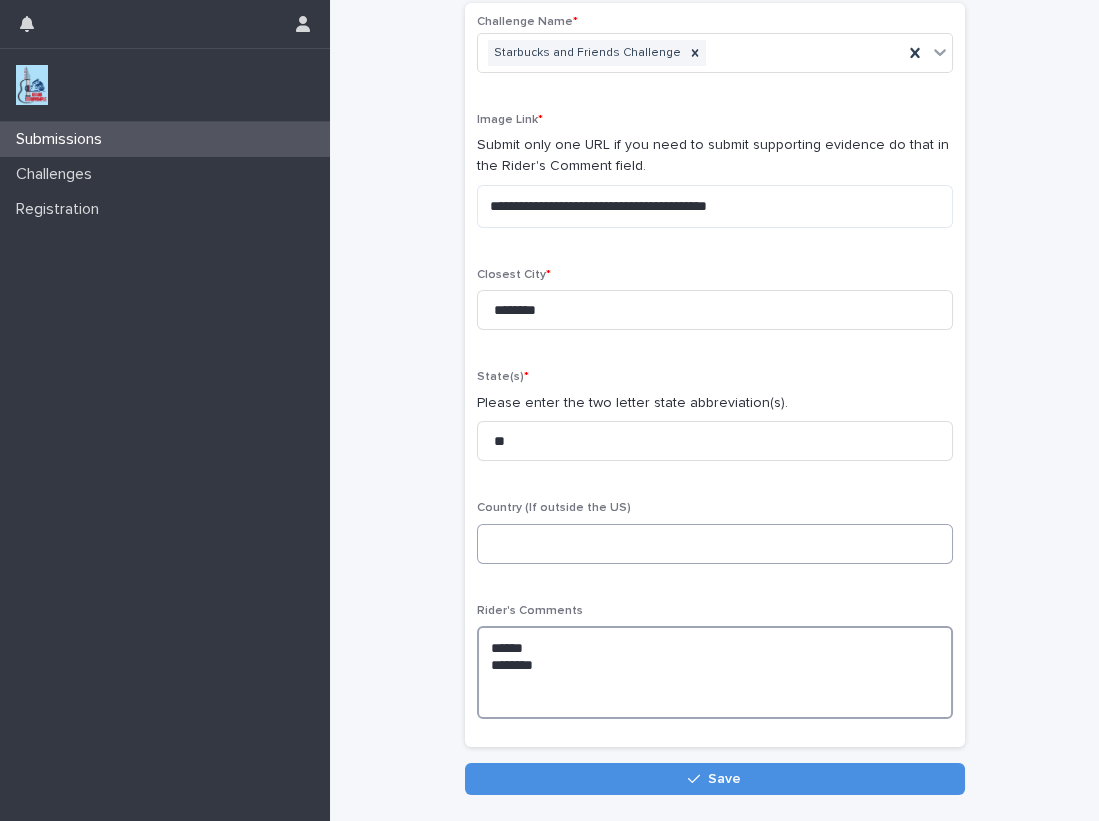scroll, scrollTop: 126, scrollLeft: 0, axis: vertical 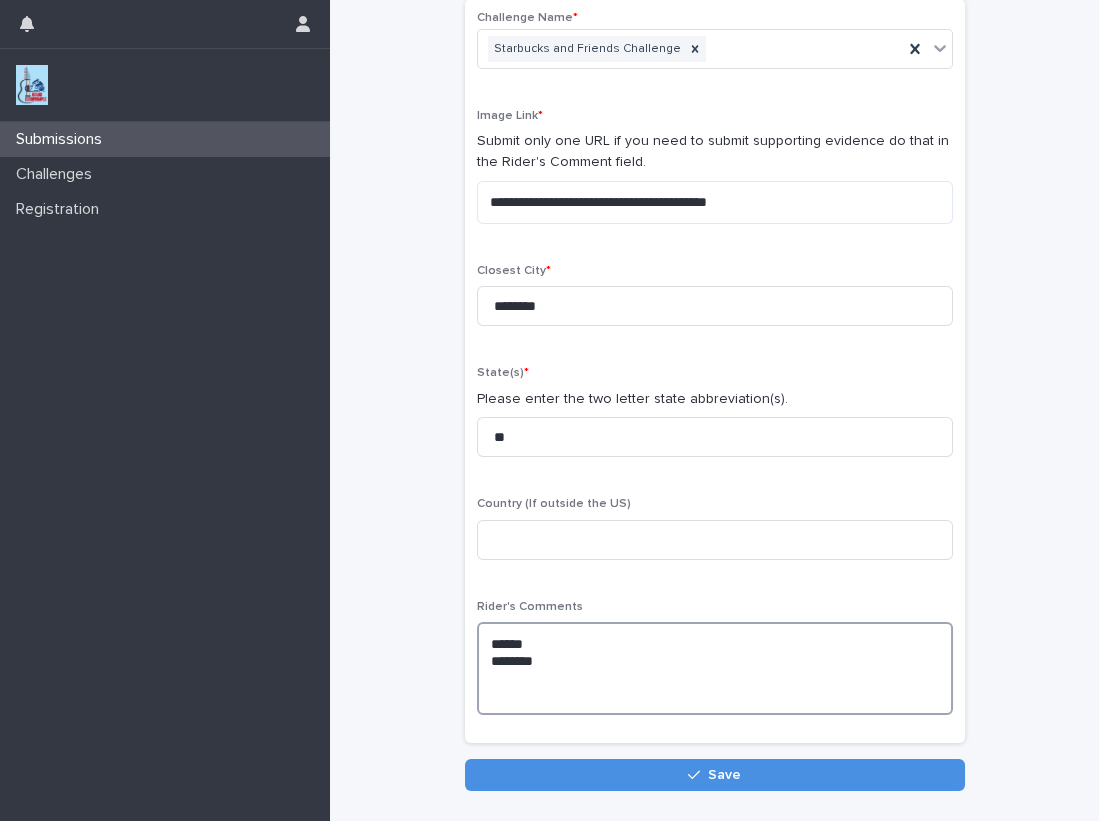 click on "******
******" at bounding box center (715, 668) 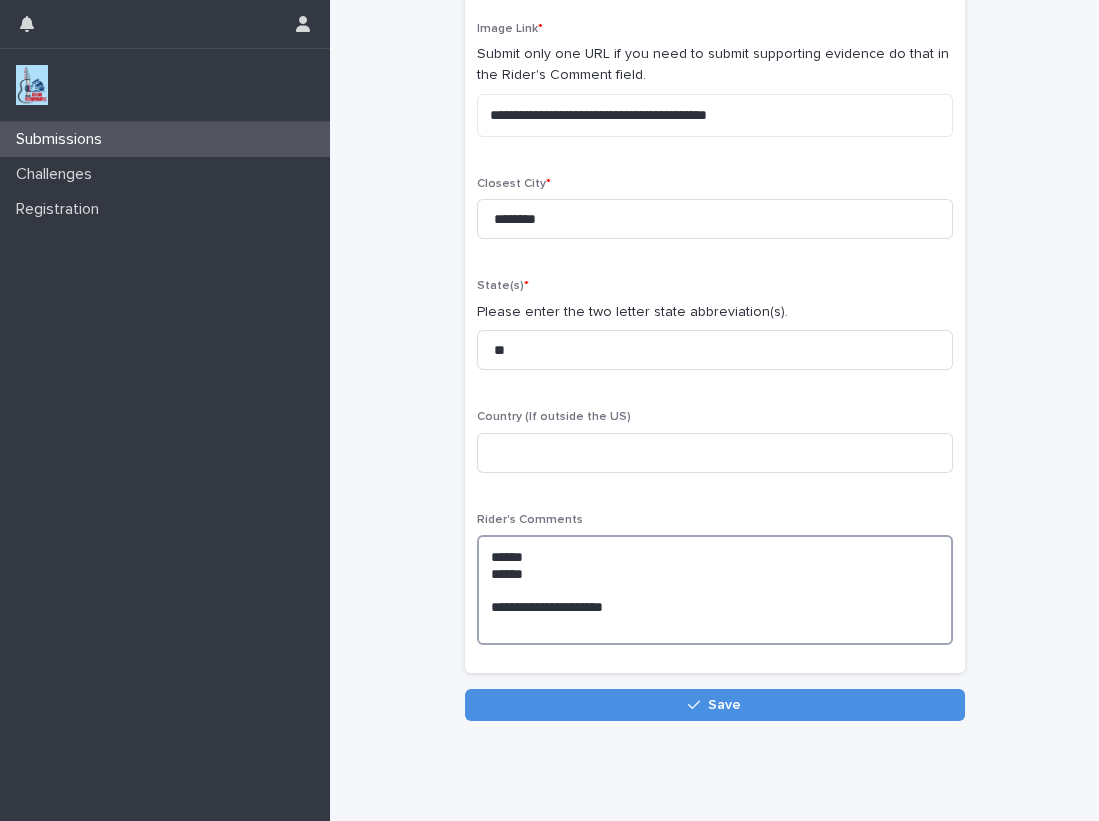 scroll, scrollTop: 217, scrollLeft: 0, axis: vertical 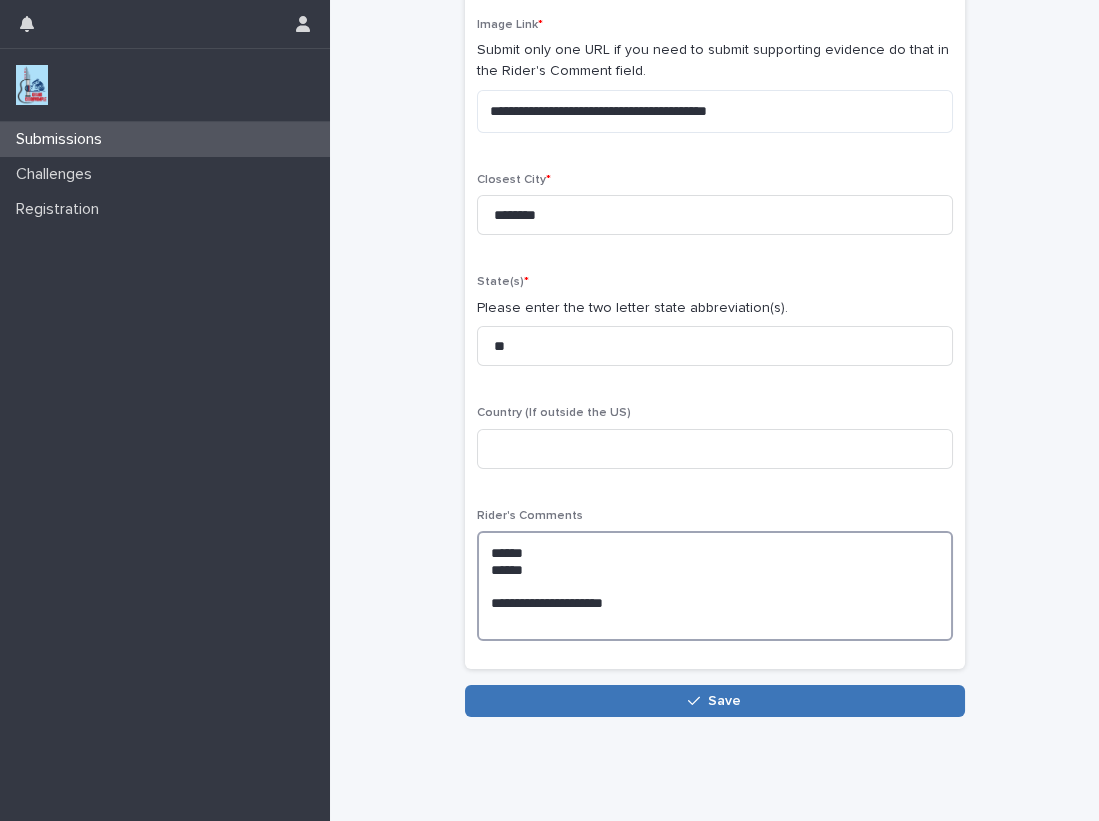 type on "**********" 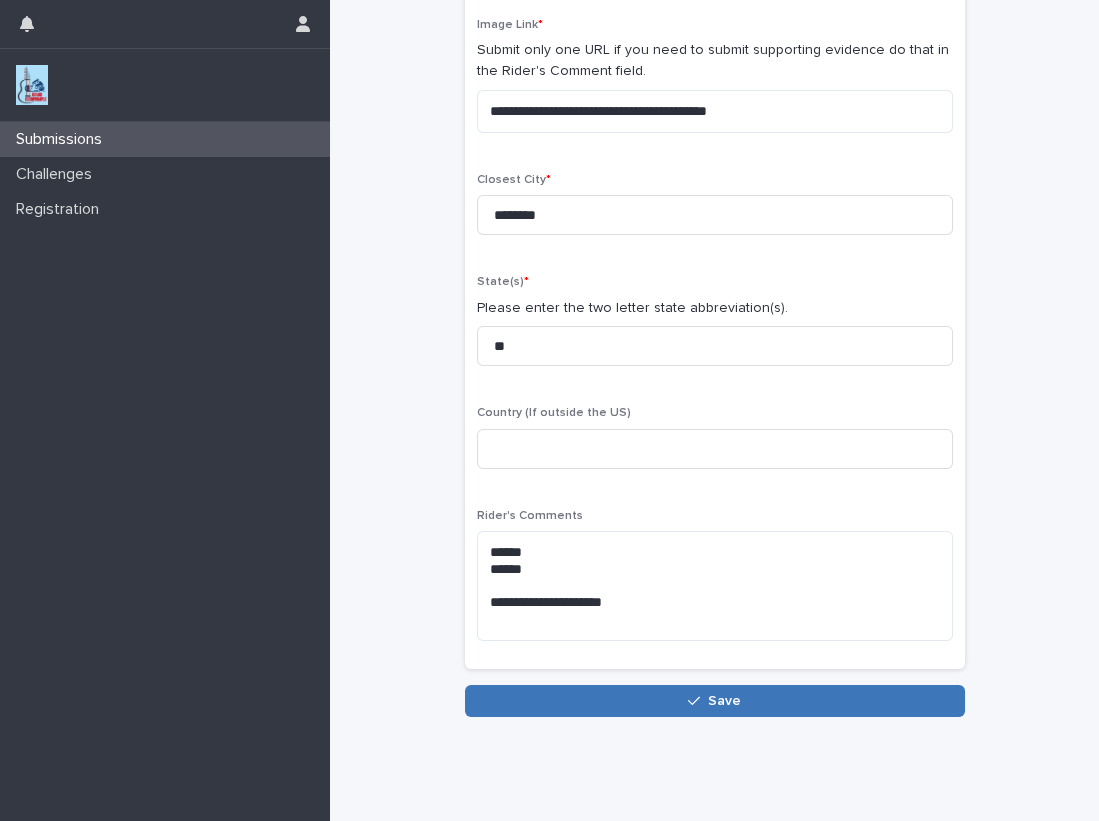 click on "Save" at bounding box center (724, 701) 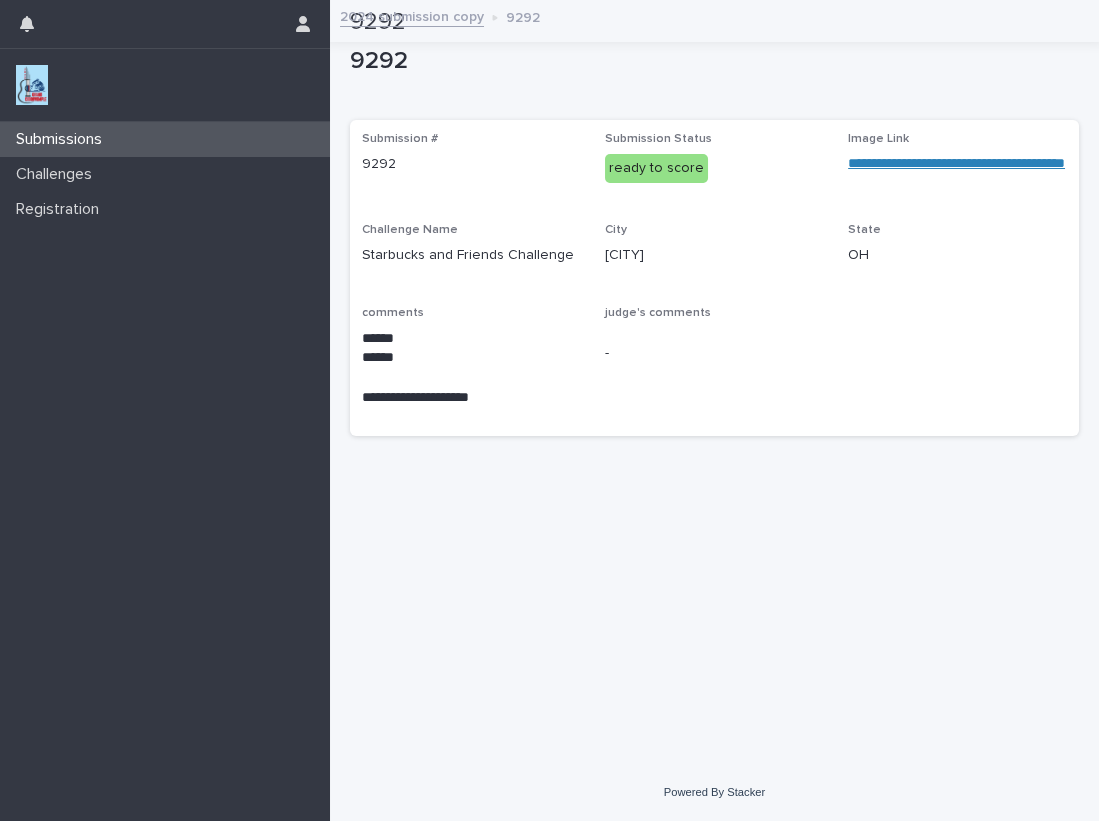 scroll, scrollTop: 0, scrollLeft: 0, axis: both 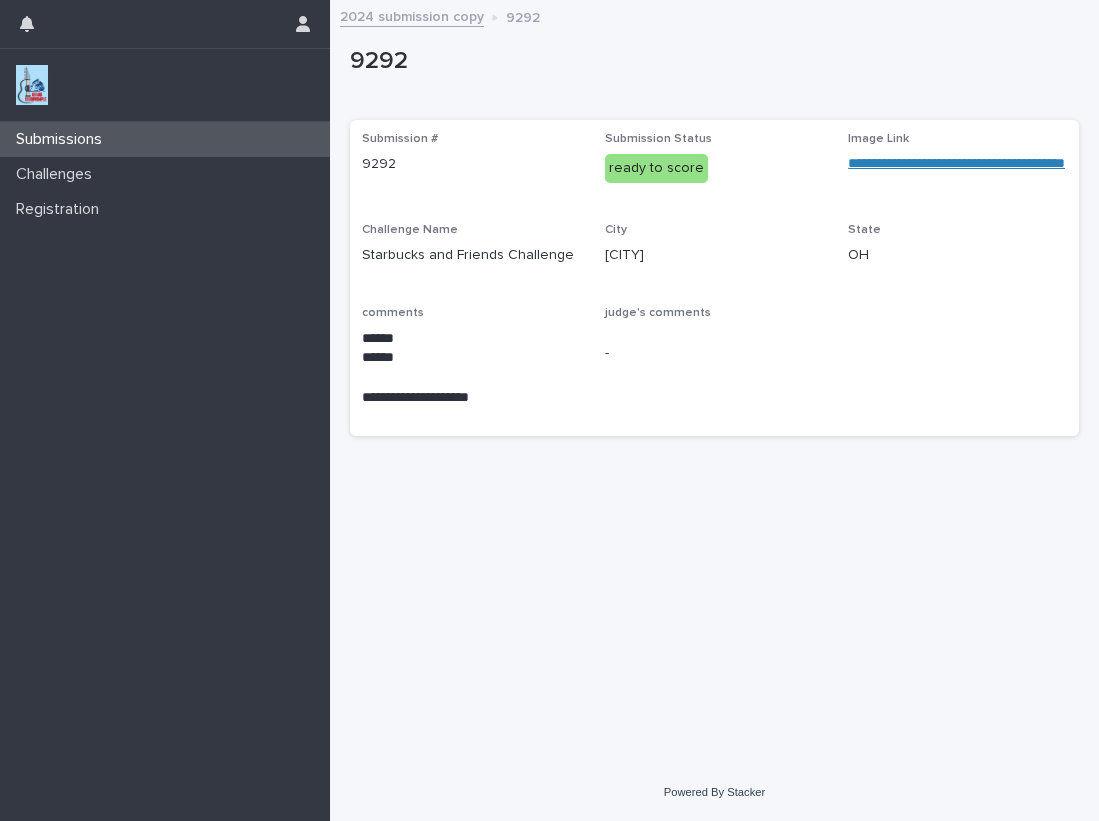 click at bounding box center [32, 85] 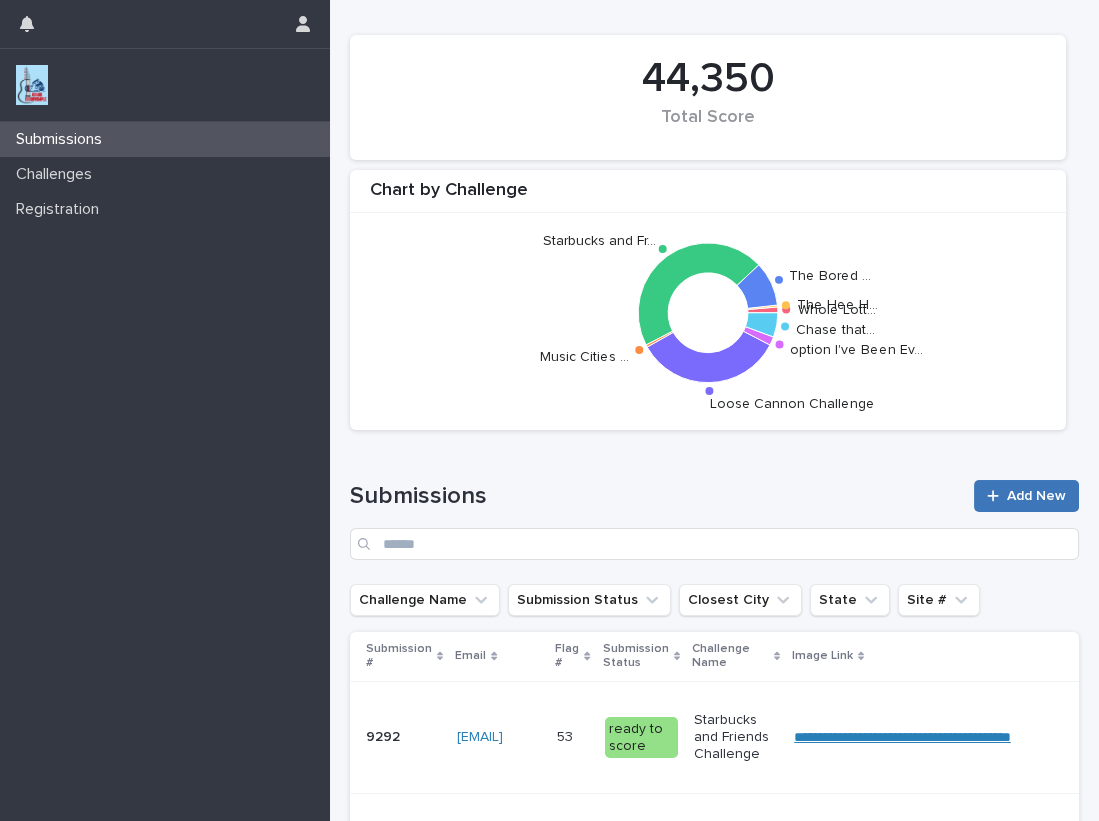 click on "Add New" at bounding box center [1036, 496] 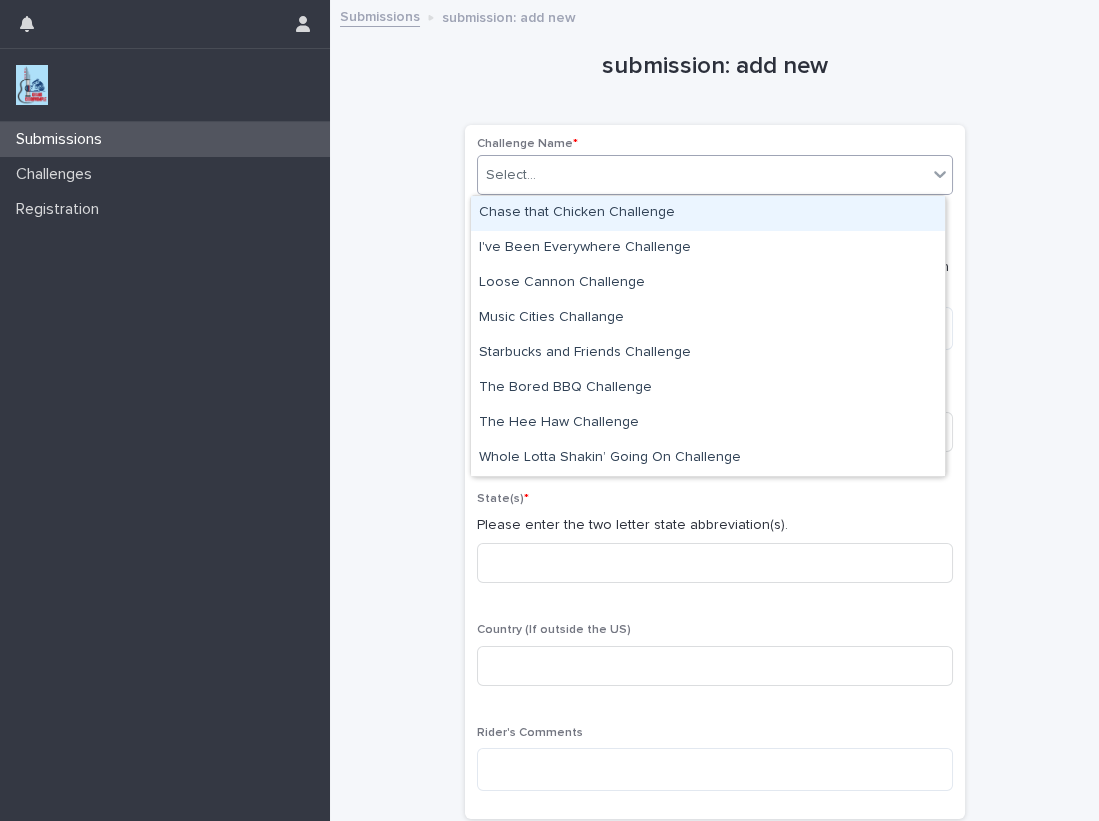 click on "Select..." at bounding box center (702, 175) 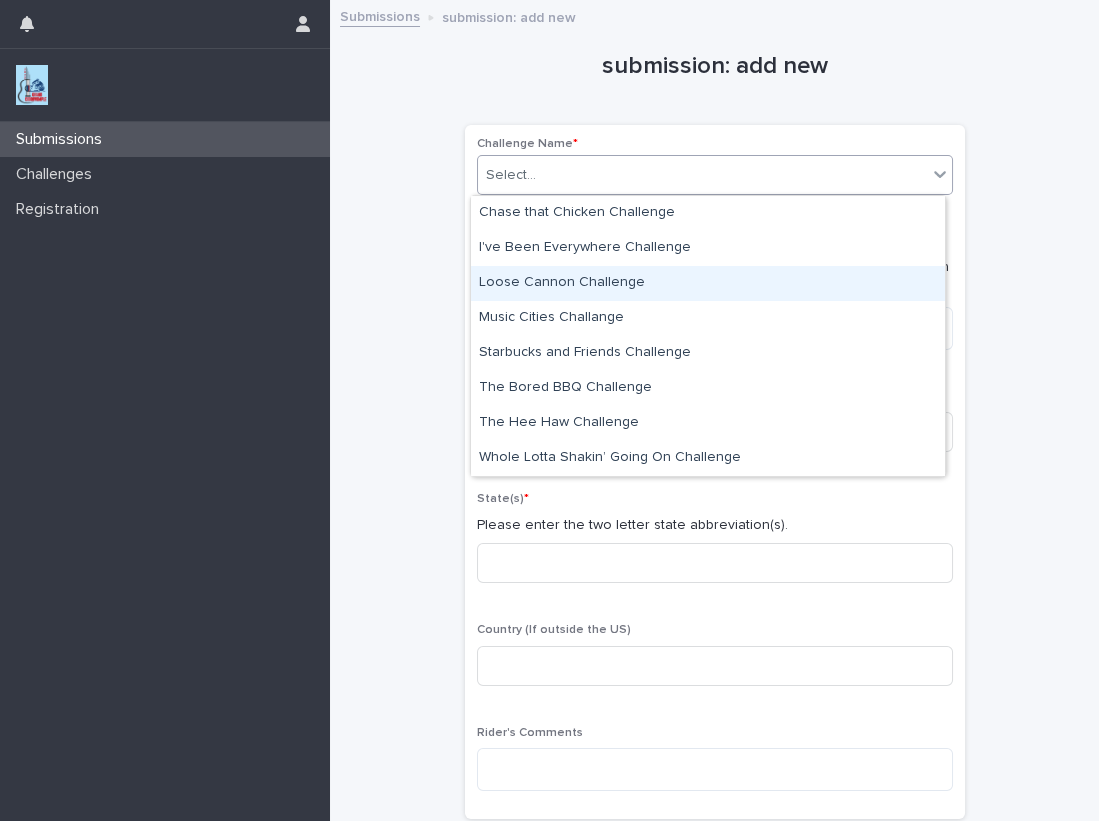 click on "Loose Cannon Challenge" at bounding box center [708, 283] 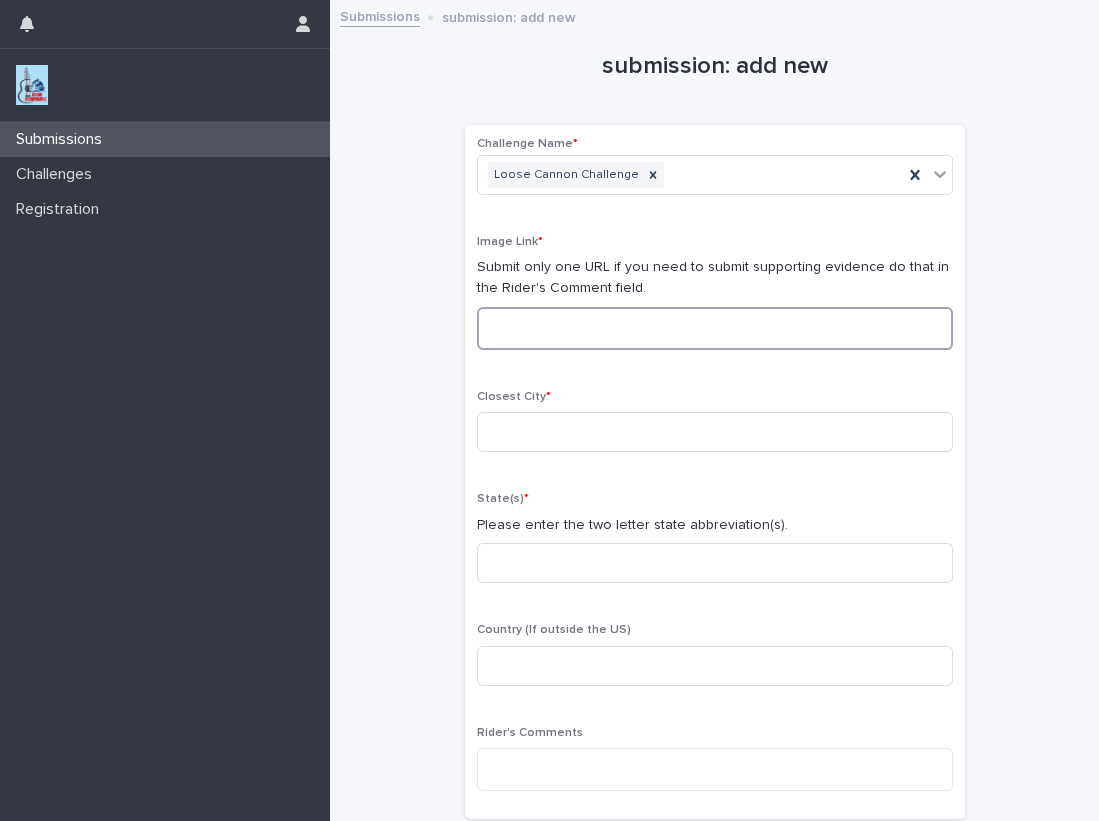 click at bounding box center [715, 328] 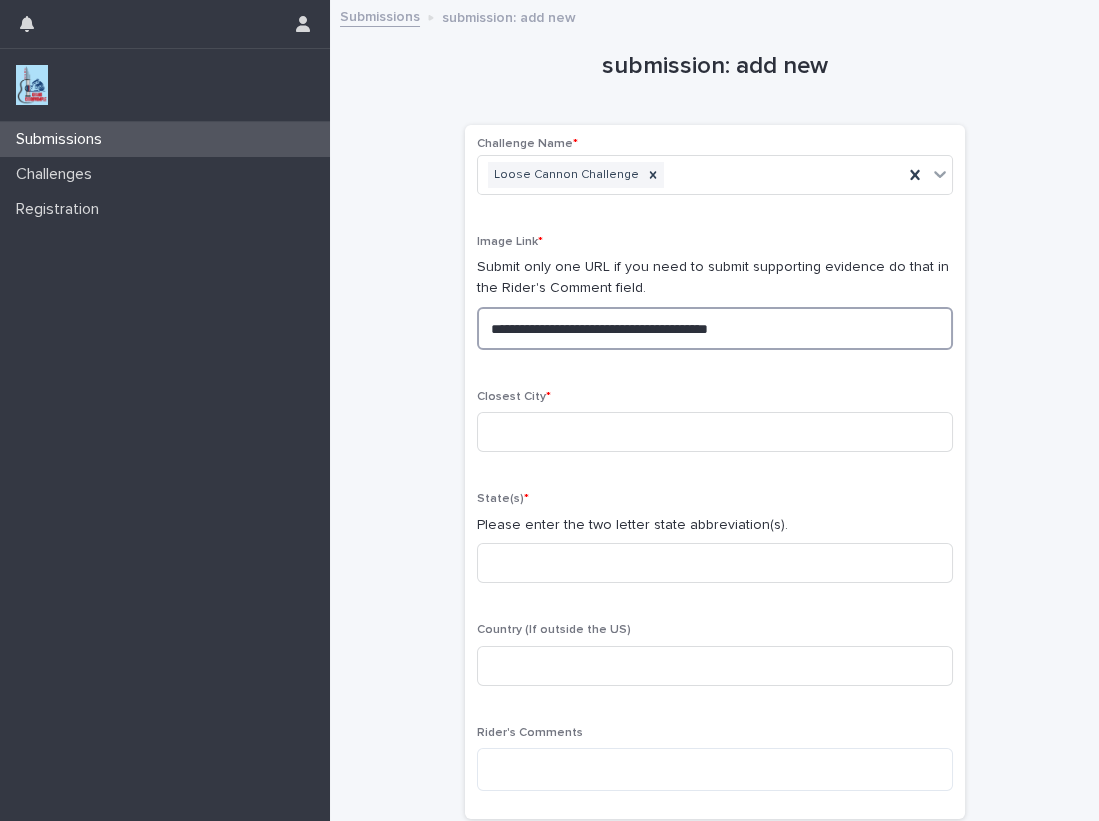 drag, startPoint x: 826, startPoint y: 332, endPoint x: 106, endPoint y: 236, distance: 726.3718 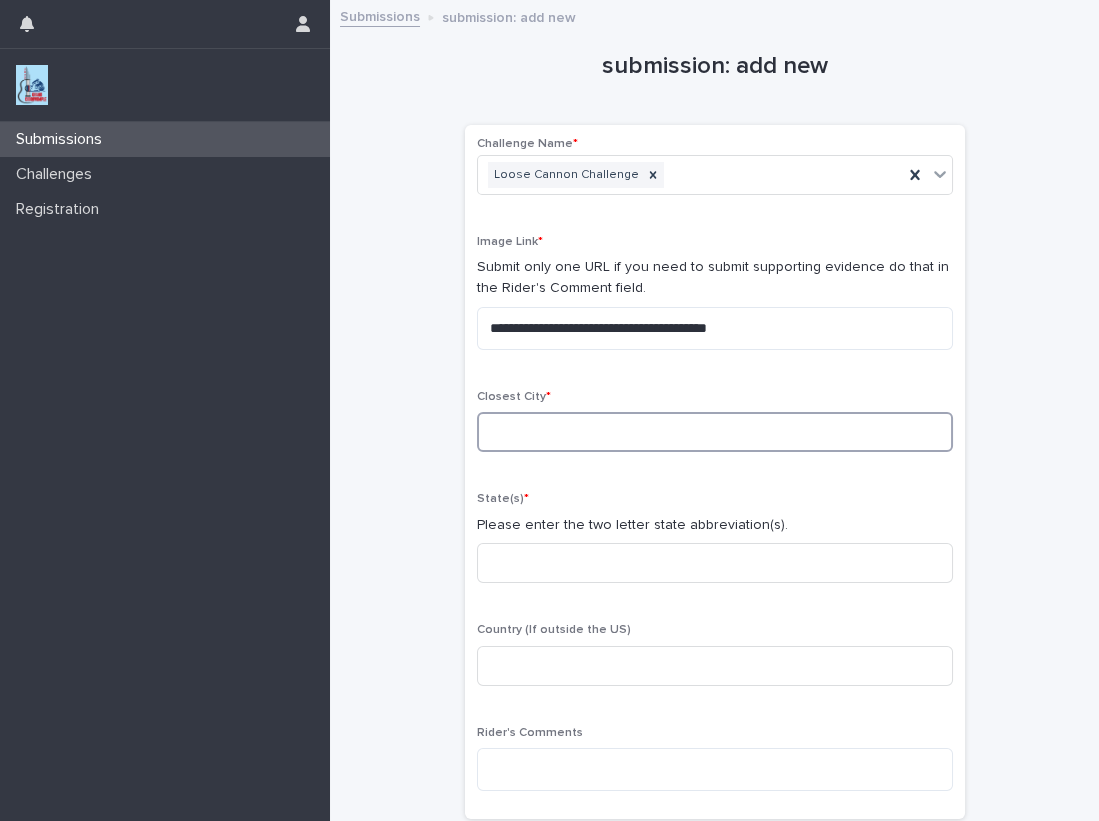 click at bounding box center [715, 432] 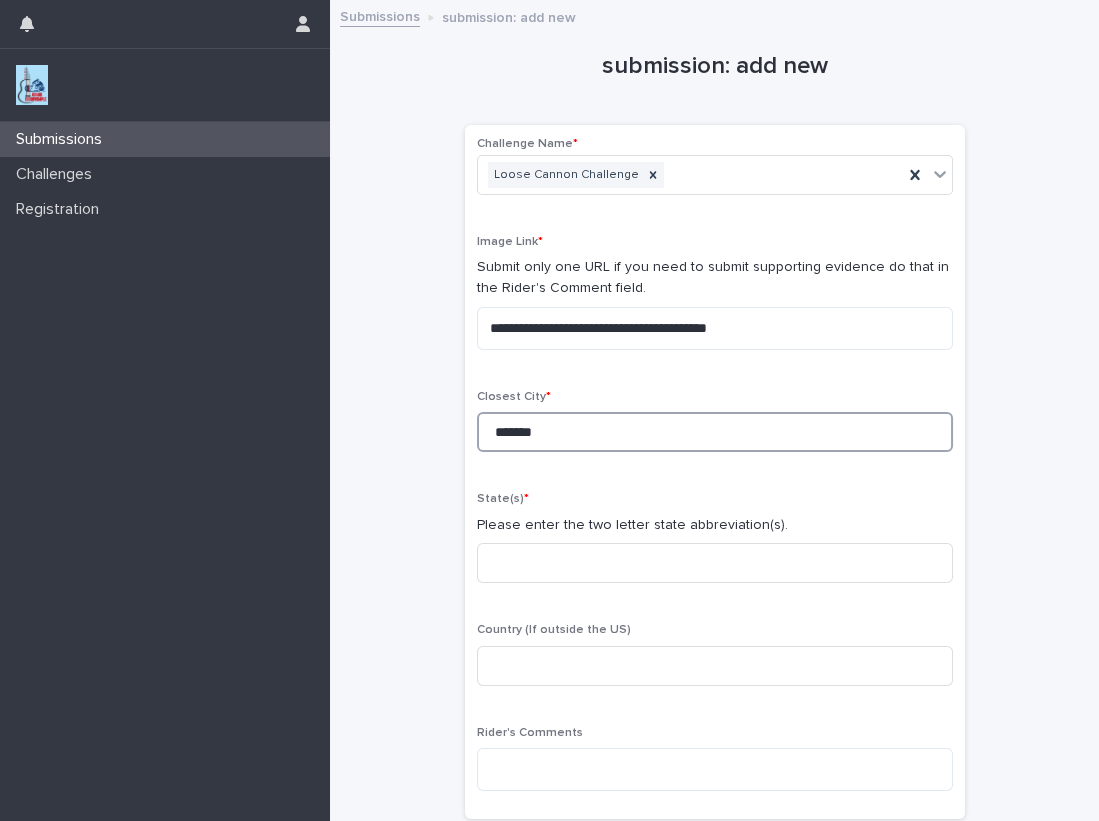 type on "*******" 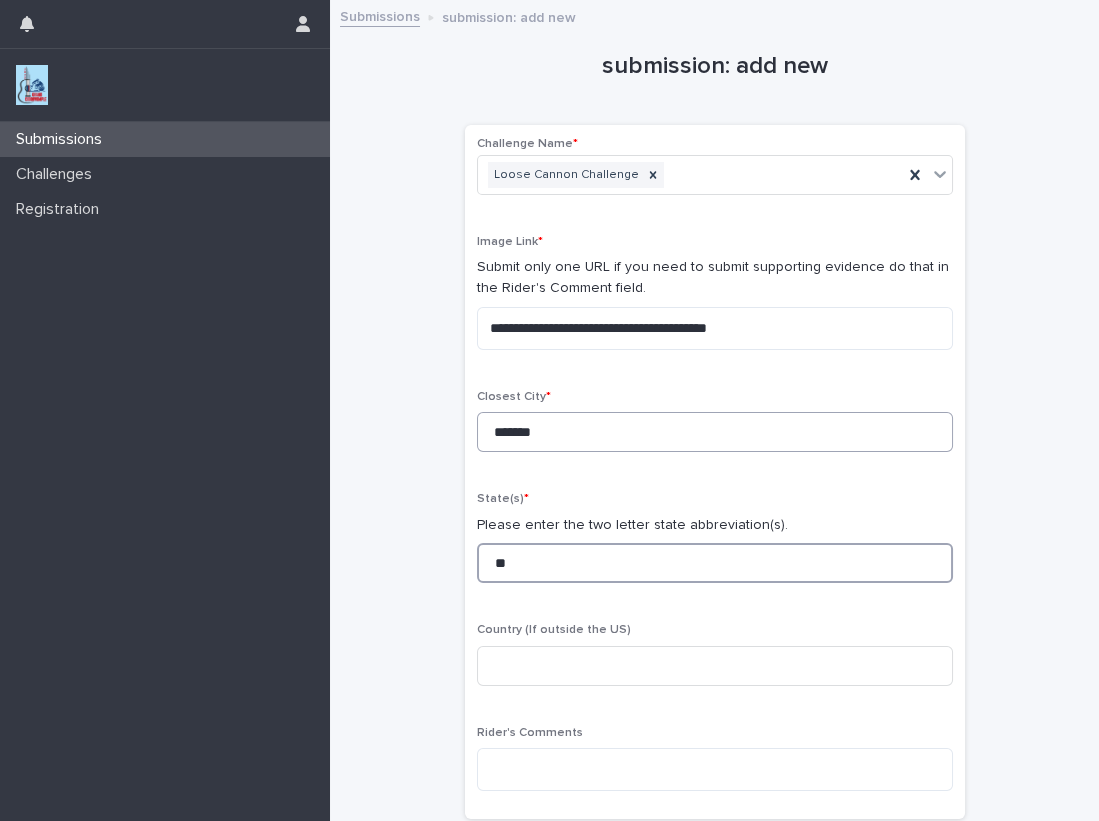 type on "**" 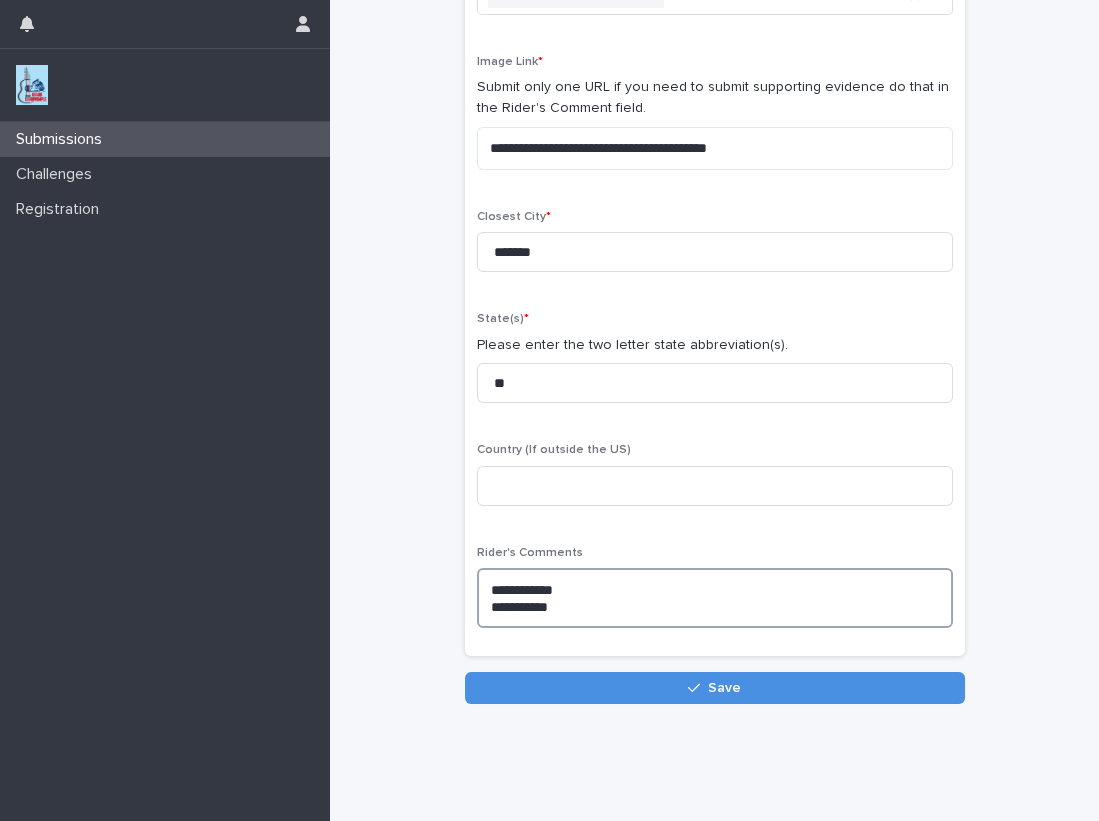 scroll, scrollTop: 181, scrollLeft: 0, axis: vertical 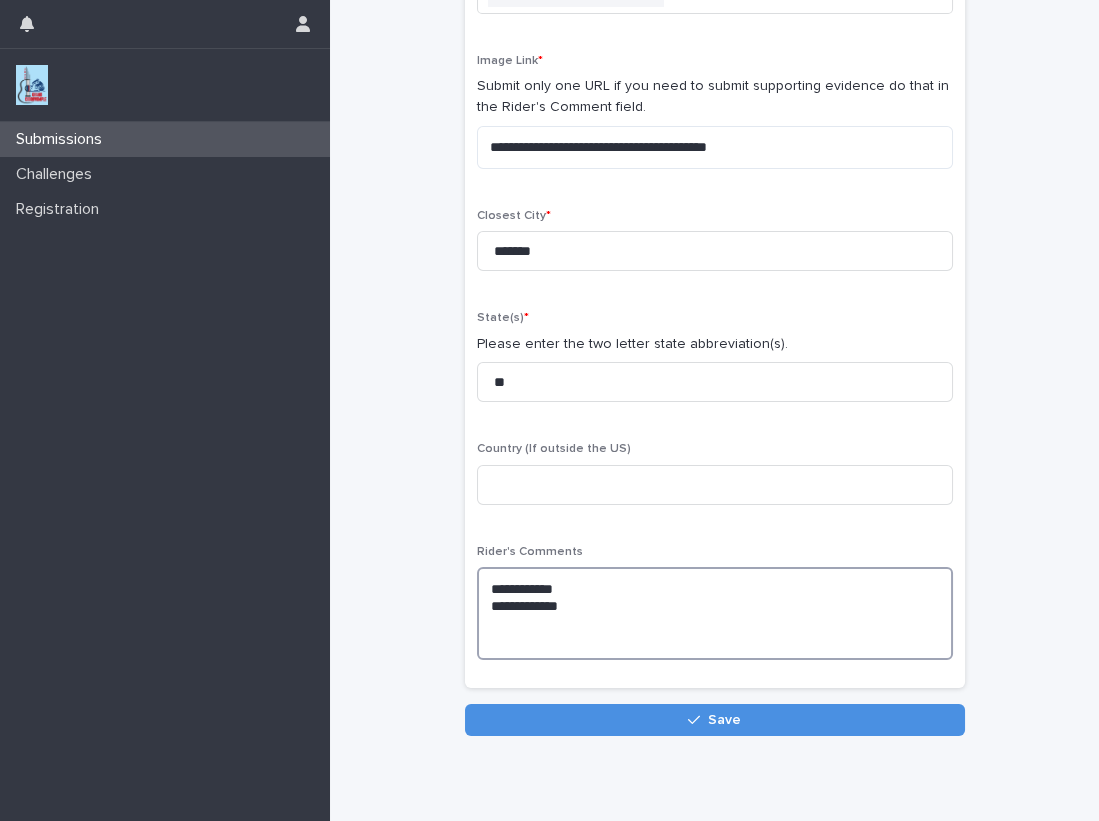 click on "**********" at bounding box center [715, 613] 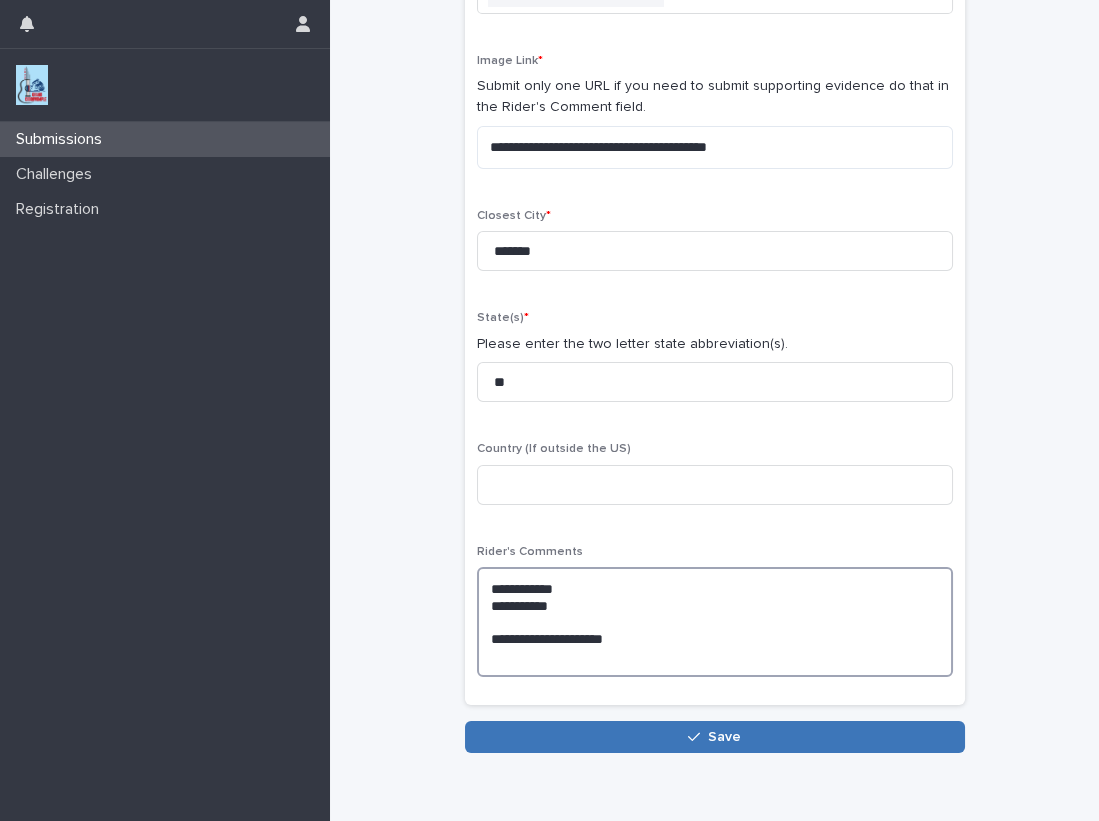 type on "**********" 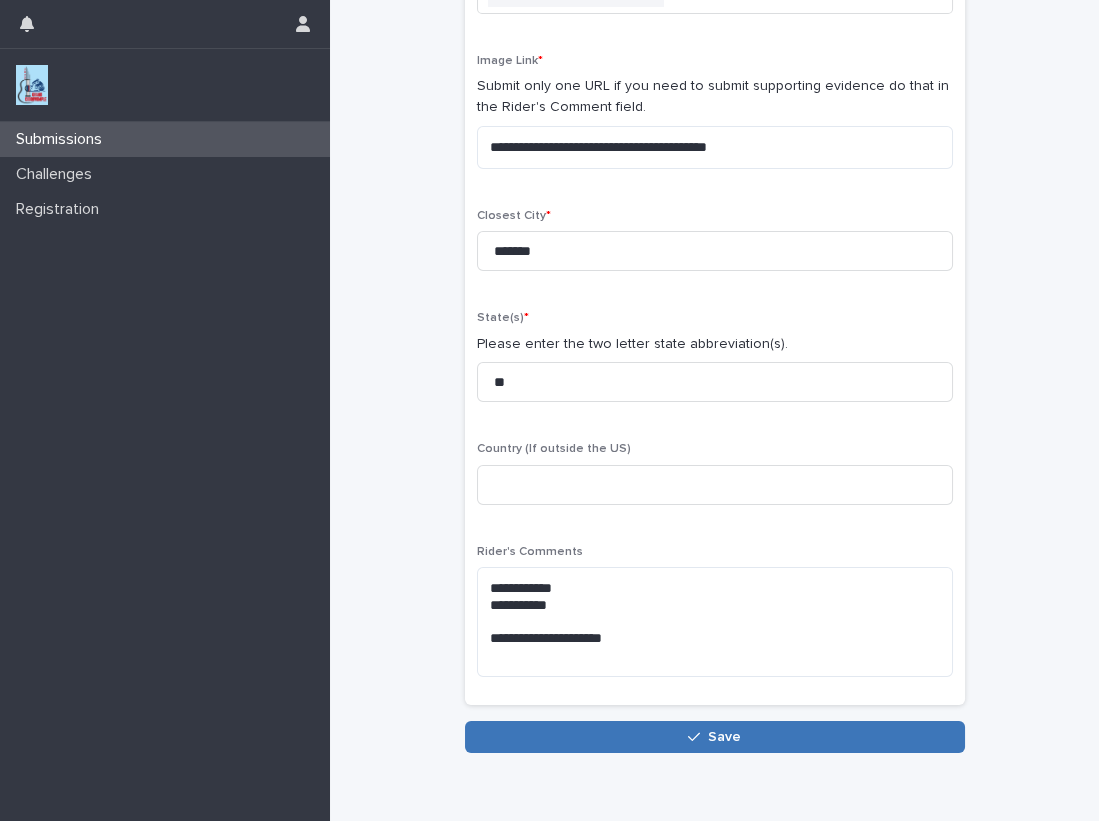 click on "Save" at bounding box center [724, 737] 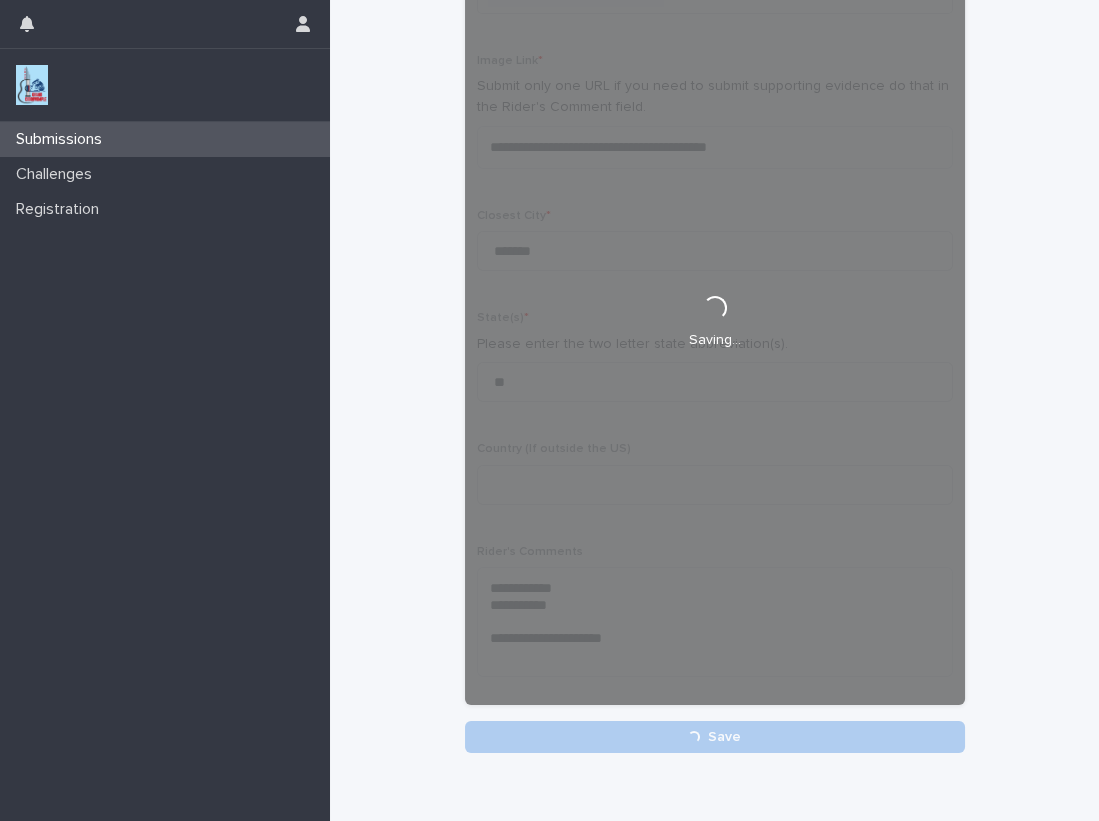 scroll, scrollTop: 0, scrollLeft: 0, axis: both 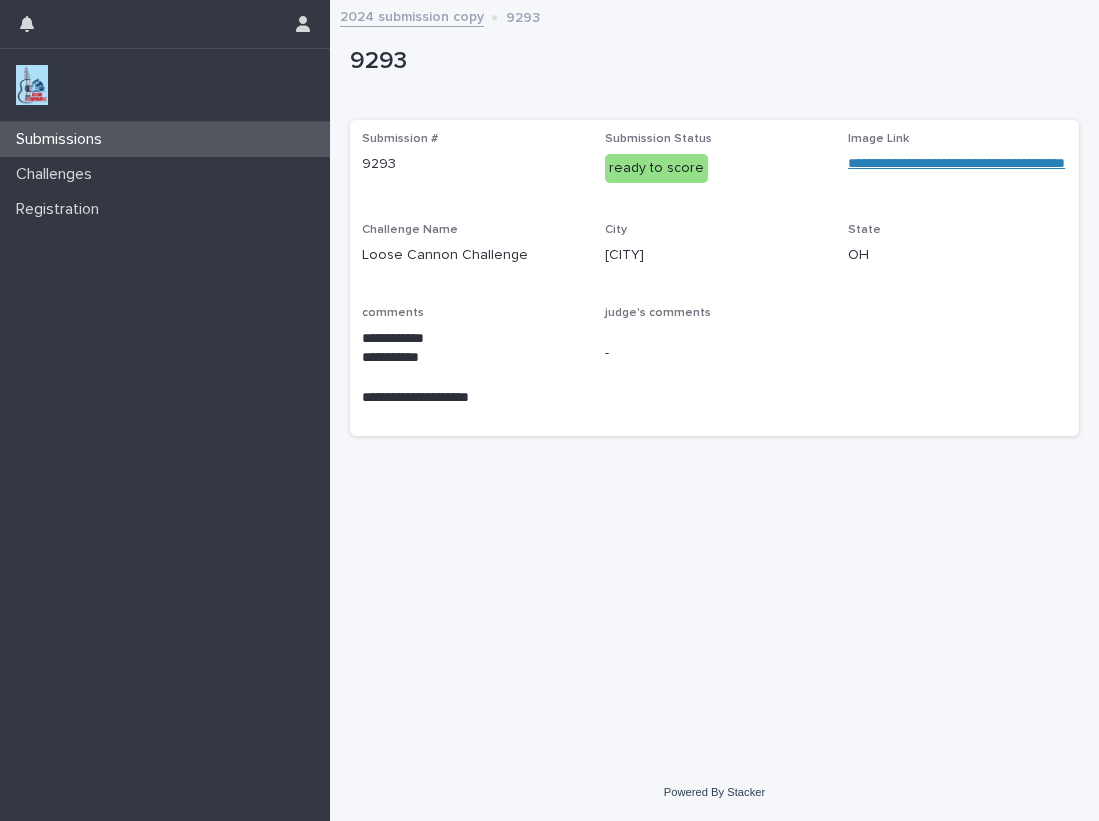 click at bounding box center [32, 85] 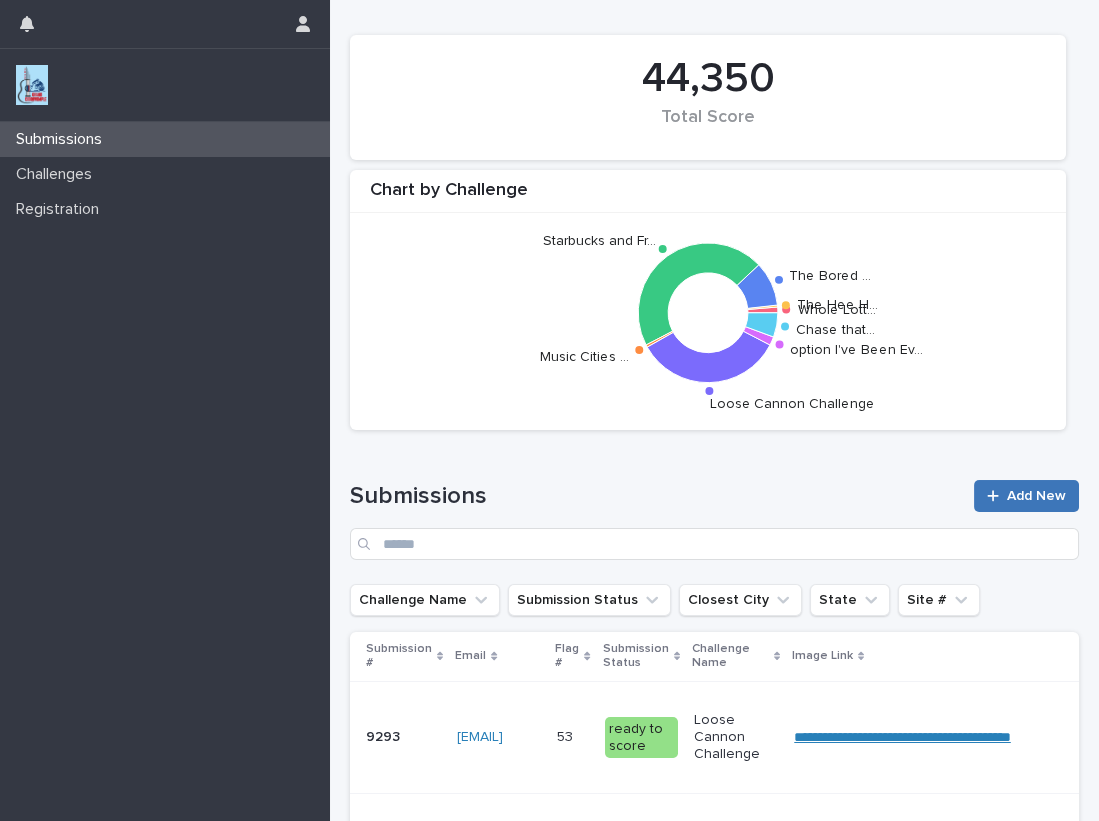 click on "Add New" at bounding box center (1036, 496) 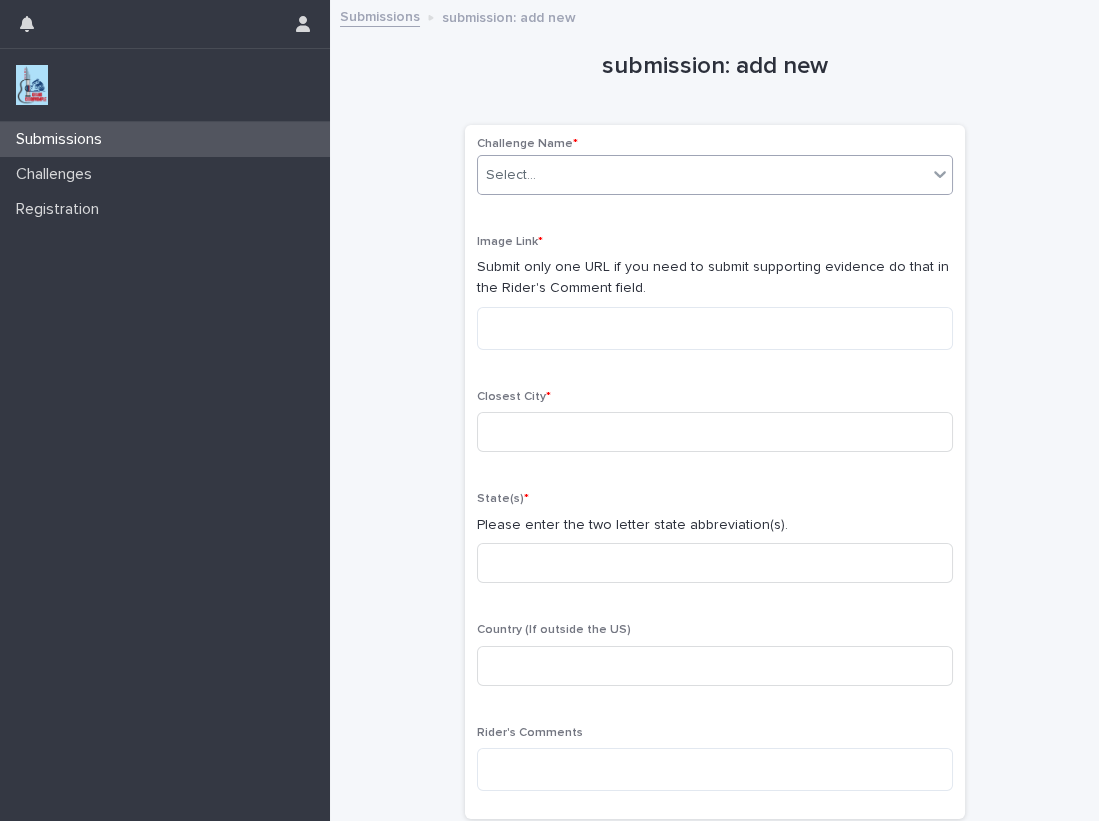 click on "Select..." at bounding box center [511, 175] 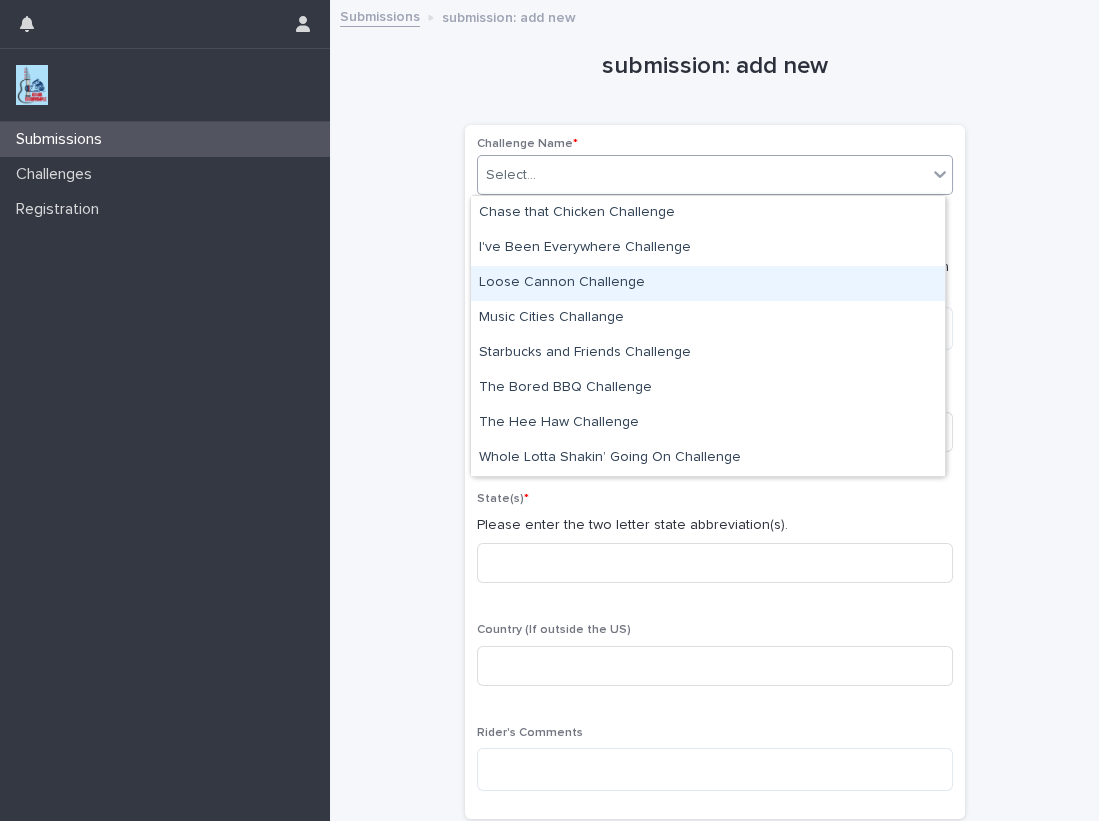 click on "Loose Cannon Challenge" at bounding box center [708, 283] 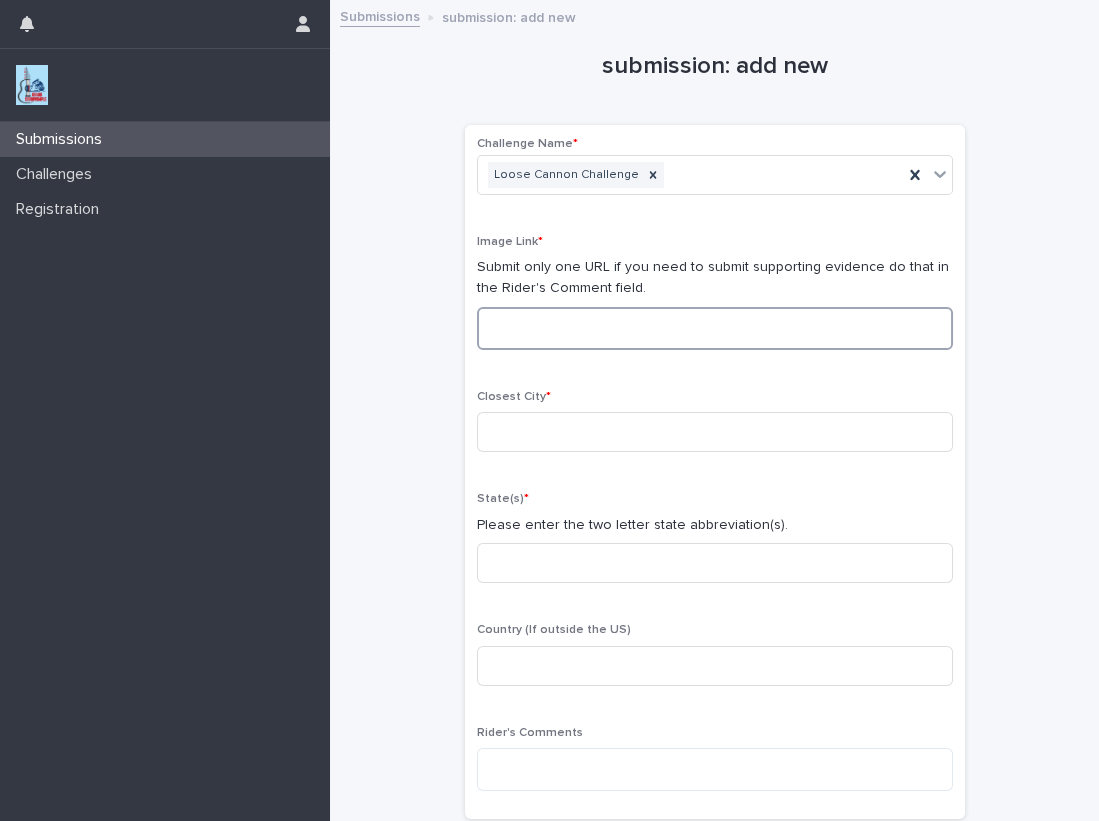 click at bounding box center [715, 328] 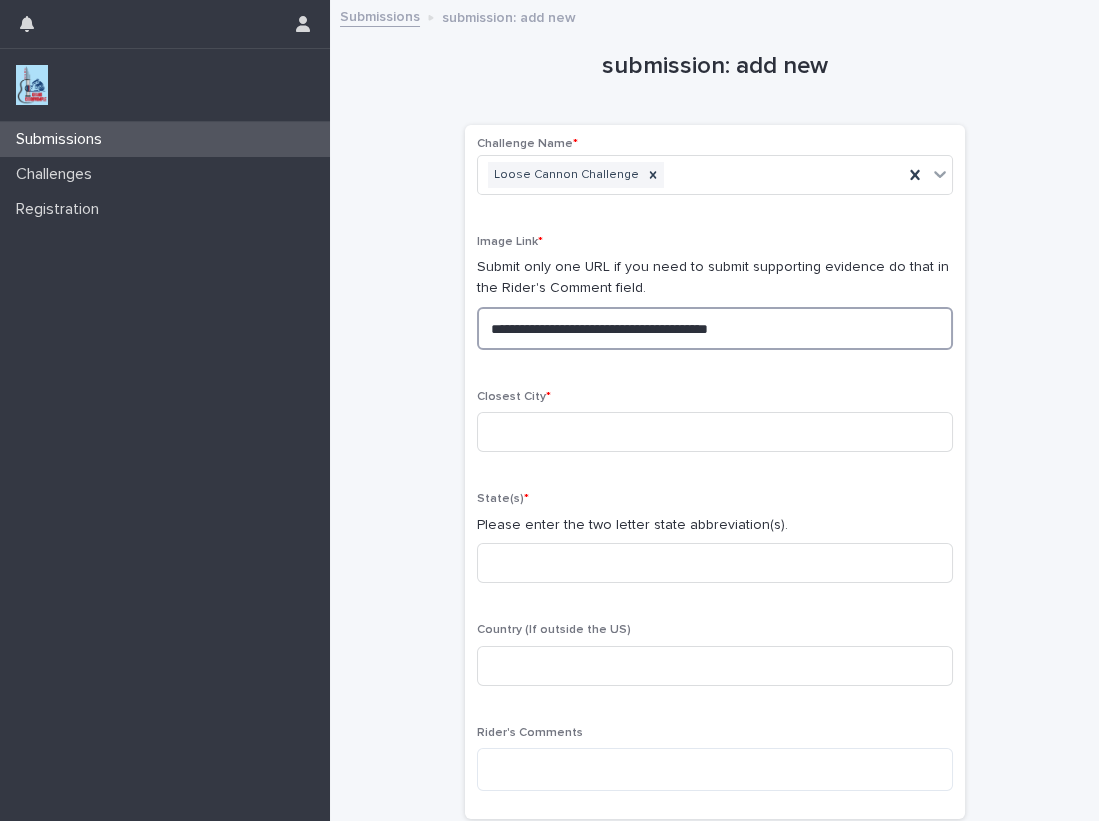 drag, startPoint x: 765, startPoint y: 319, endPoint x: 286, endPoint y: 306, distance: 479.1764 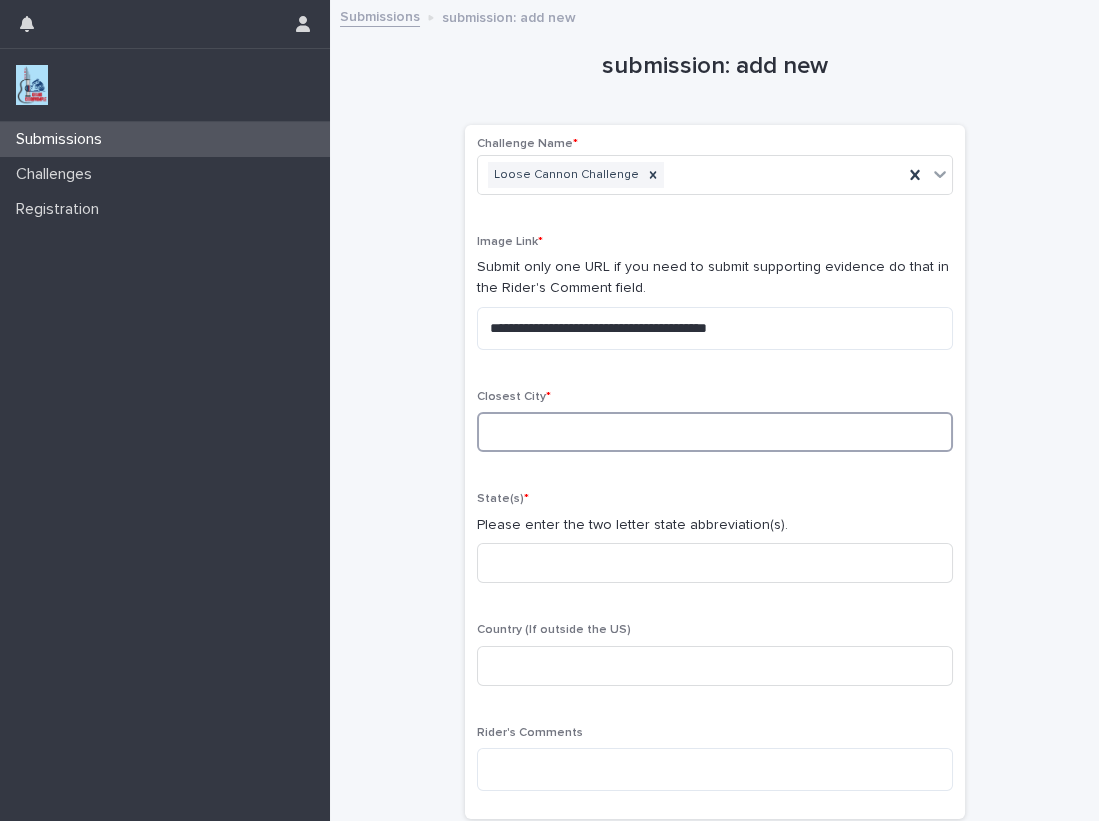 click at bounding box center [715, 432] 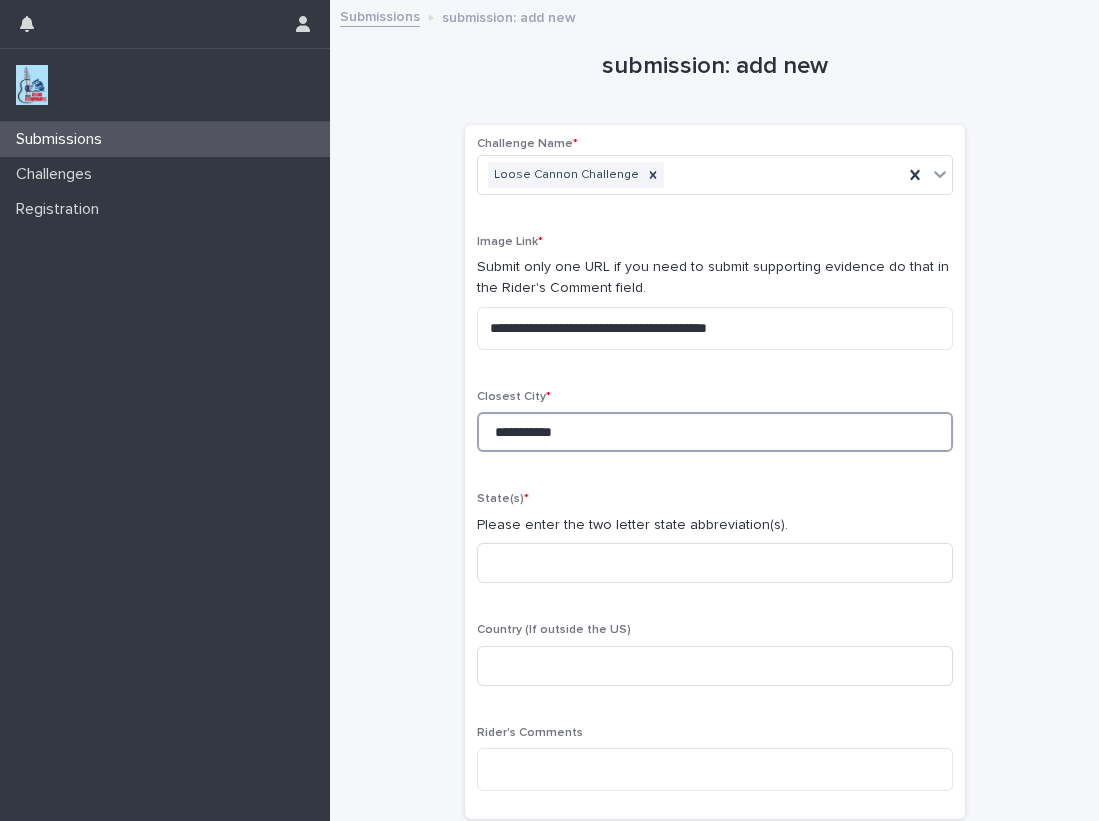 type on "**********" 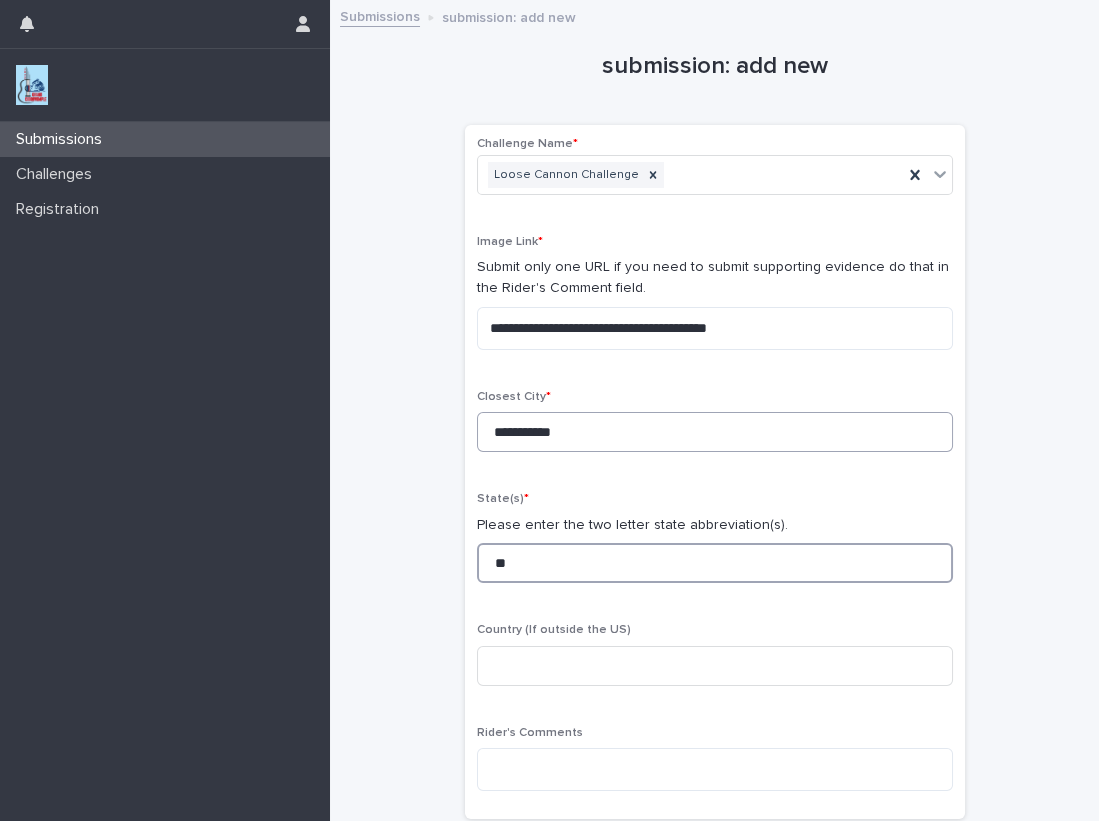 type on "**" 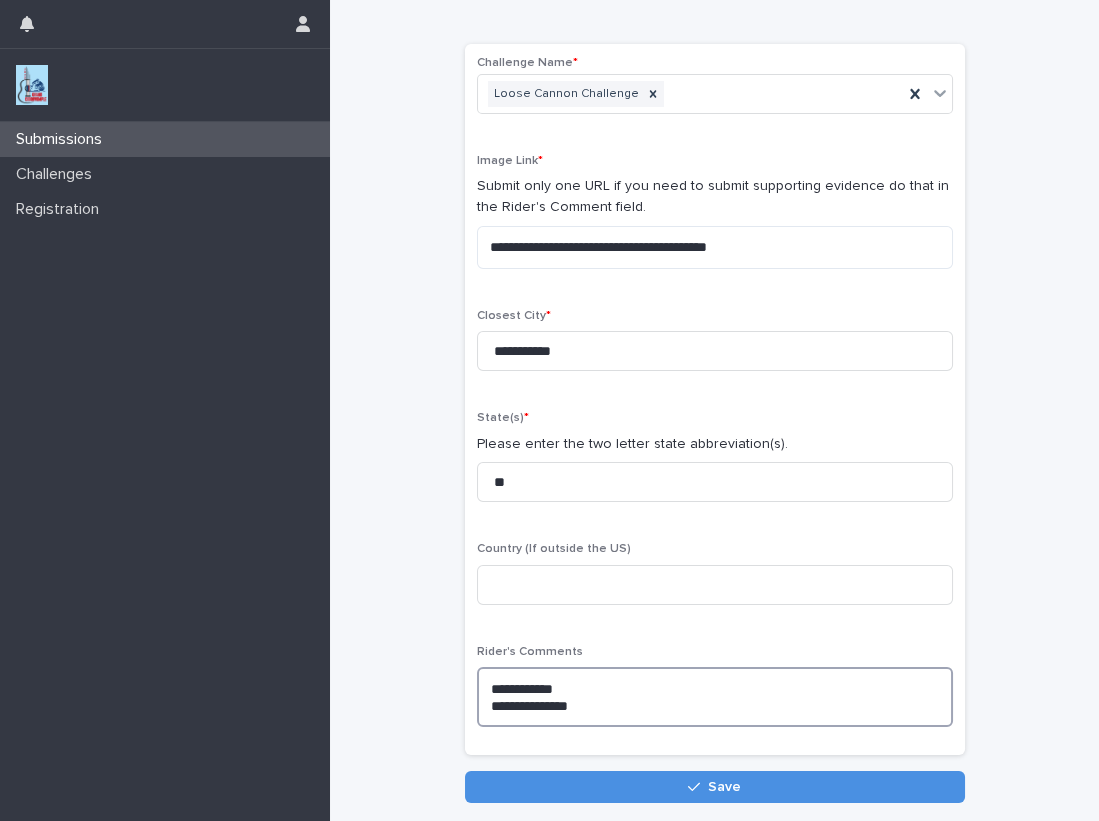 scroll, scrollTop: 90, scrollLeft: 0, axis: vertical 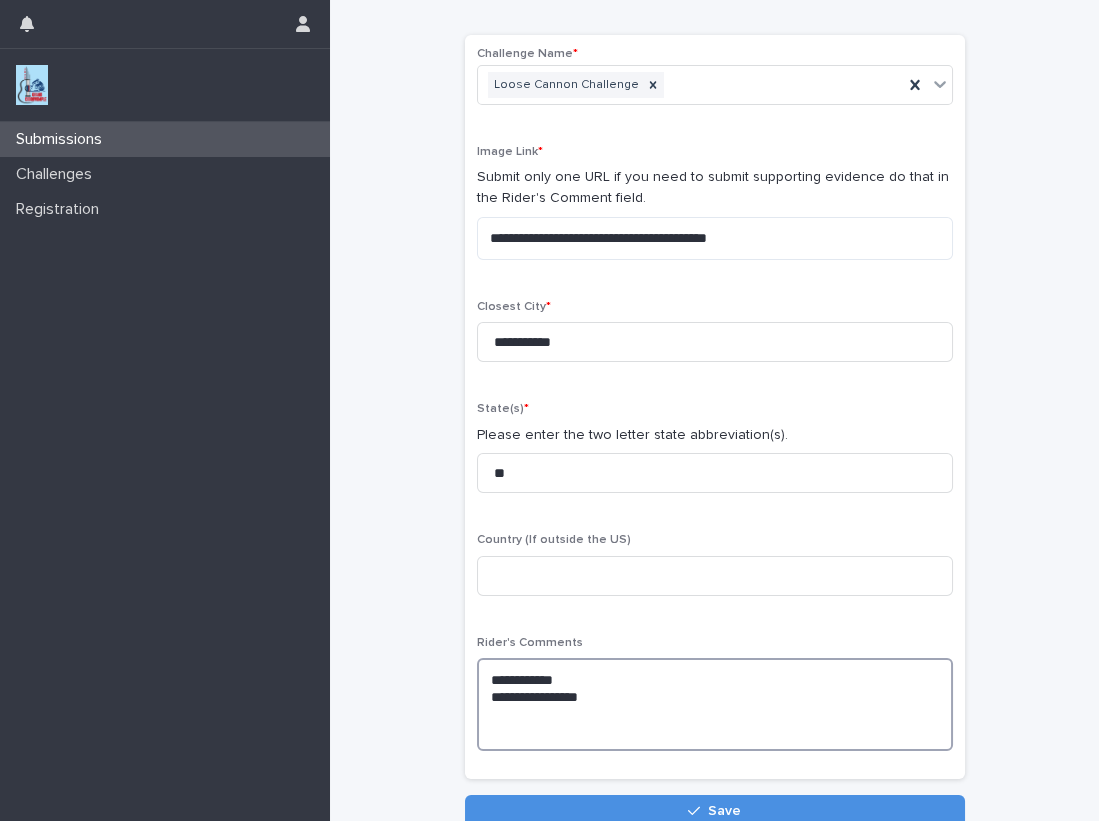 click on "**********" at bounding box center [715, 704] 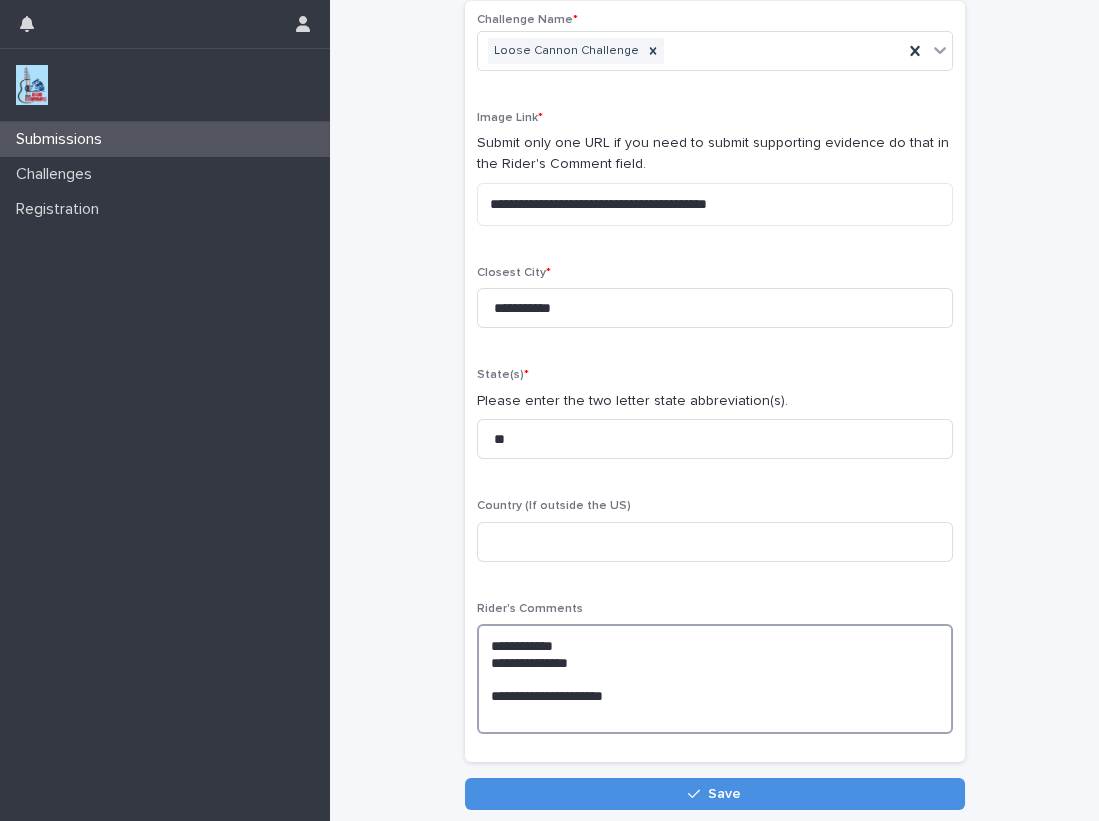 scroll, scrollTop: 242, scrollLeft: 0, axis: vertical 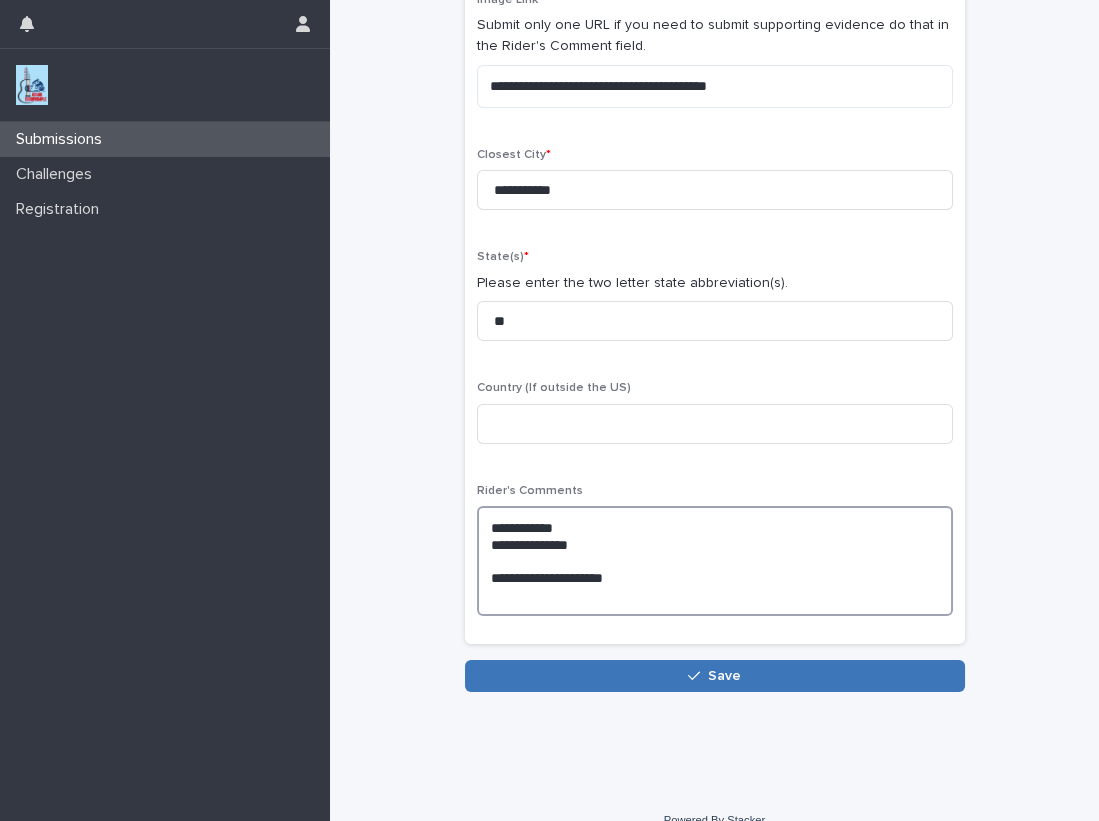 type on "**********" 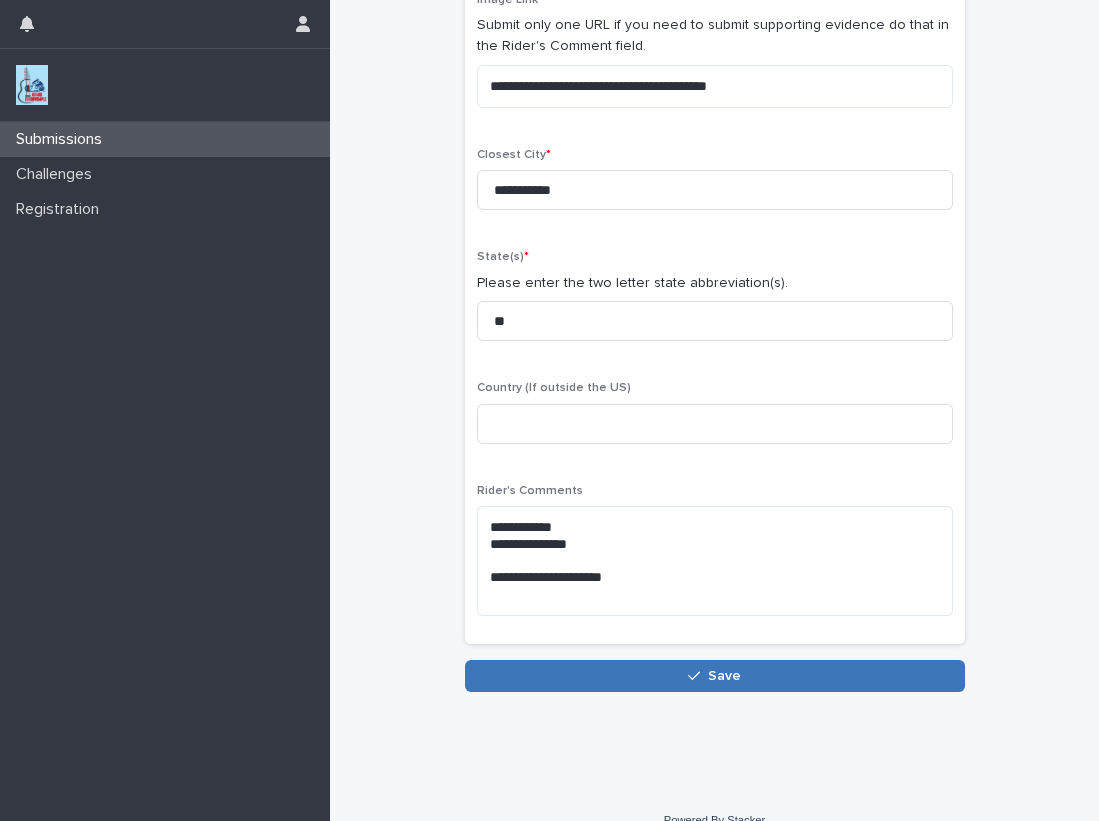 click 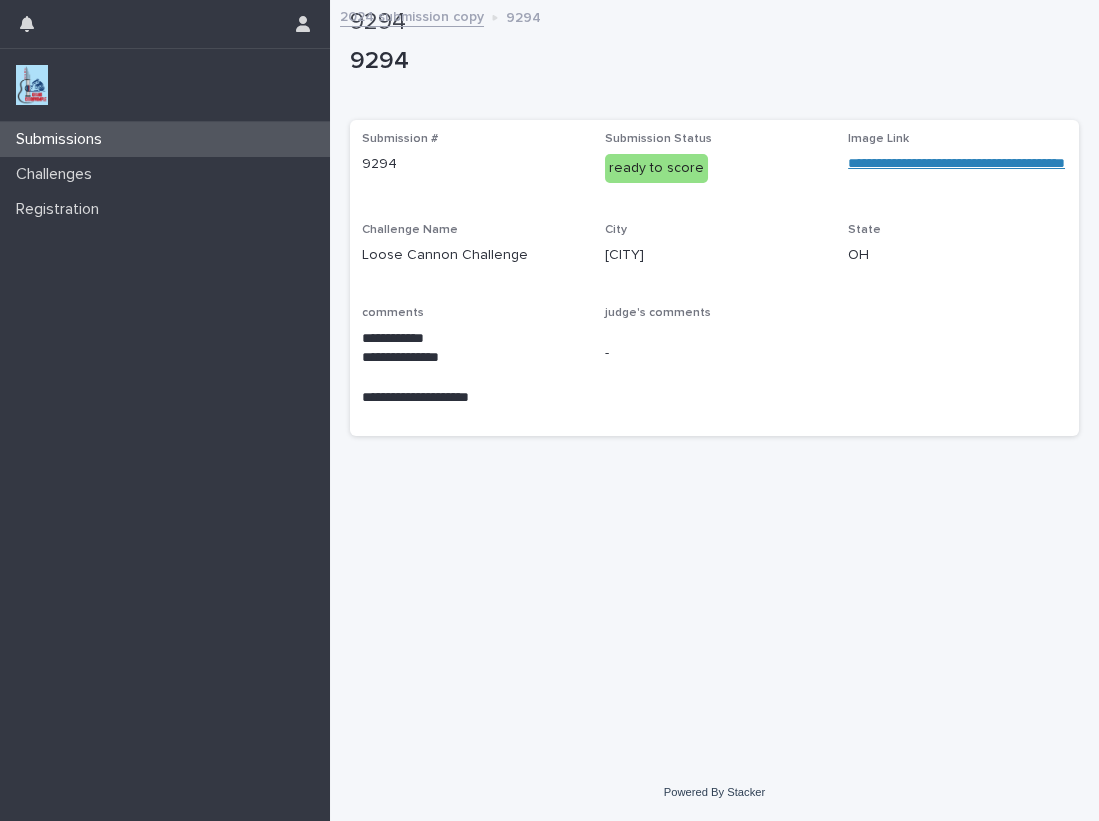 scroll, scrollTop: 0, scrollLeft: 0, axis: both 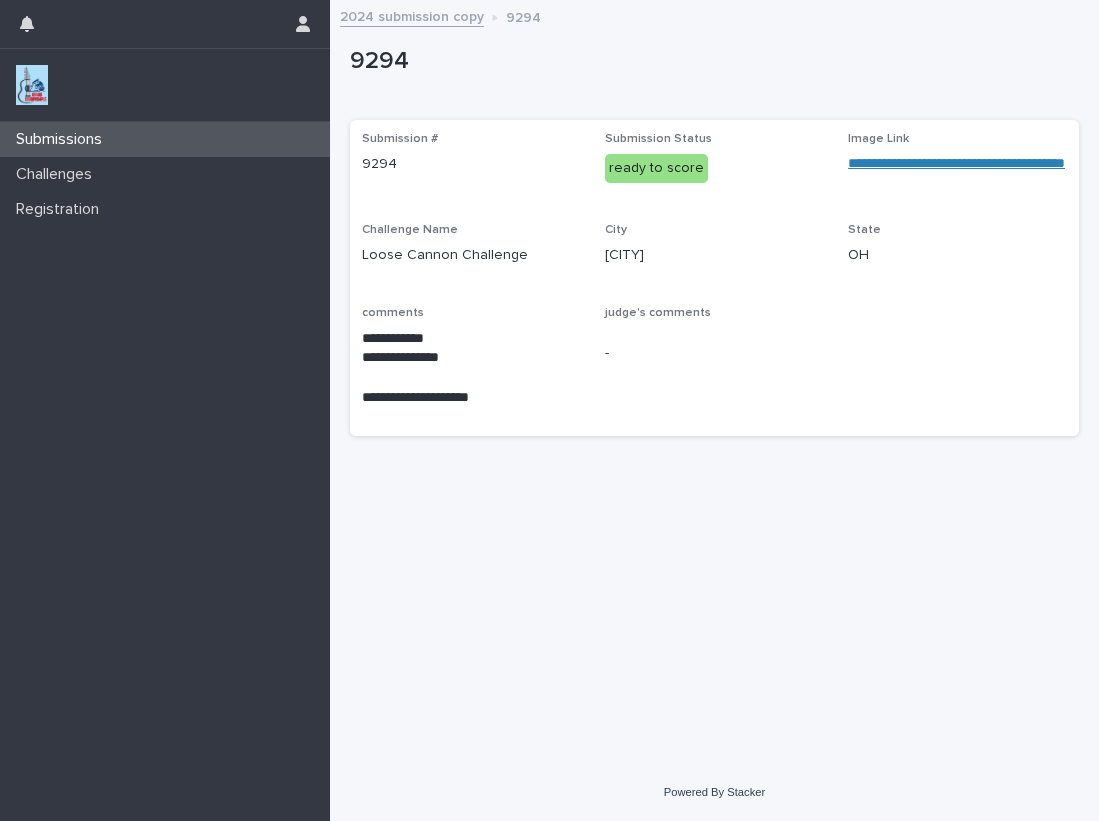 click at bounding box center [32, 85] 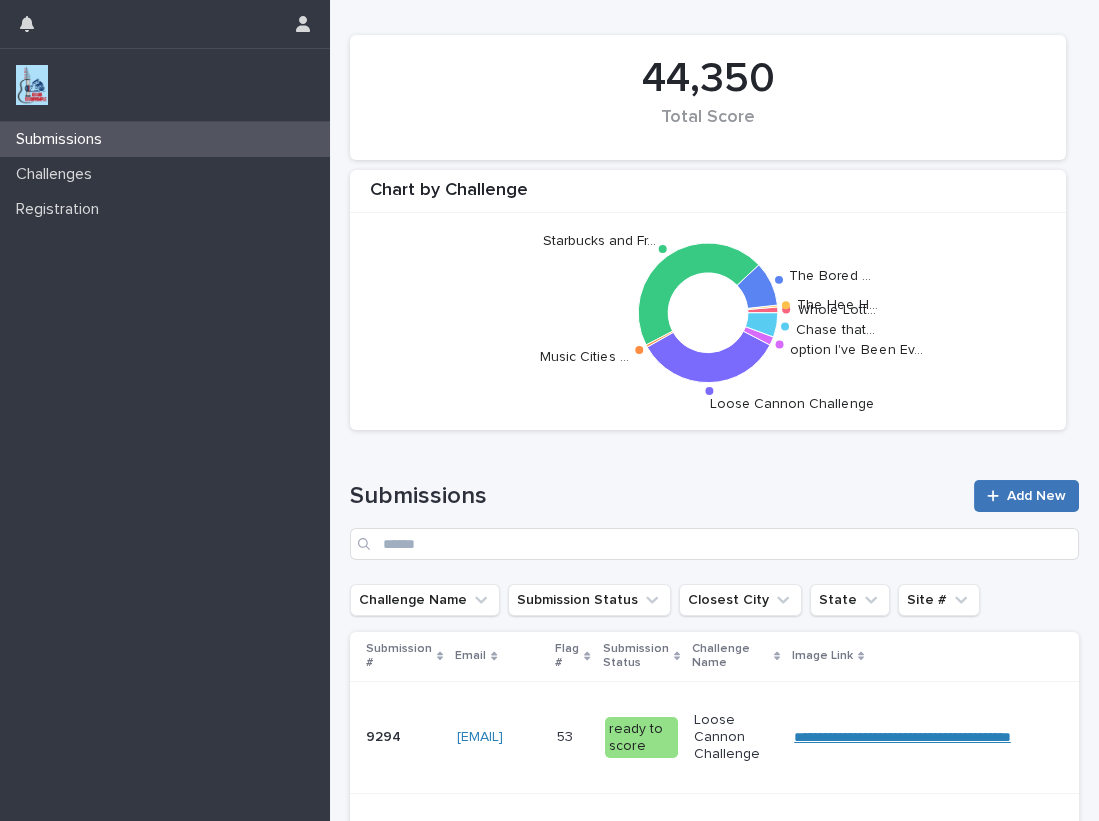 click on "Add New" at bounding box center (1026, 496) 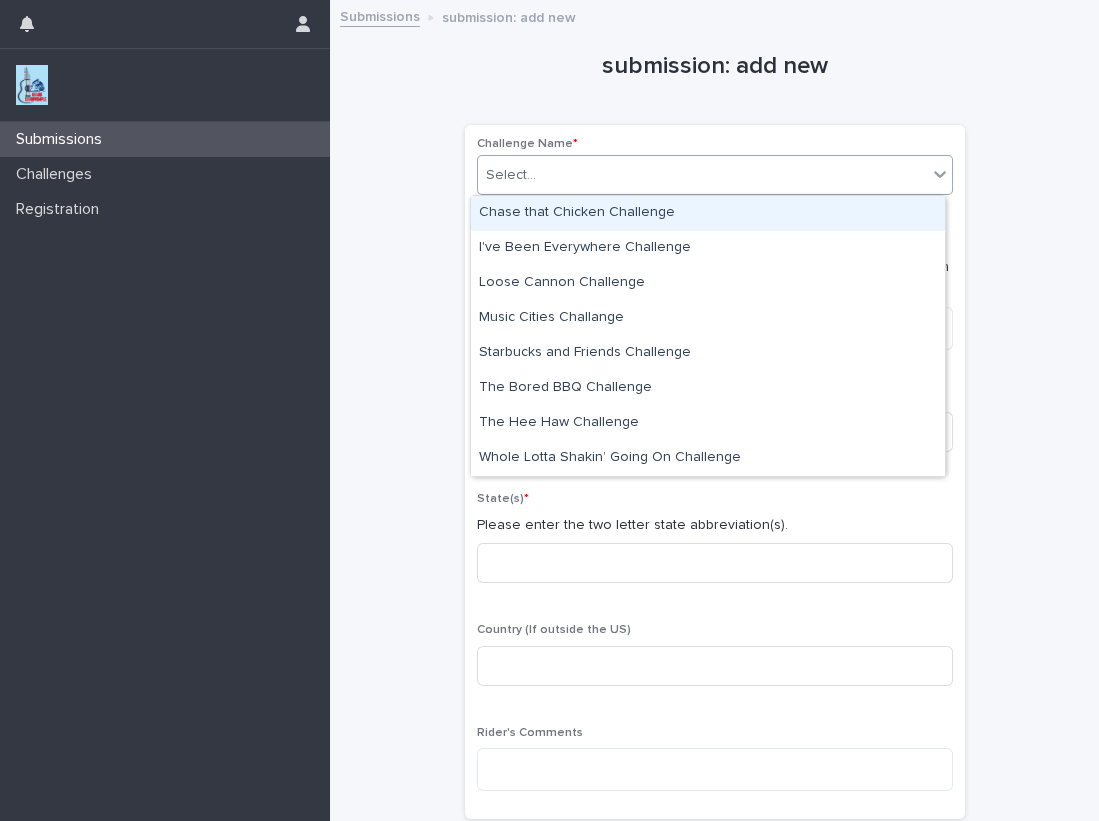click on "Select..." at bounding box center [702, 175] 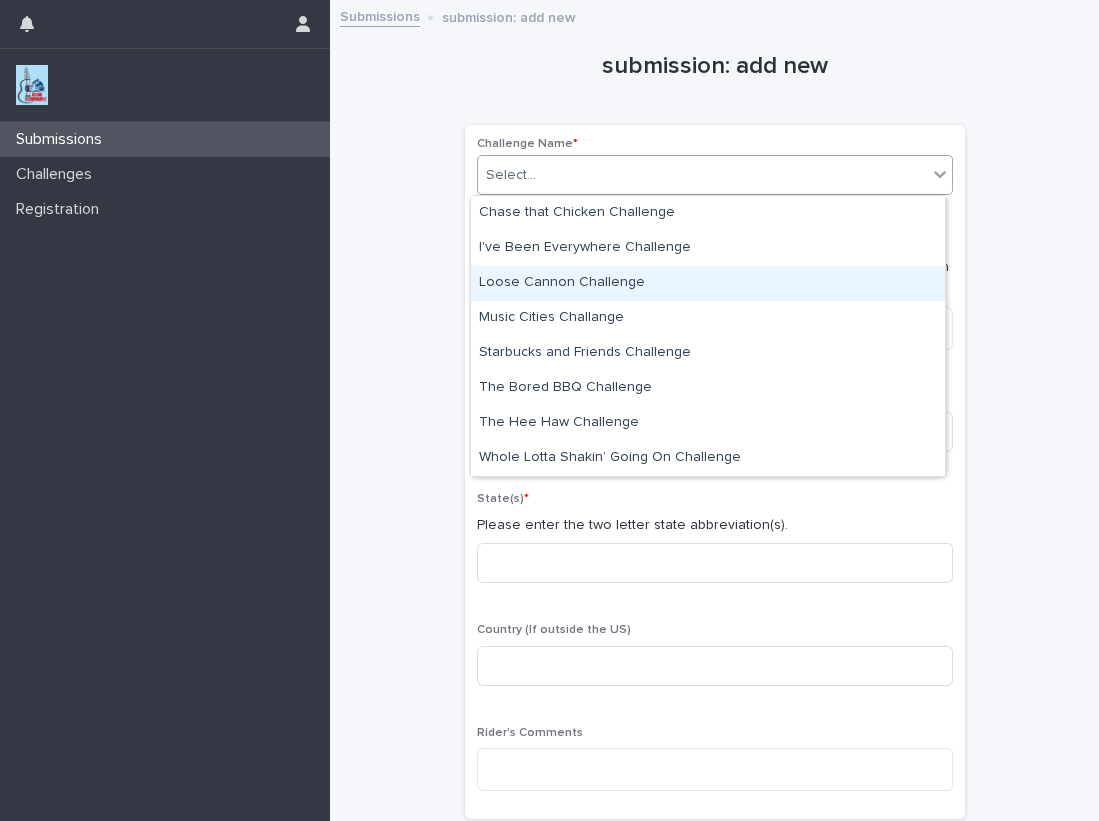 click on "Loose Cannon Challenge" at bounding box center (708, 283) 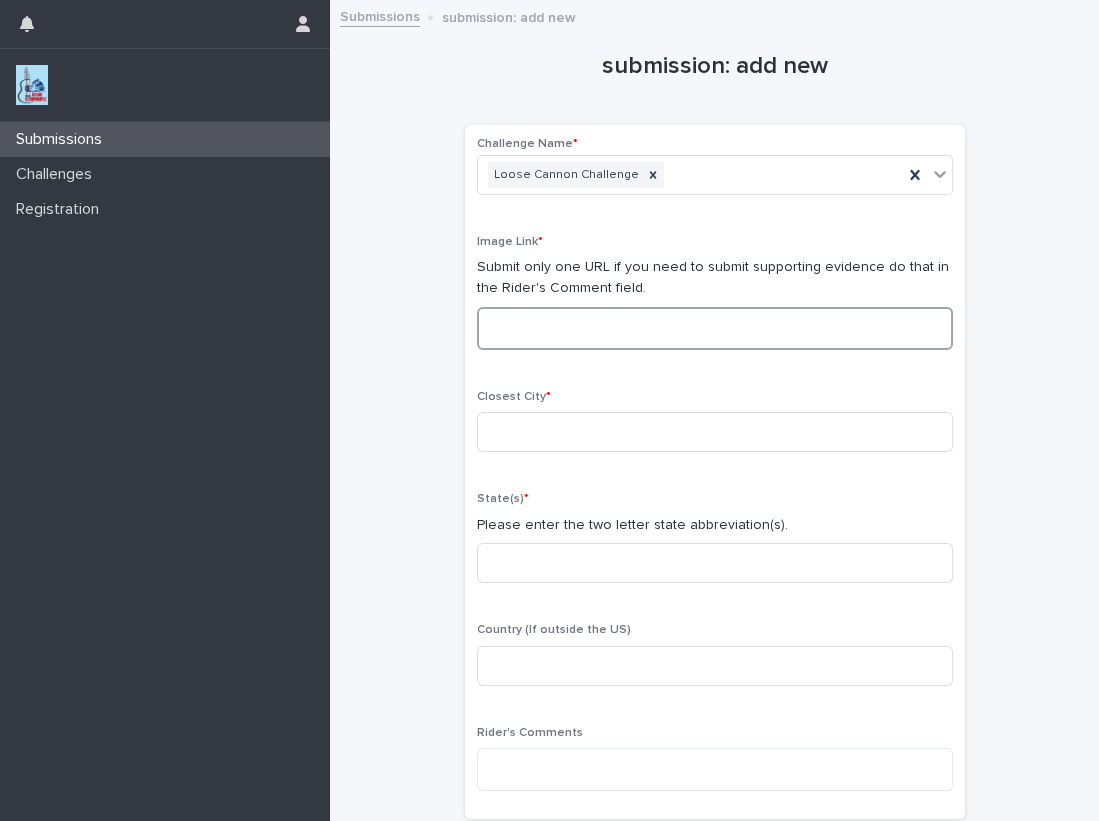 click at bounding box center [715, 328] 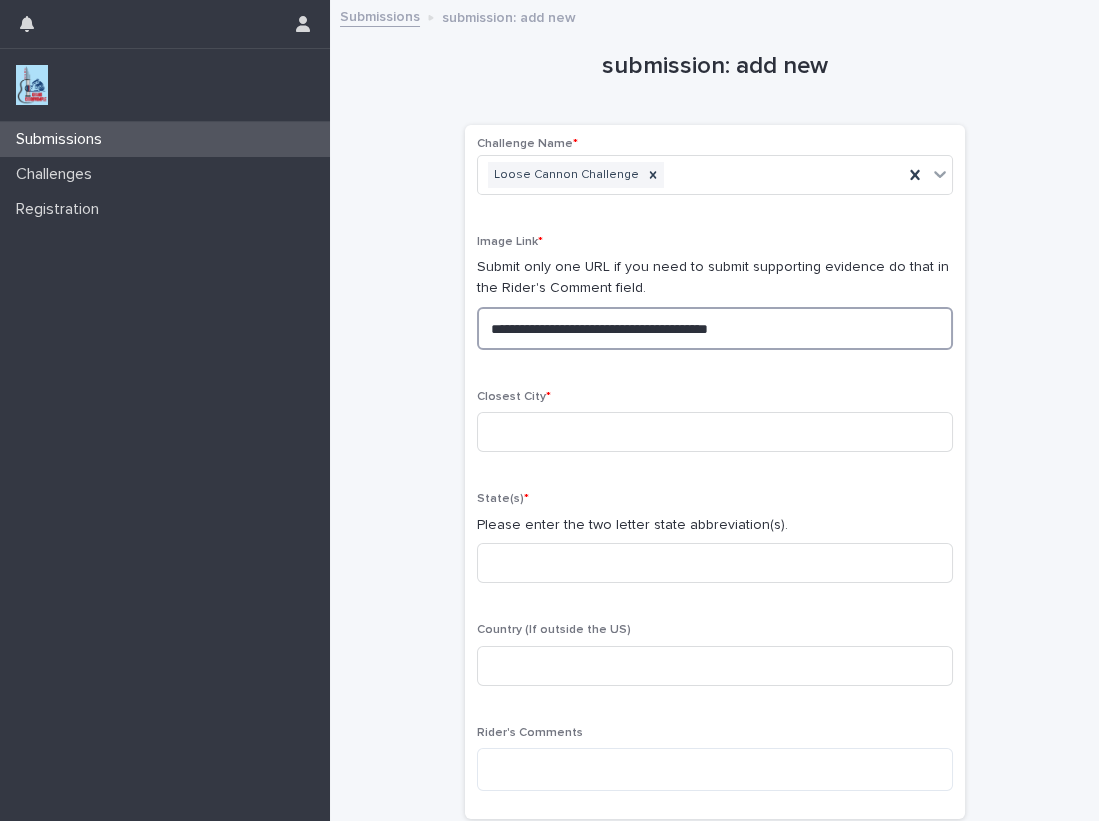 drag, startPoint x: 809, startPoint y: 335, endPoint x: 429, endPoint y: 329, distance: 380.04736 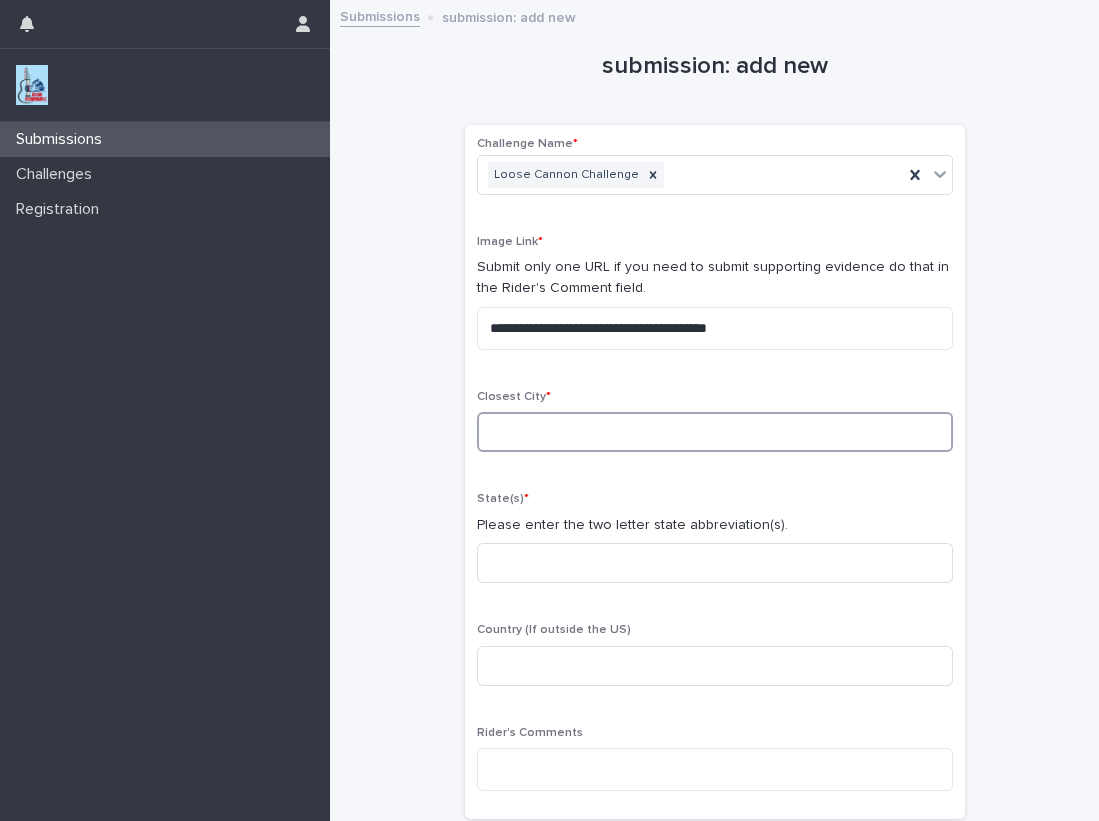 click at bounding box center [715, 432] 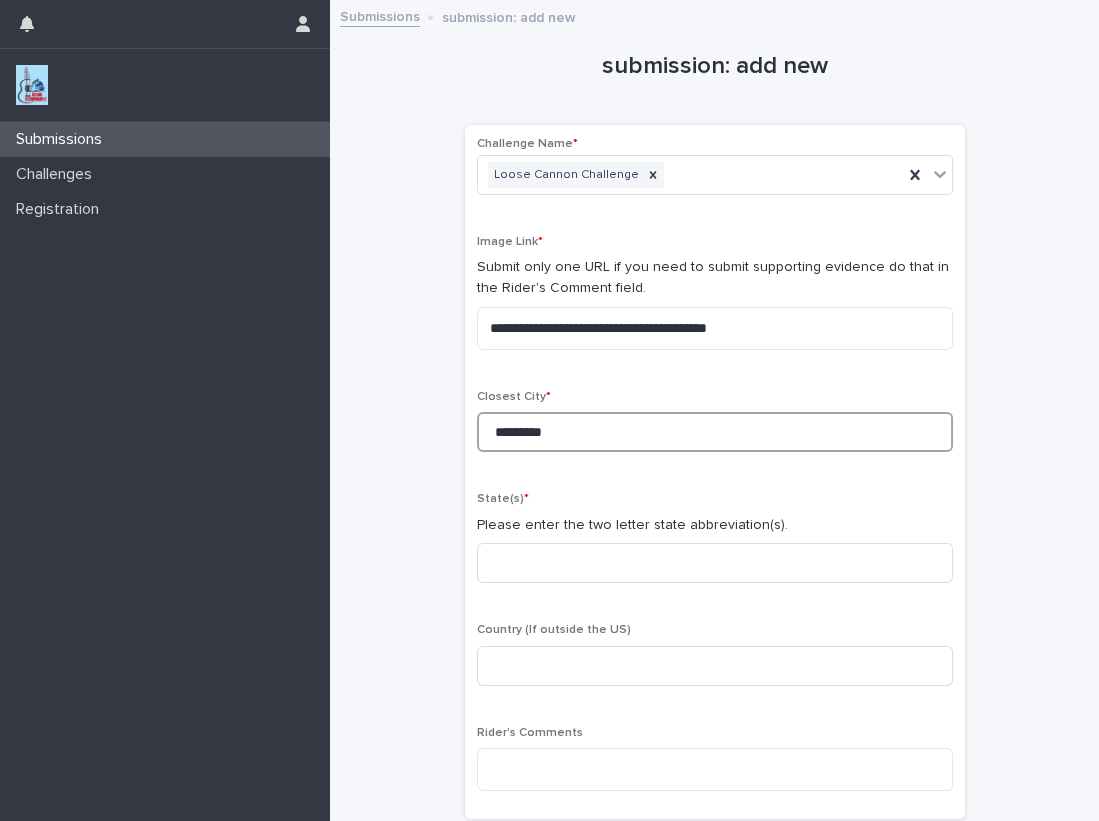 type on "*********" 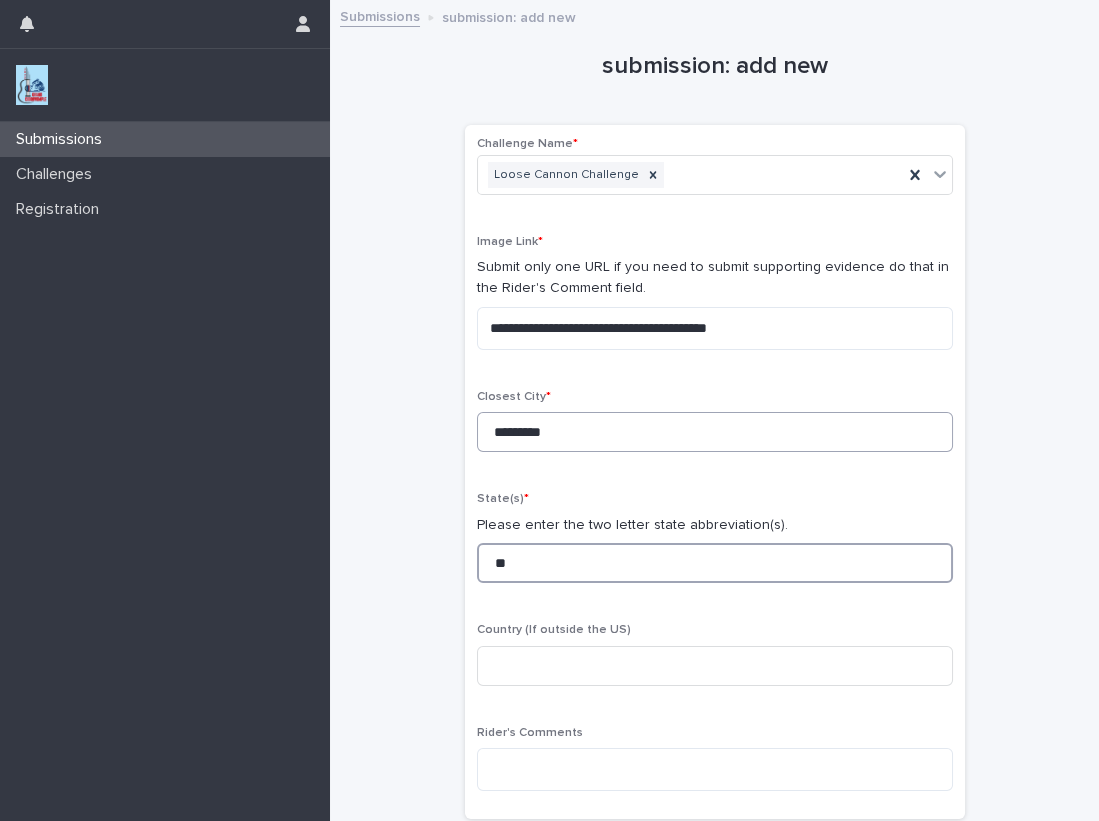 type on "**" 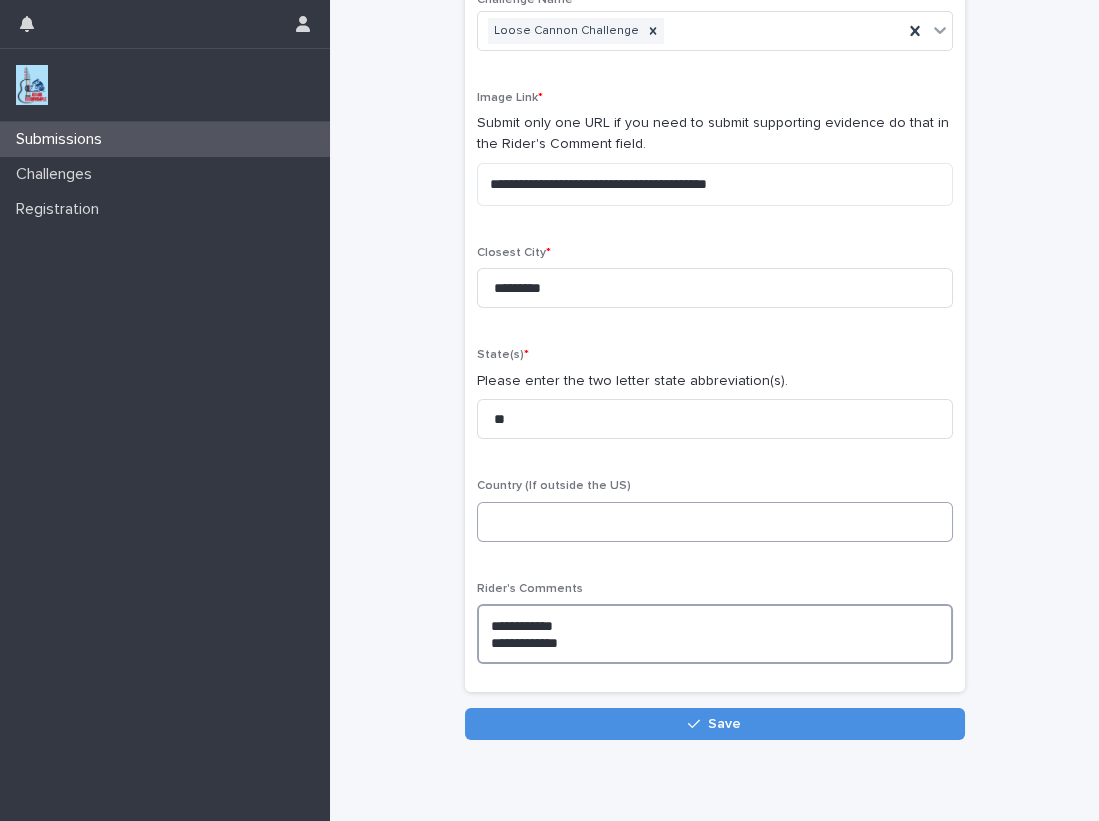 scroll, scrollTop: 151, scrollLeft: 0, axis: vertical 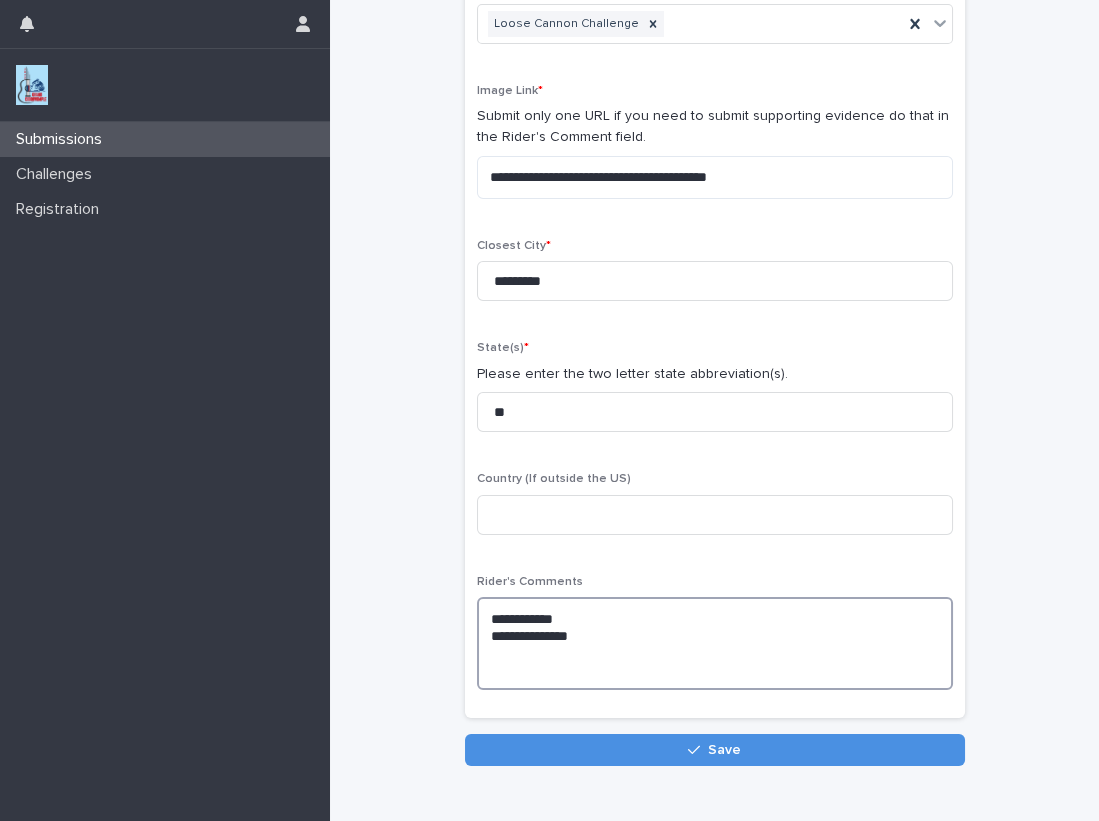 click on "**********" at bounding box center [715, 643] 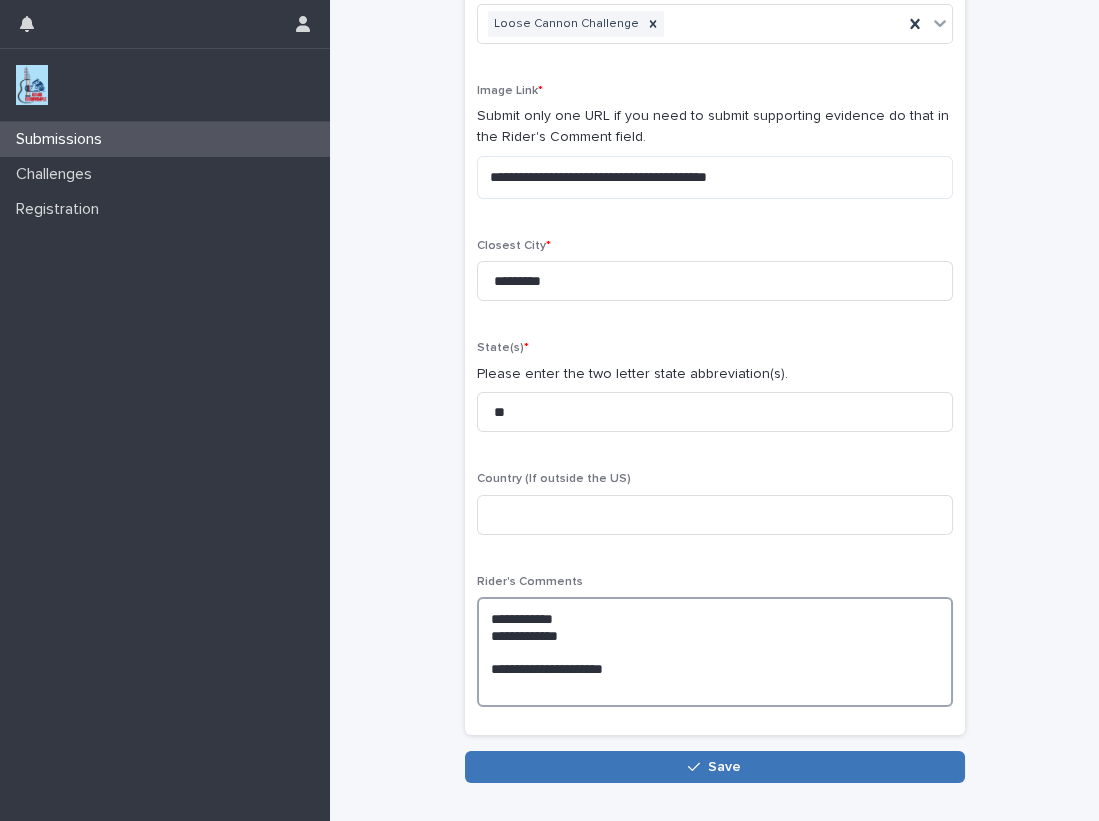 type on "**********" 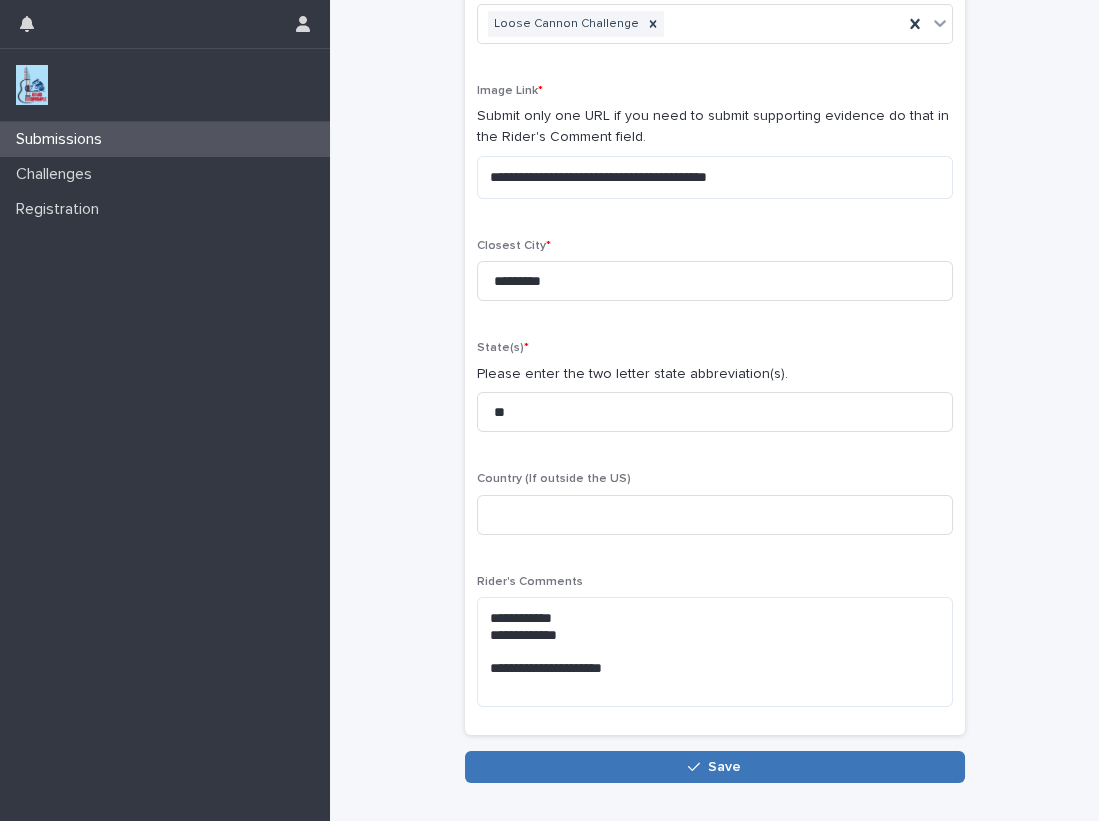 click at bounding box center (698, 767) 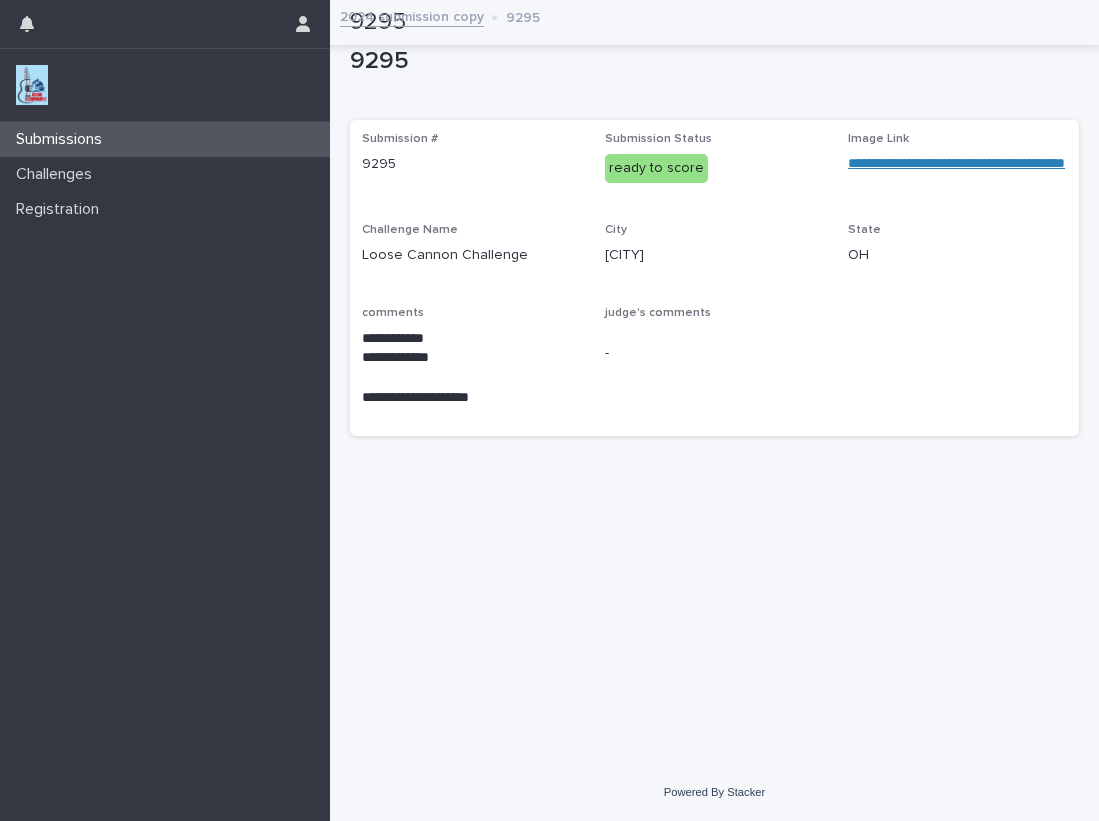 scroll, scrollTop: 0, scrollLeft: 0, axis: both 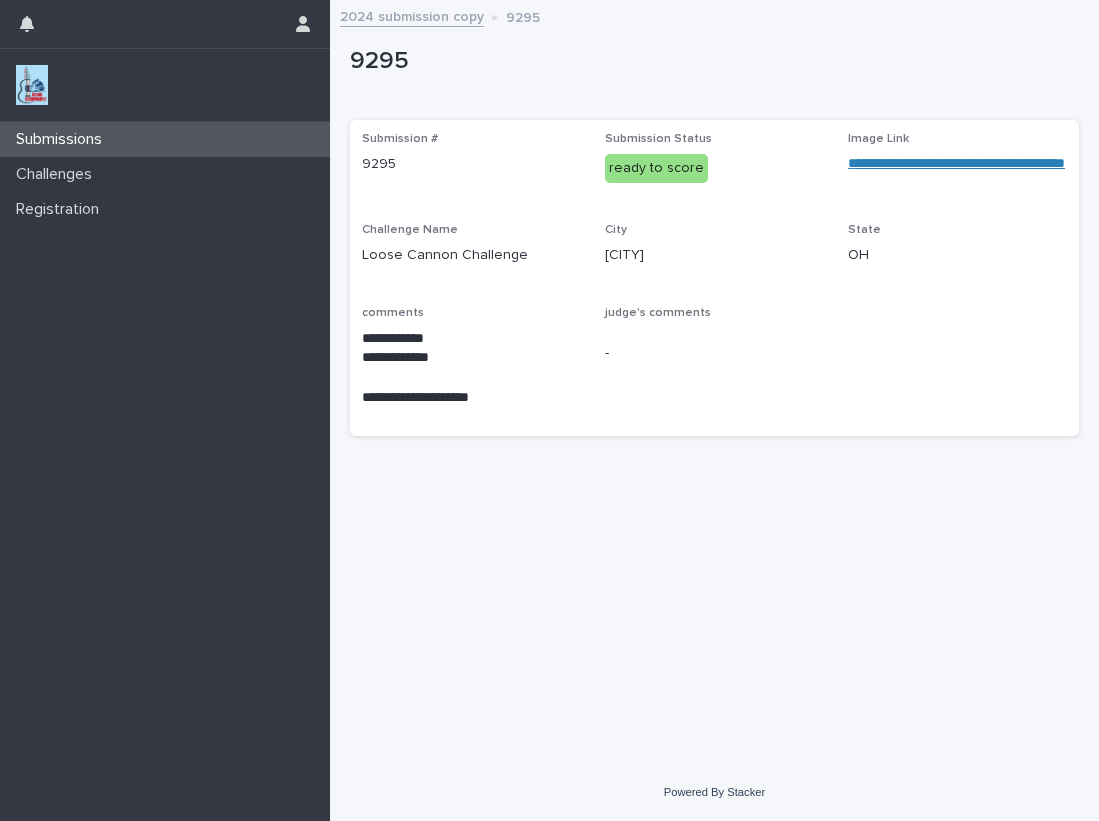 click at bounding box center [32, 85] 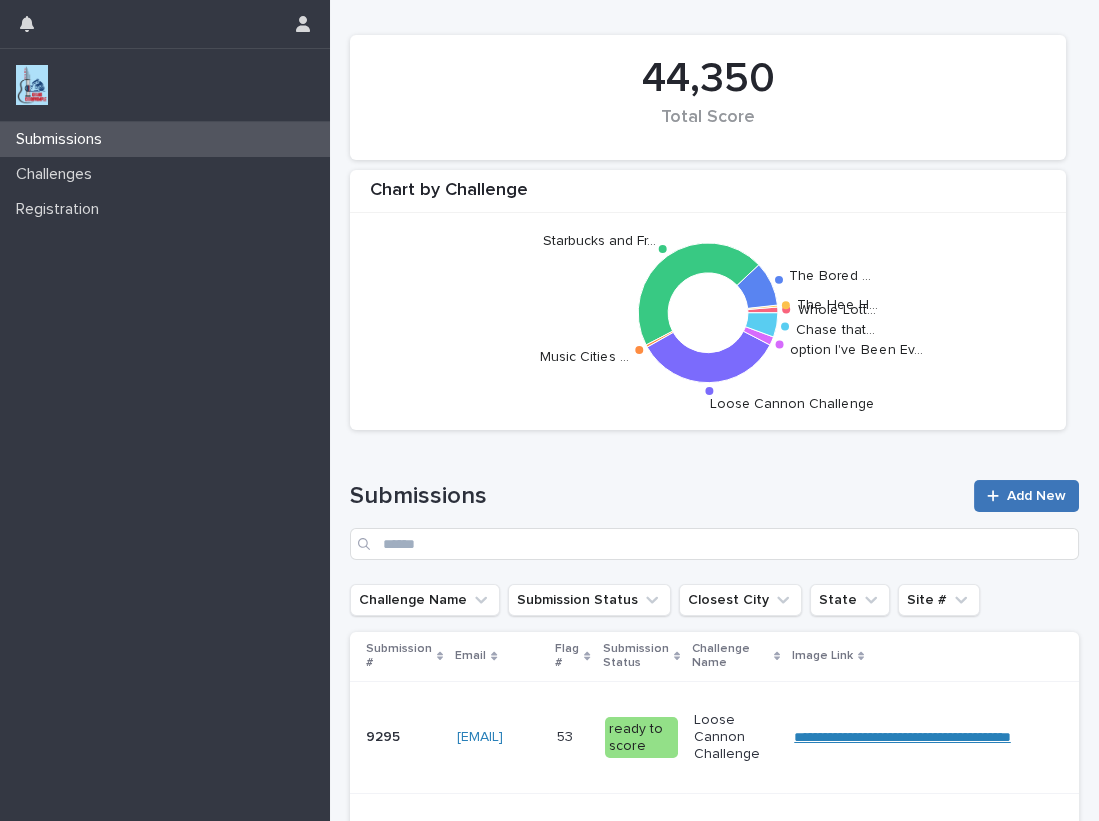 click on "Add New" at bounding box center (1026, 496) 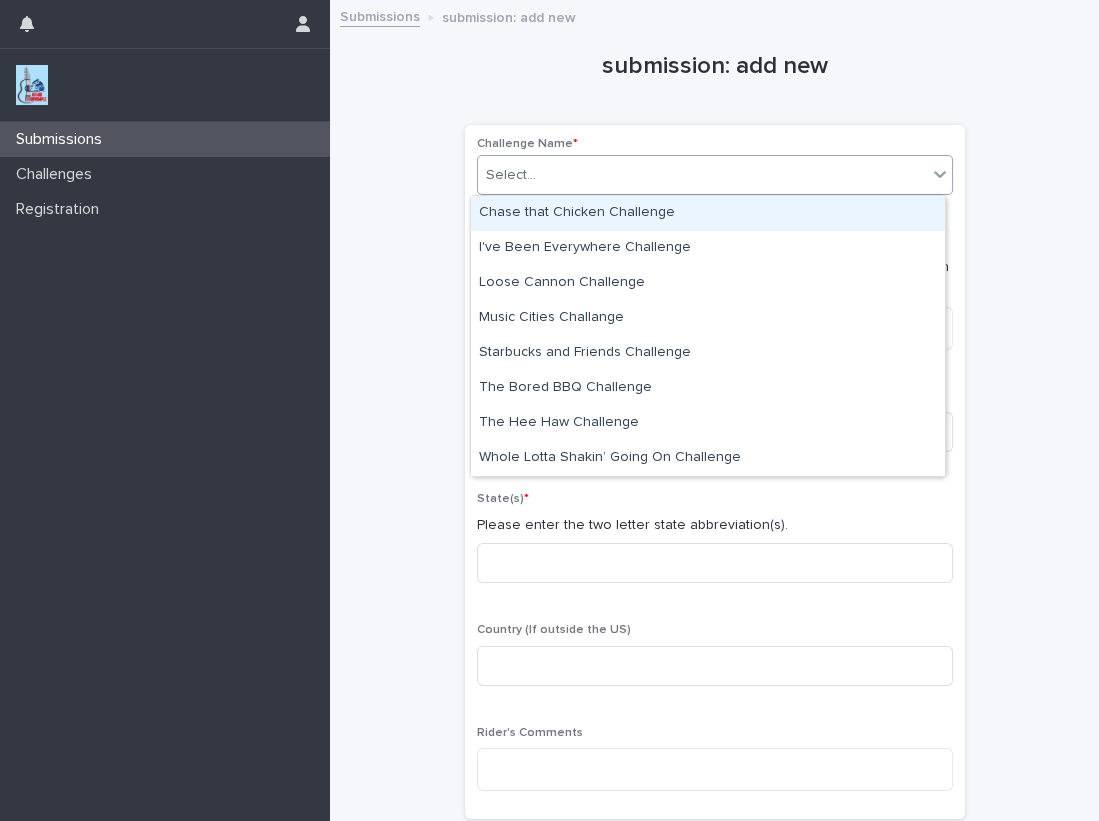 click on "Select..." at bounding box center (511, 175) 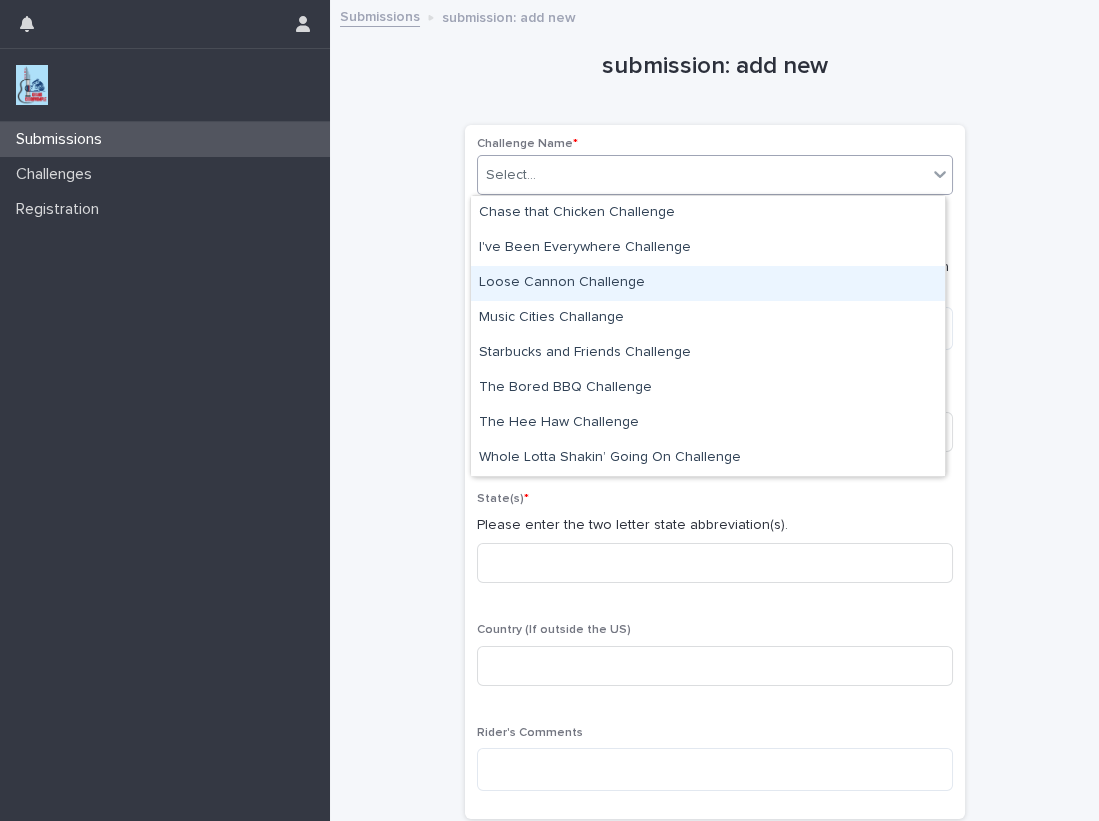 click on "Loose Cannon Challenge" at bounding box center (708, 283) 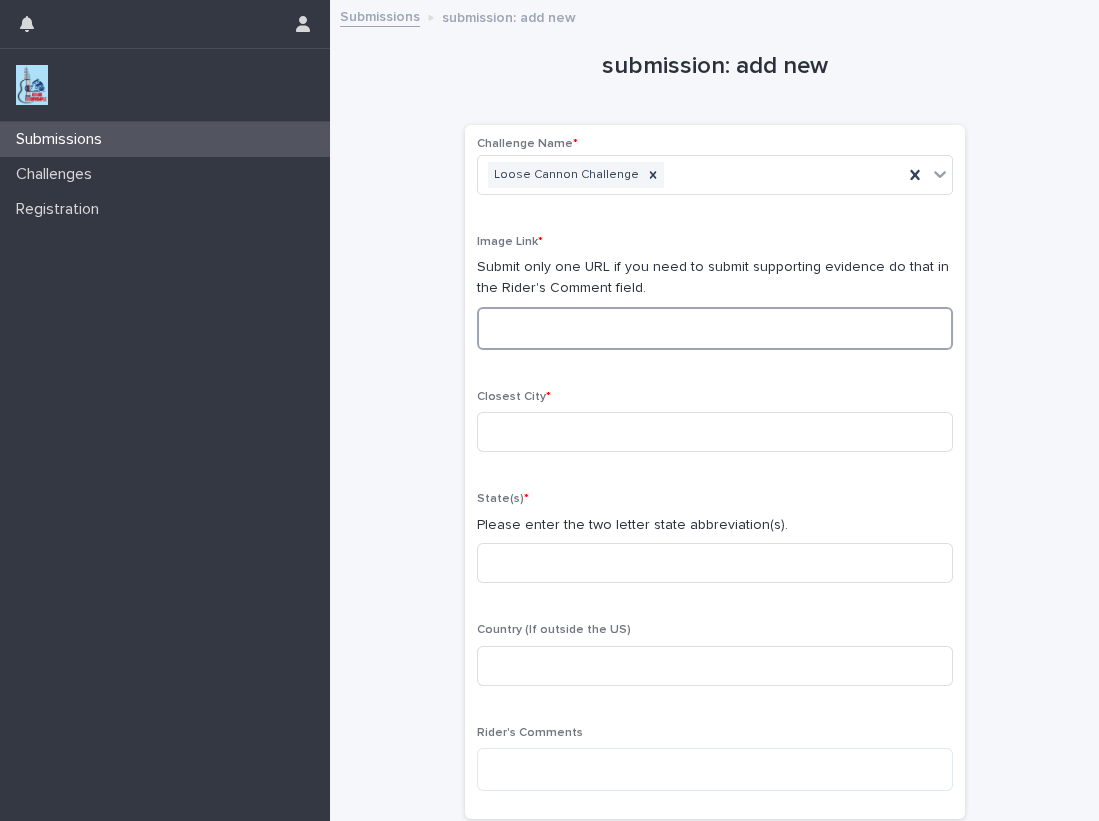 click at bounding box center [715, 328] 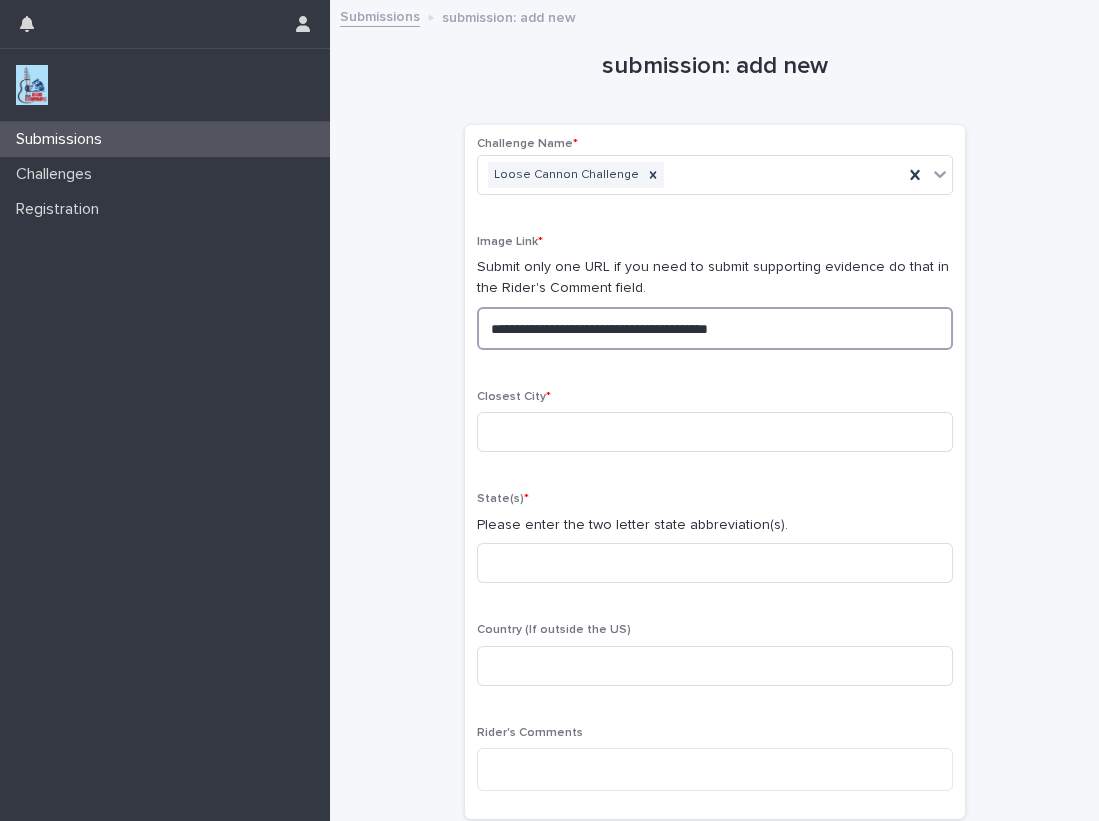 drag, startPoint x: 811, startPoint y: 325, endPoint x: 346, endPoint y: 312, distance: 465.18167 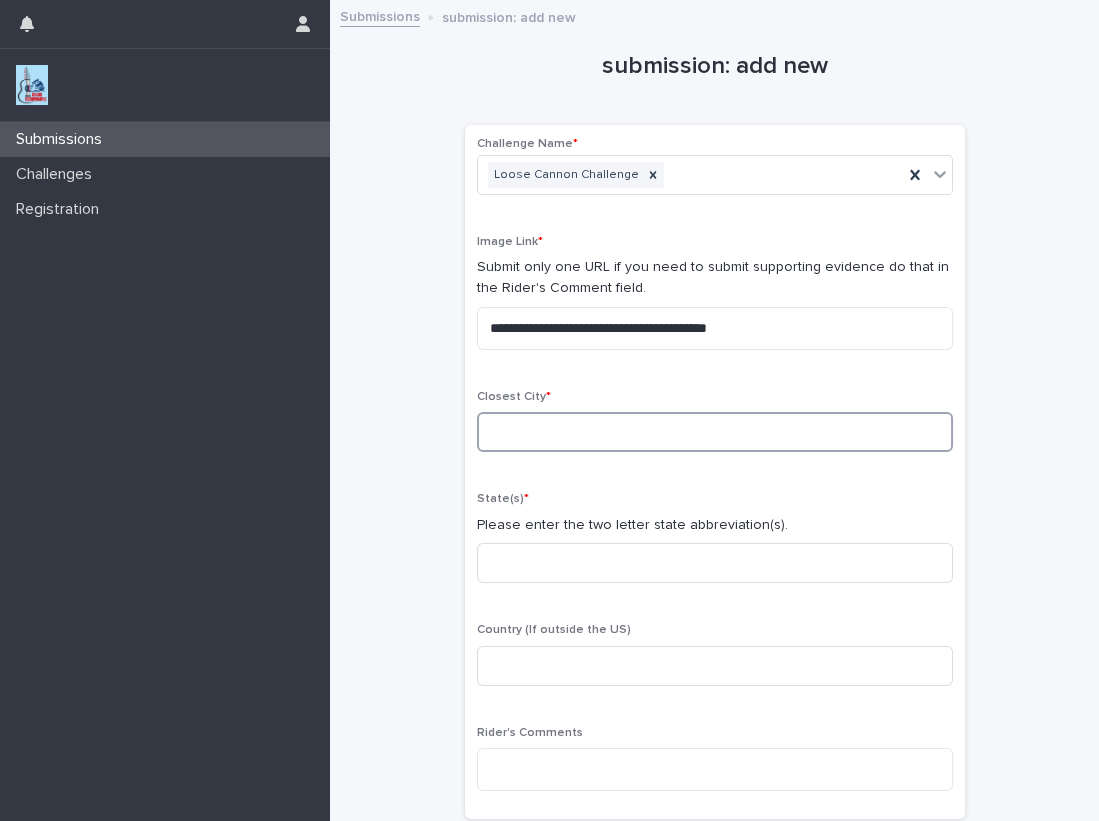 click at bounding box center [715, 432] 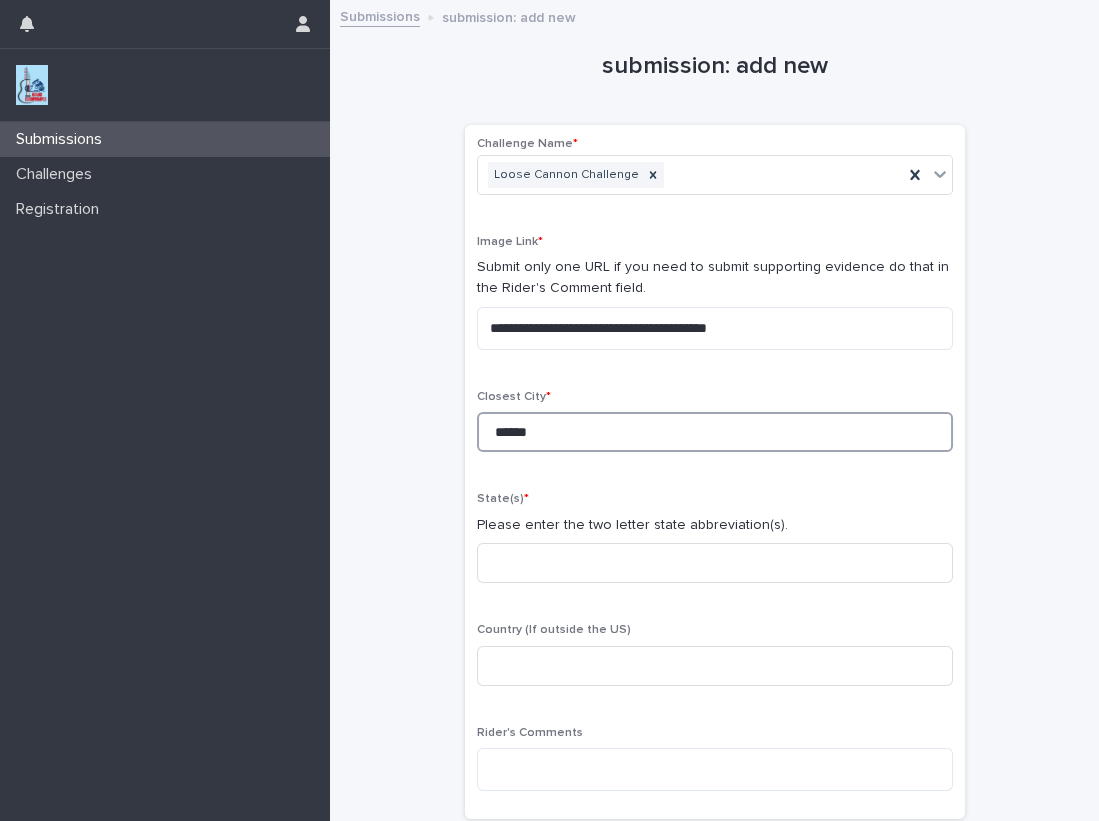 type on "******" 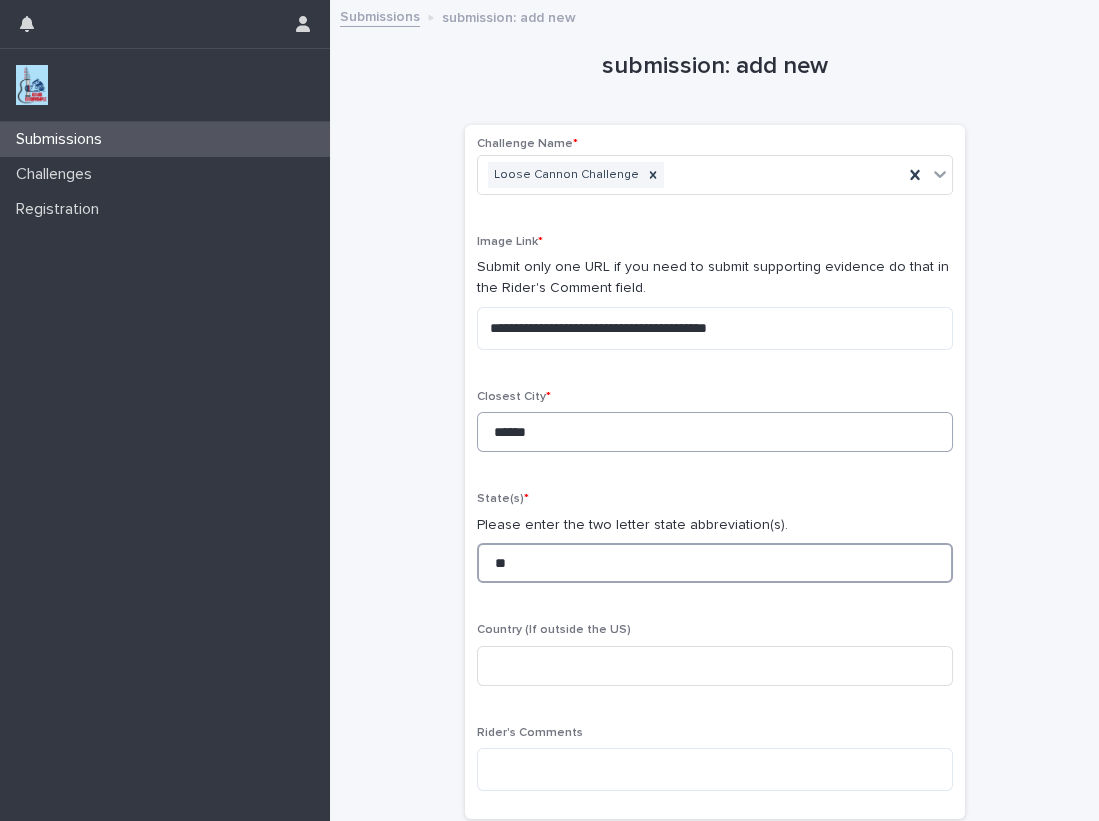 type on "**" 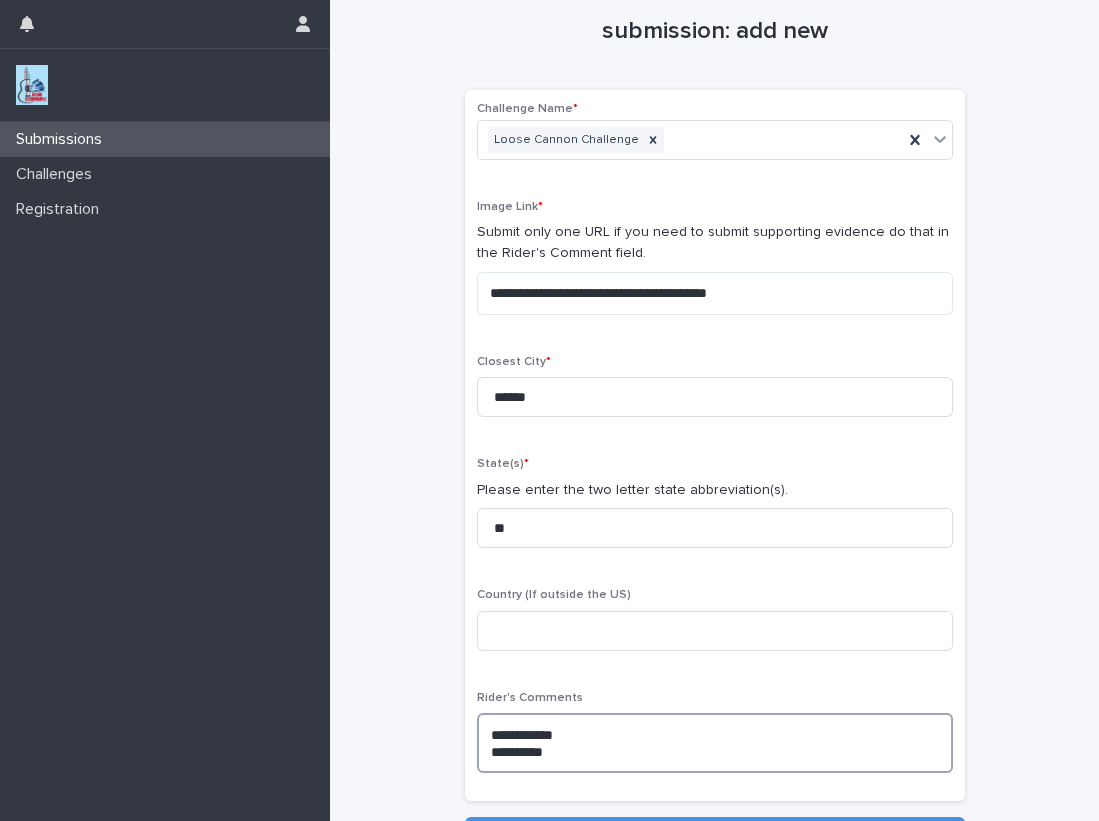 scroll, scrollTop: 90, scrollLeft: 0, axis: vertical 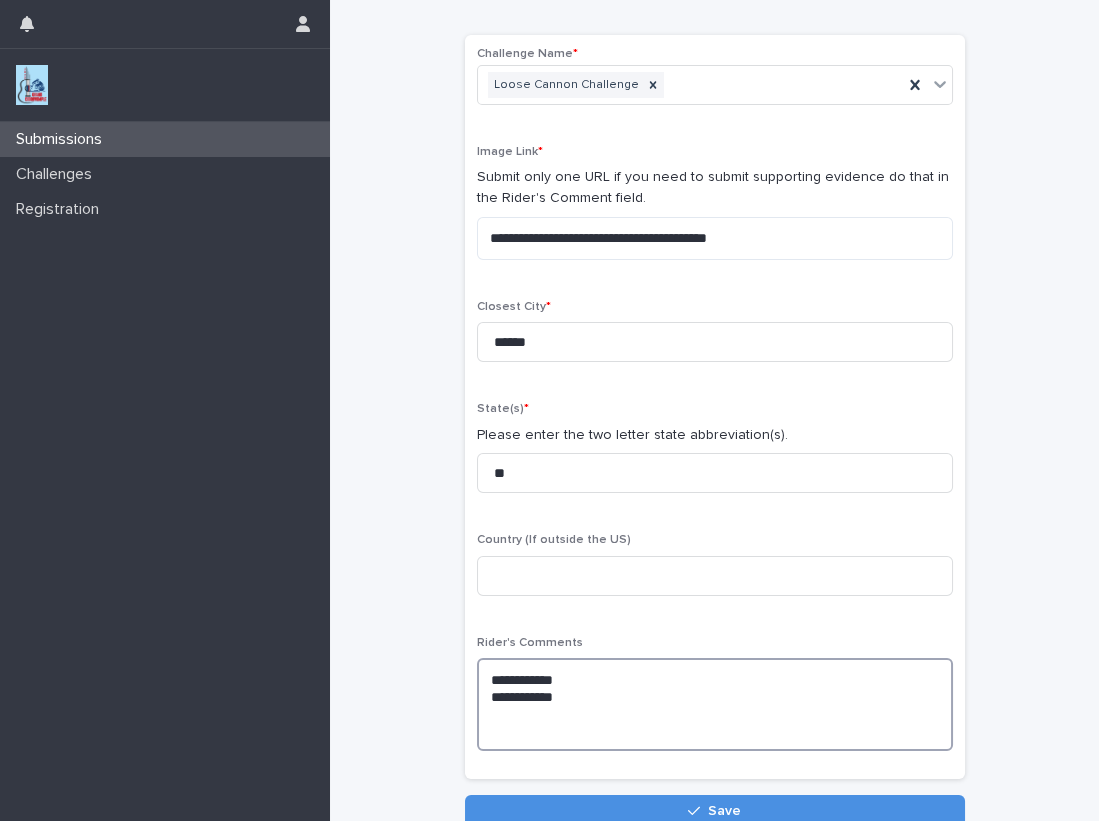 click on "**********" at bounding box center (715, 704) 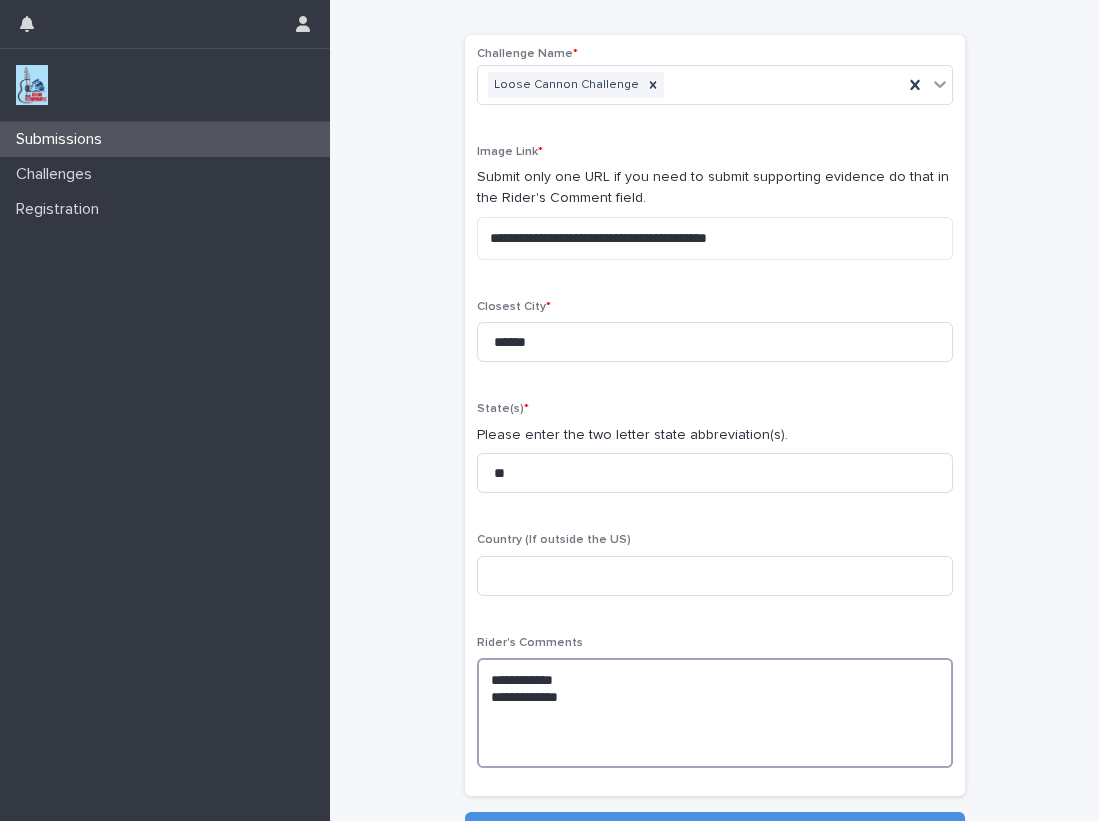 paste on "**********" 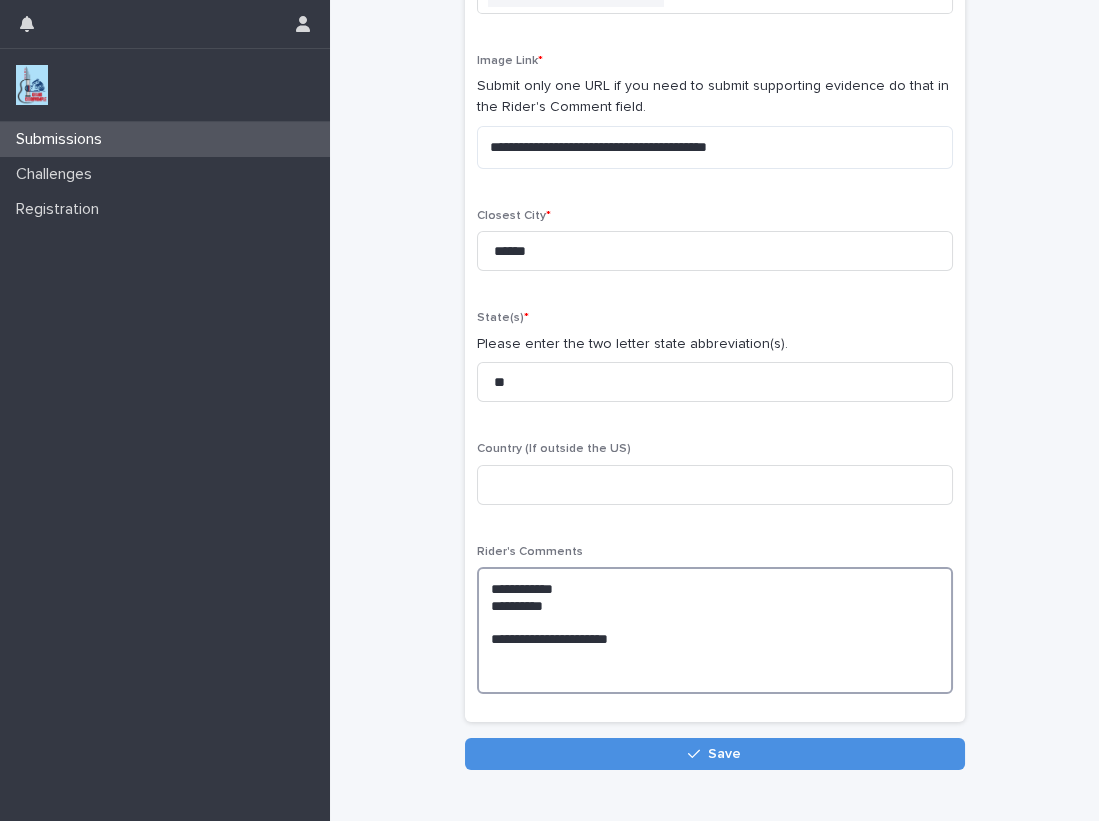 scroll, scrollTop: 212, scrollLeft: 0, axis: vertical 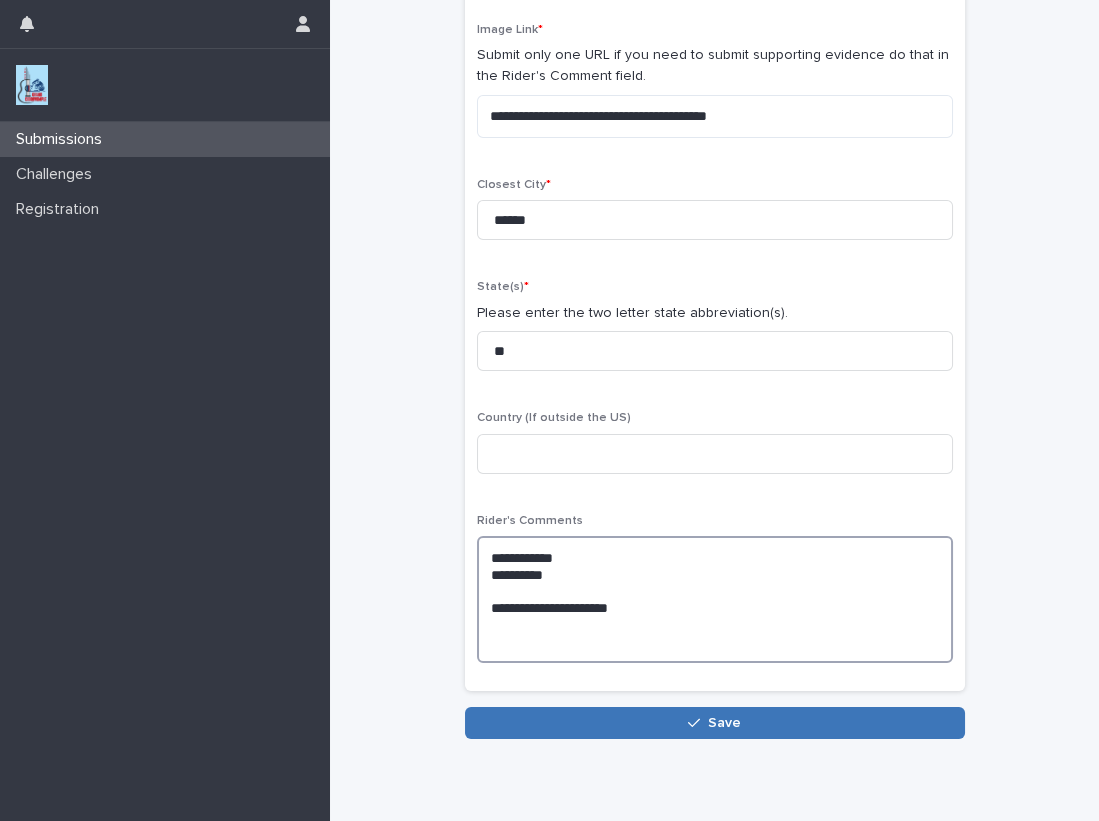 type on "**********" 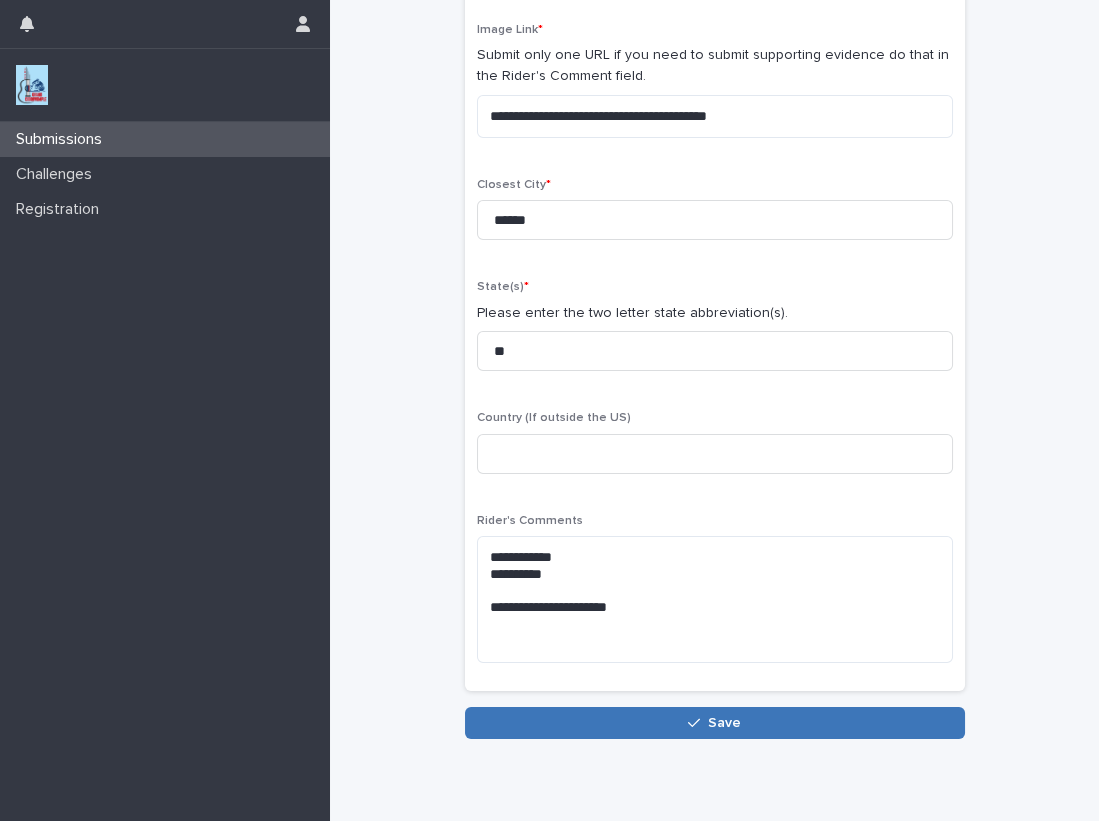click on "Save" at bounding box center [724, 723] 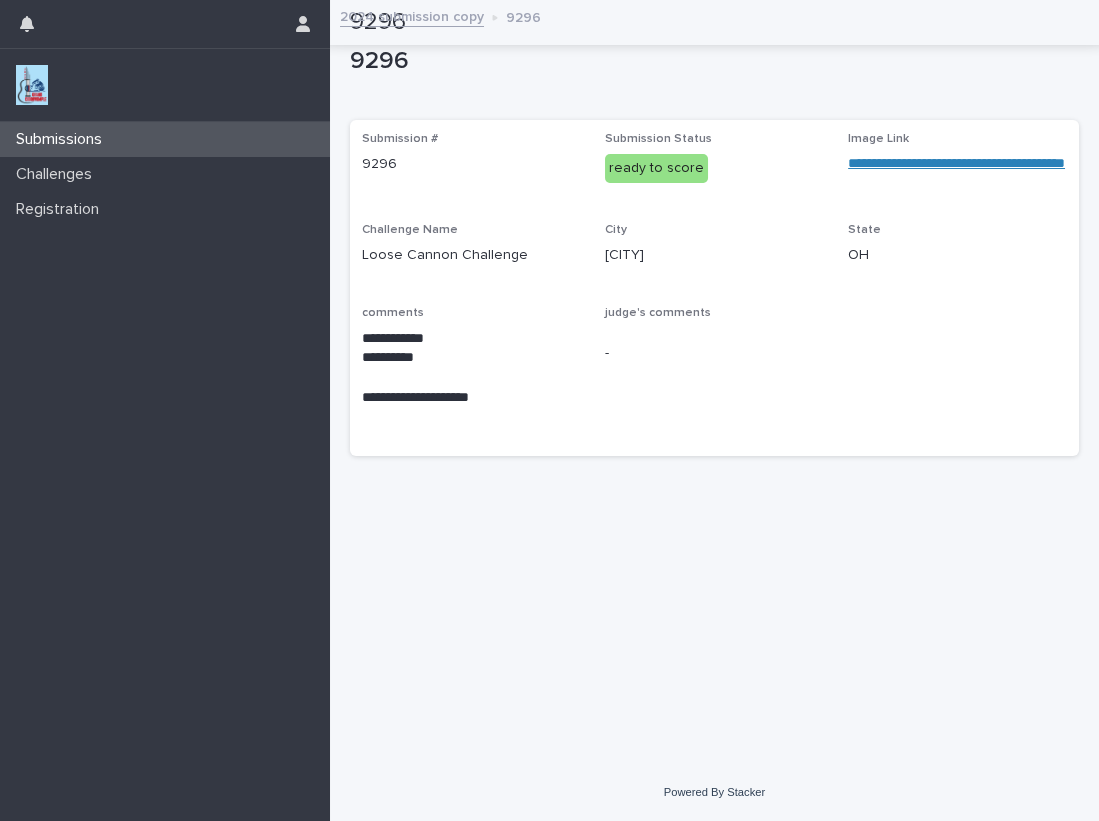 scroll, scrollTop: 0, scrollLeft: 0, axis: both 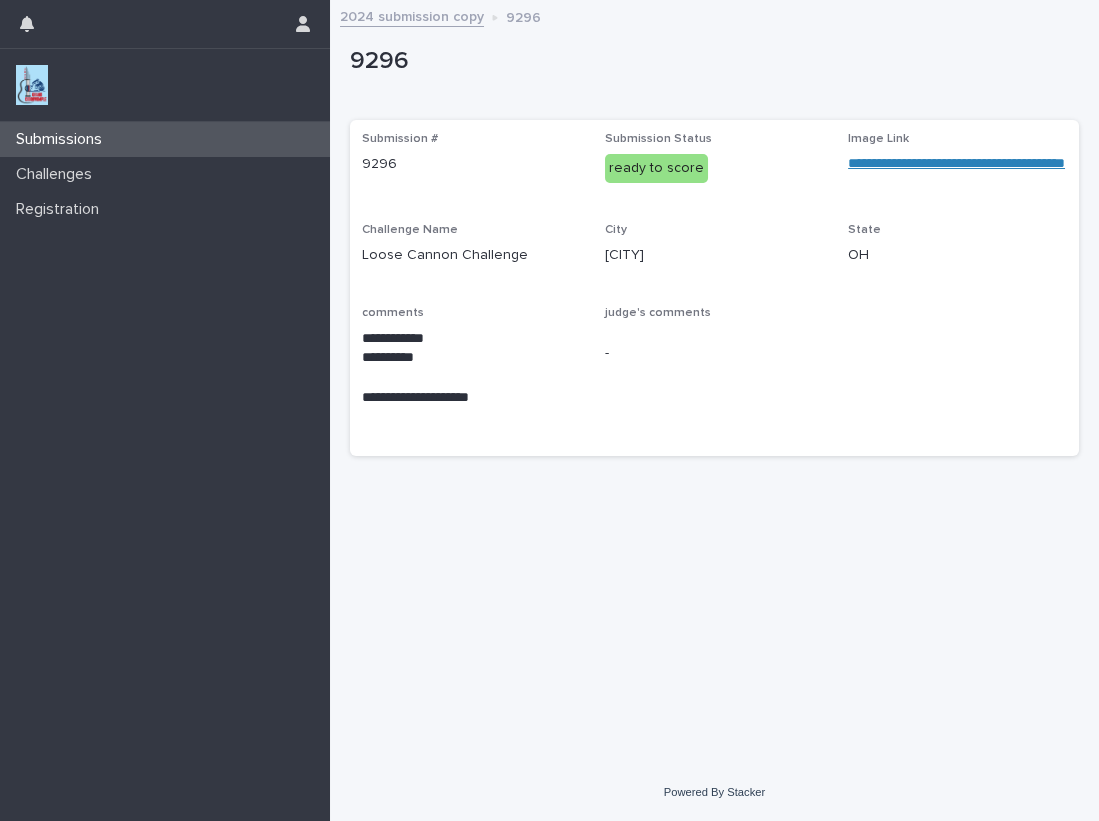 click at bounding box center [32, 85] 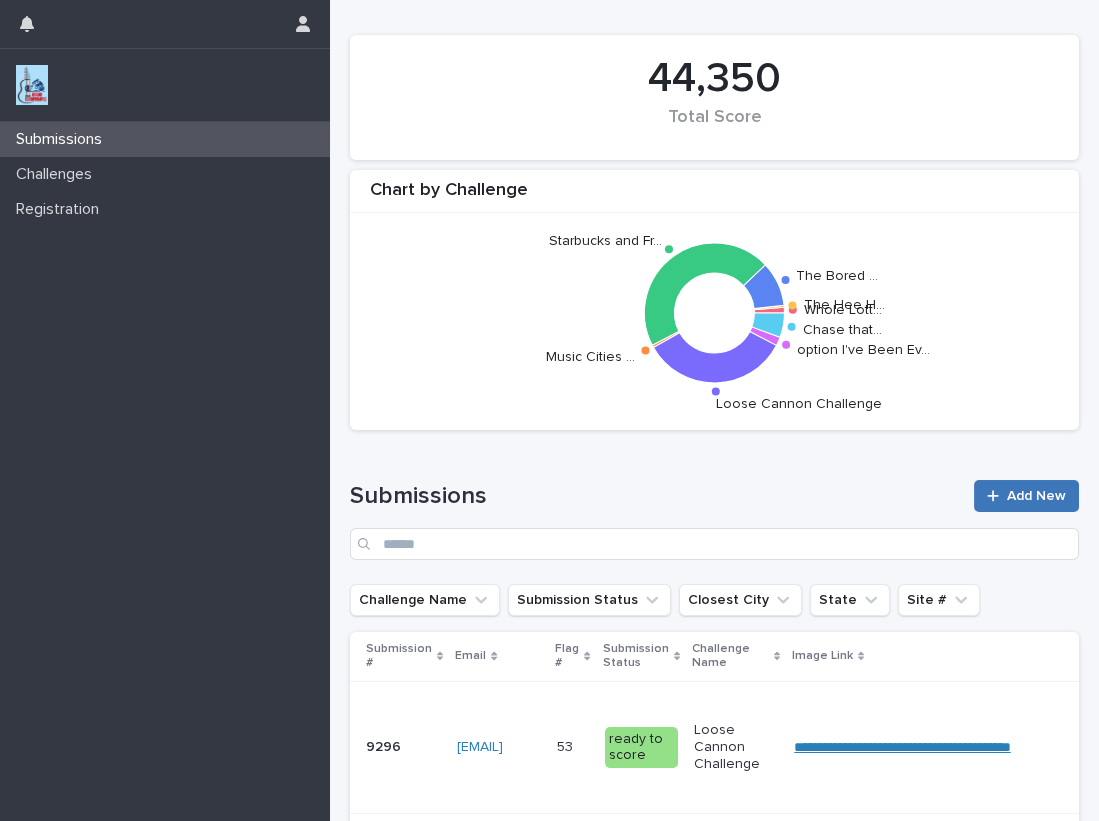 click on "Add New" at bounding box center (1036, 496) 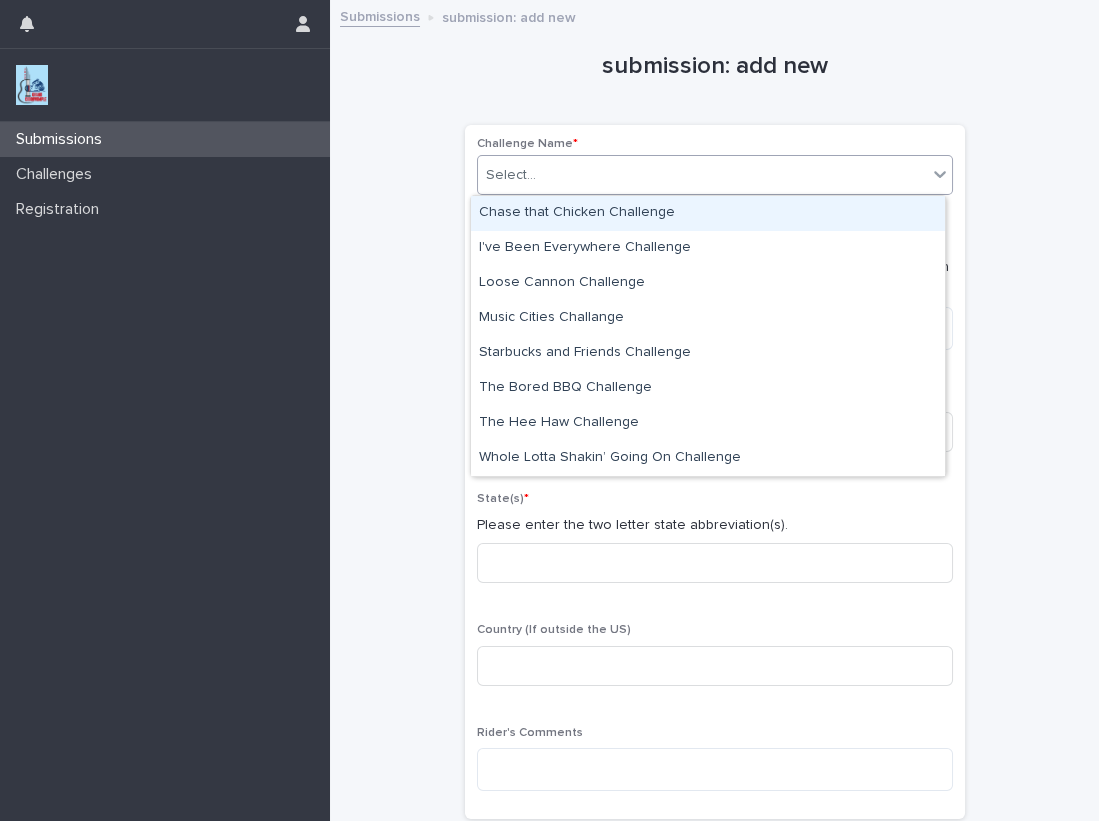 click on "Select..." at bounding box center [702, 175] 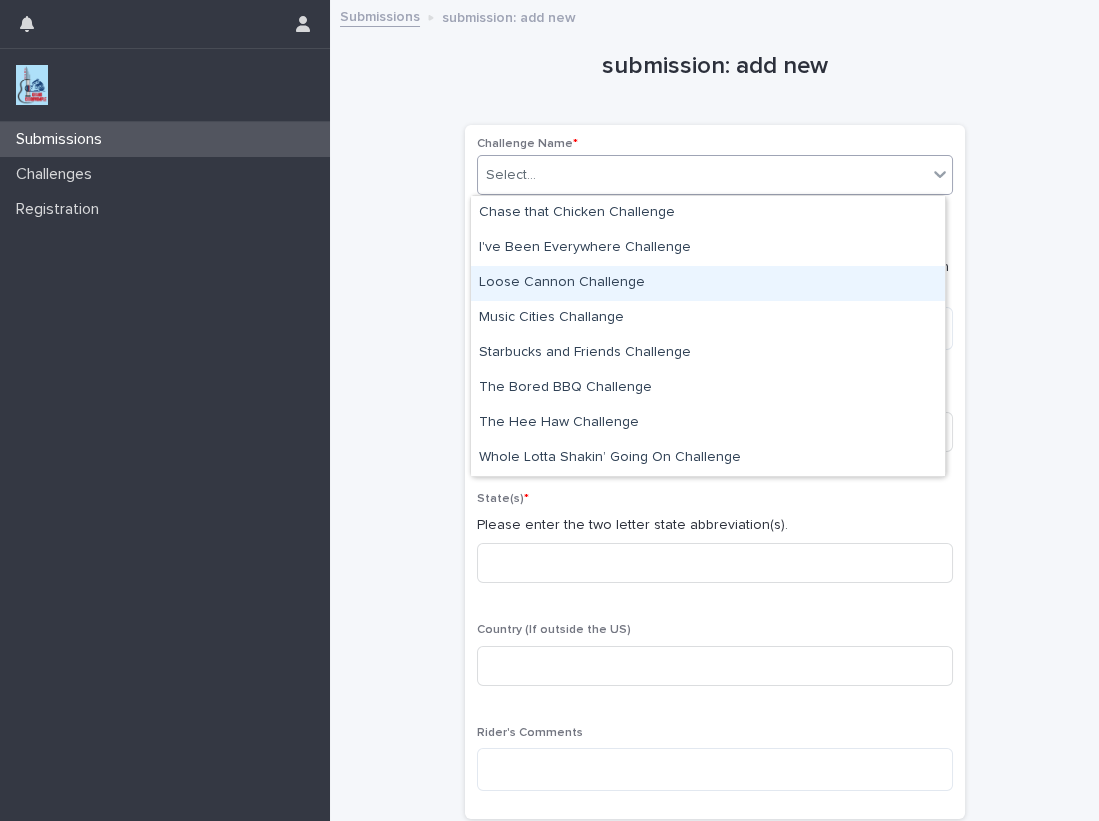 click on "Loose Cannon Challenge" at bounding box center [708, 283] 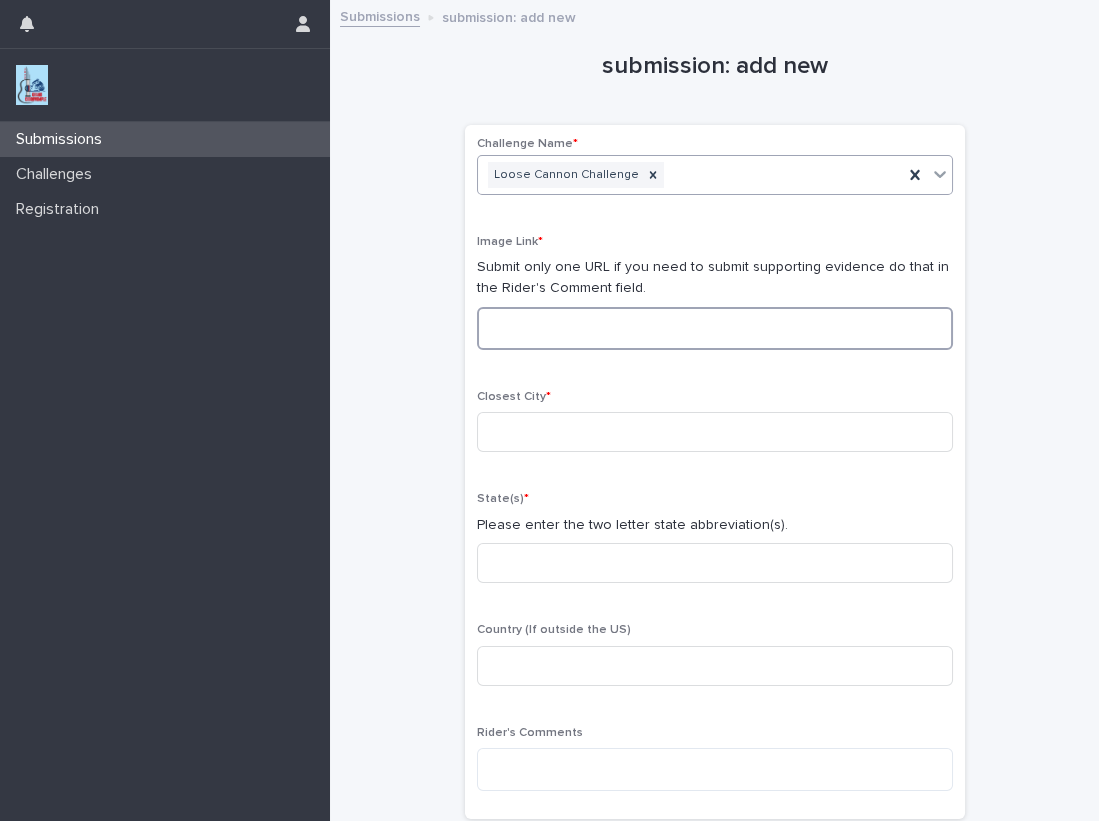click at bounding box center [715, 328] 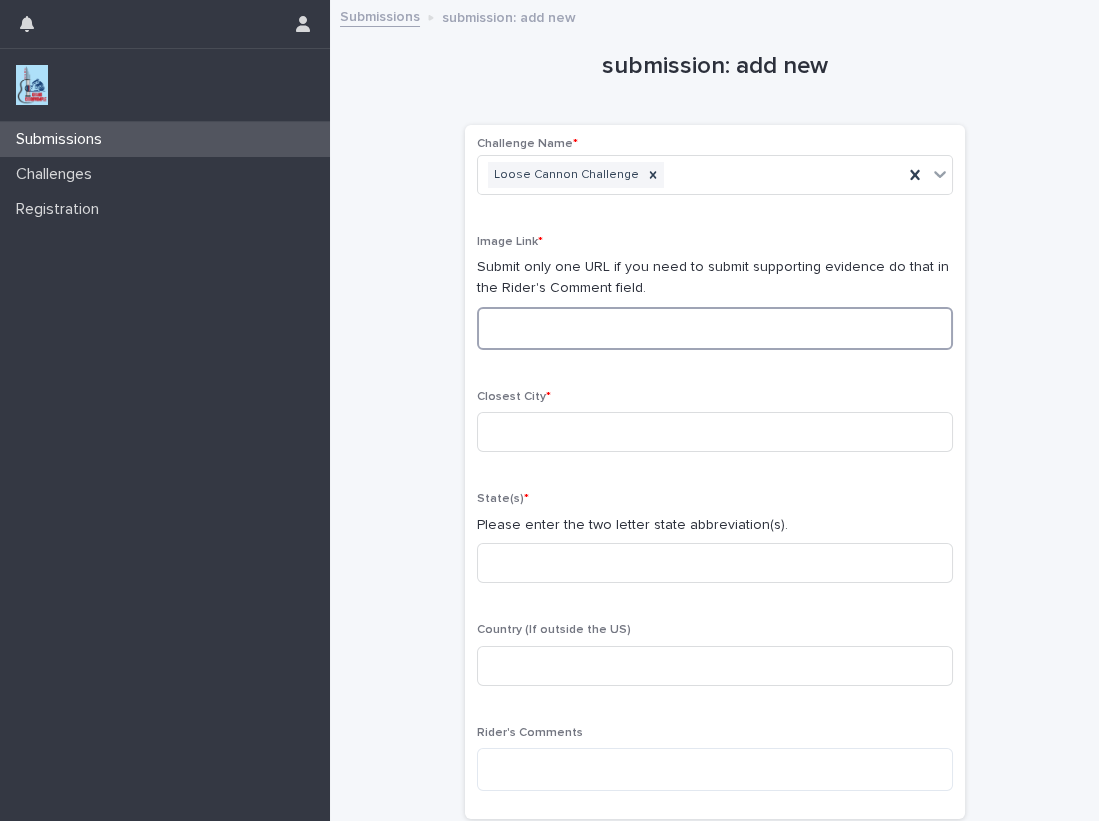 paste on "**********" 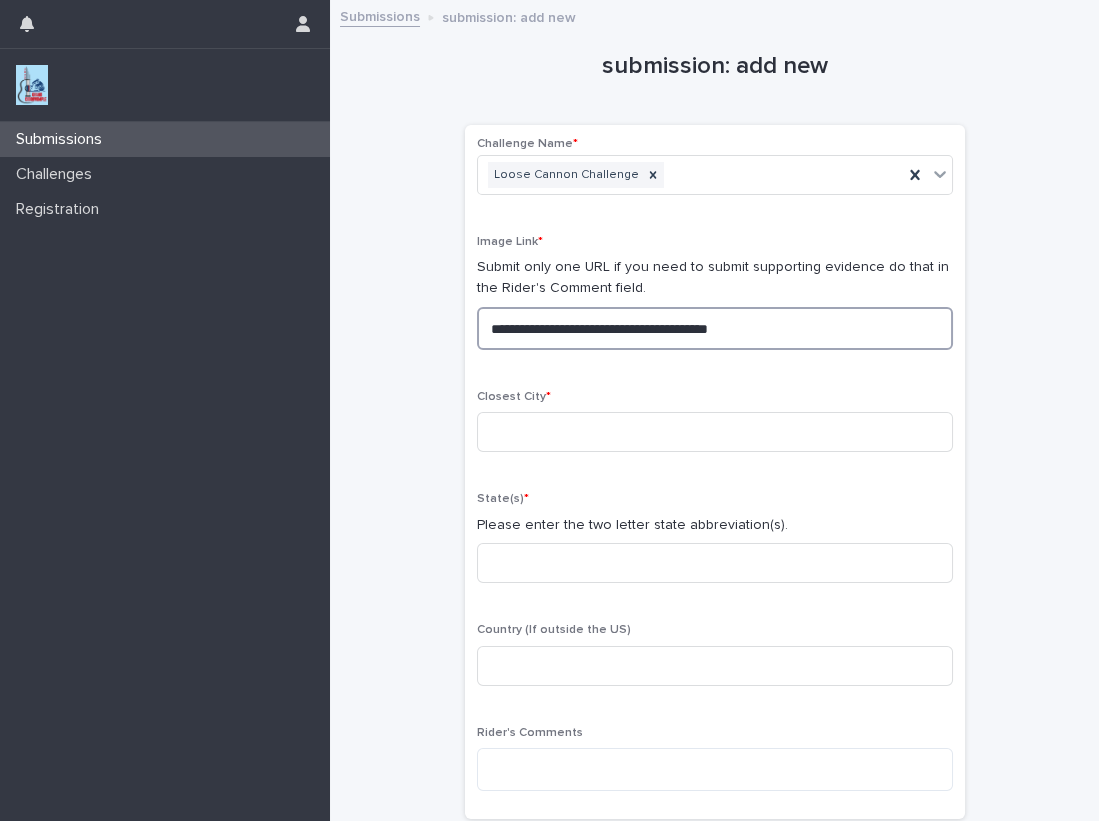 drag, startPoint x: 840, startPoint y: 328, endPoint x: 330, endPoint y: 320, distance: 510.06274 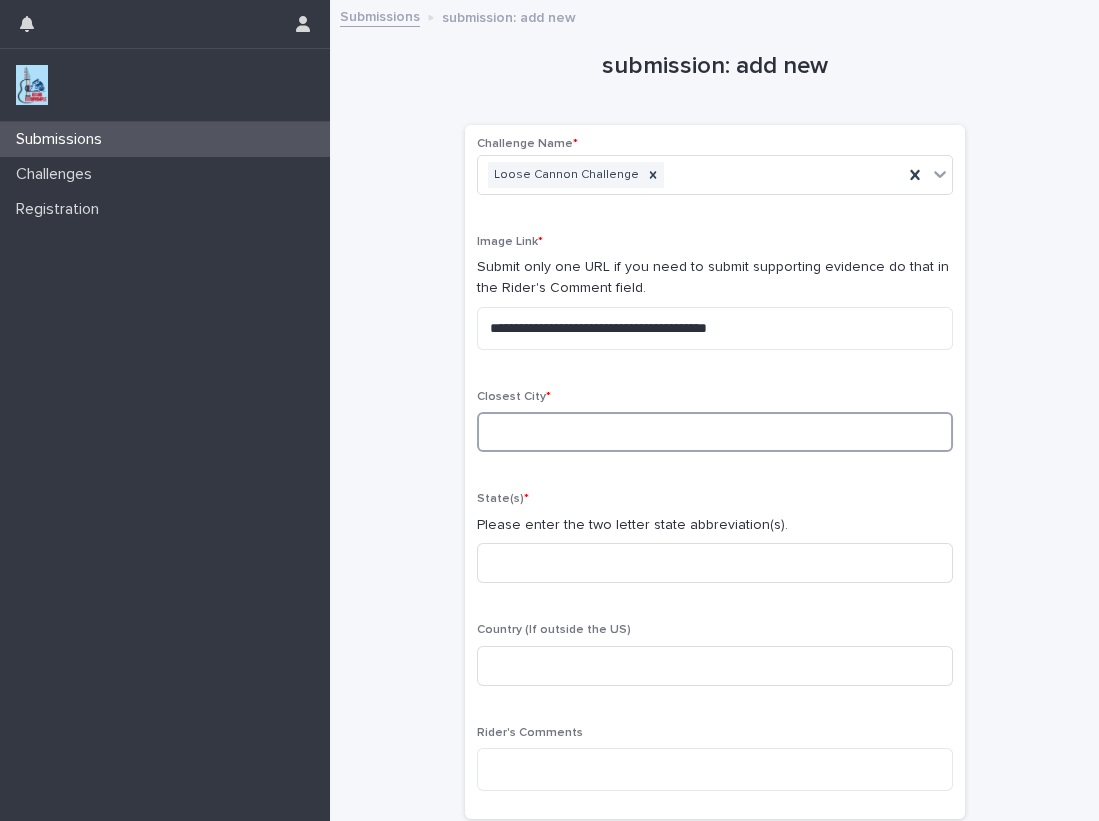 click at bounding box center (715, 432) 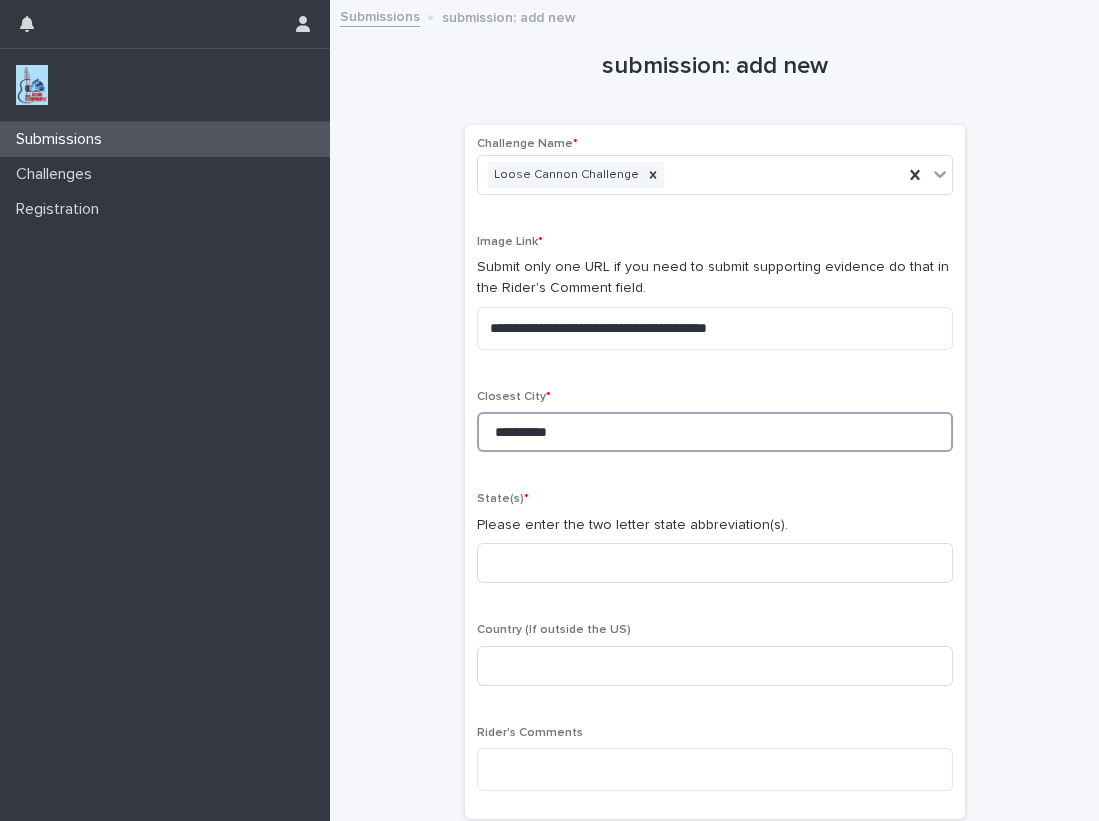 type on "**********" 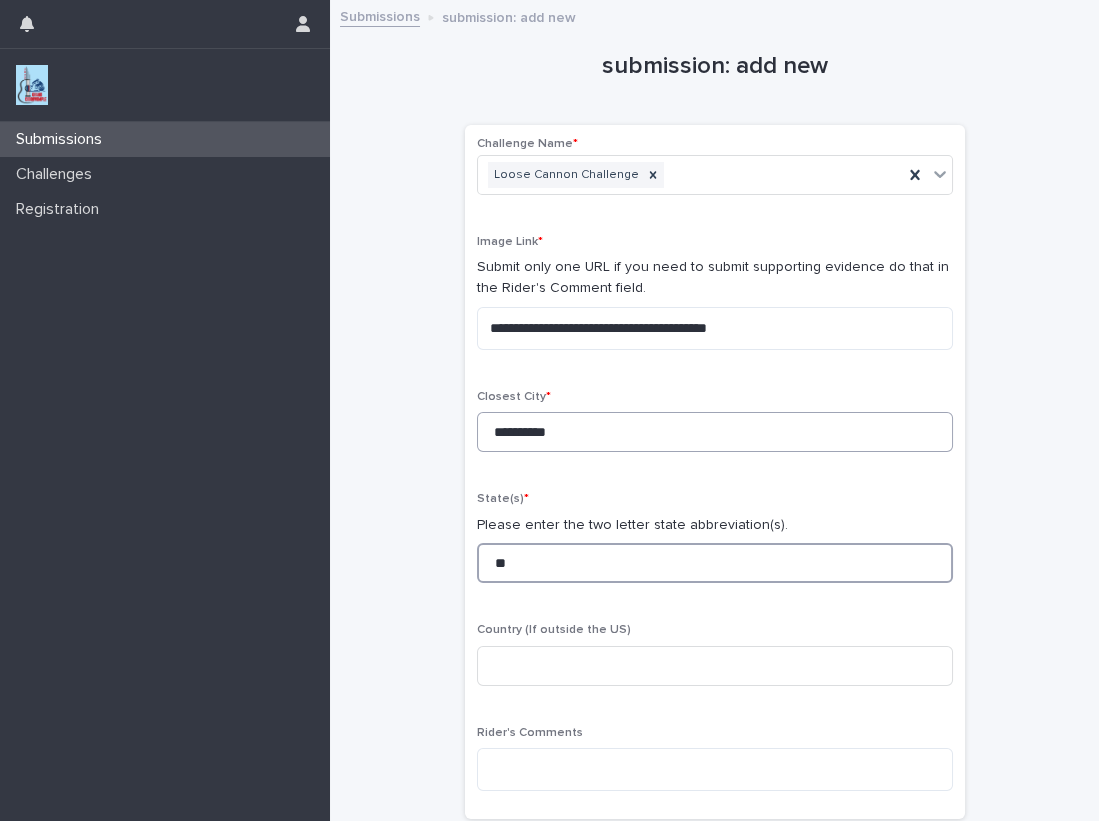 type on "**" 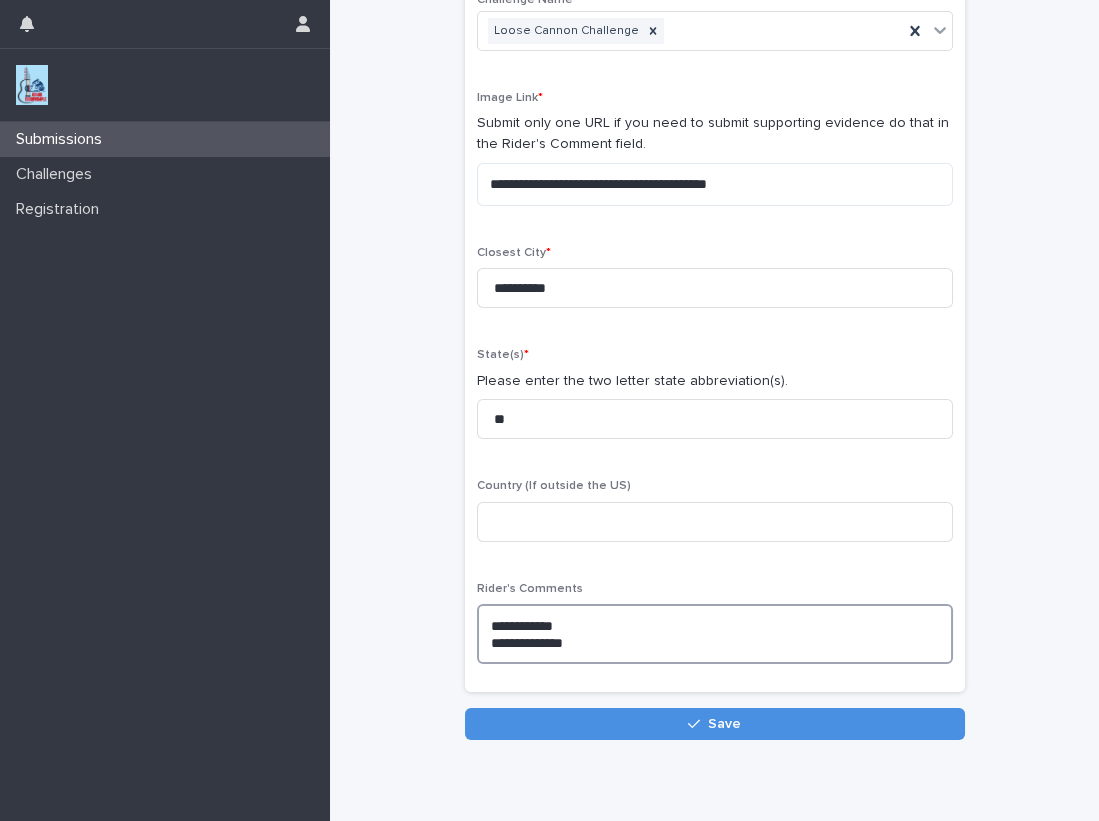 scroll, scrollTop: 151, scrollLeft: 0, axis: vertical 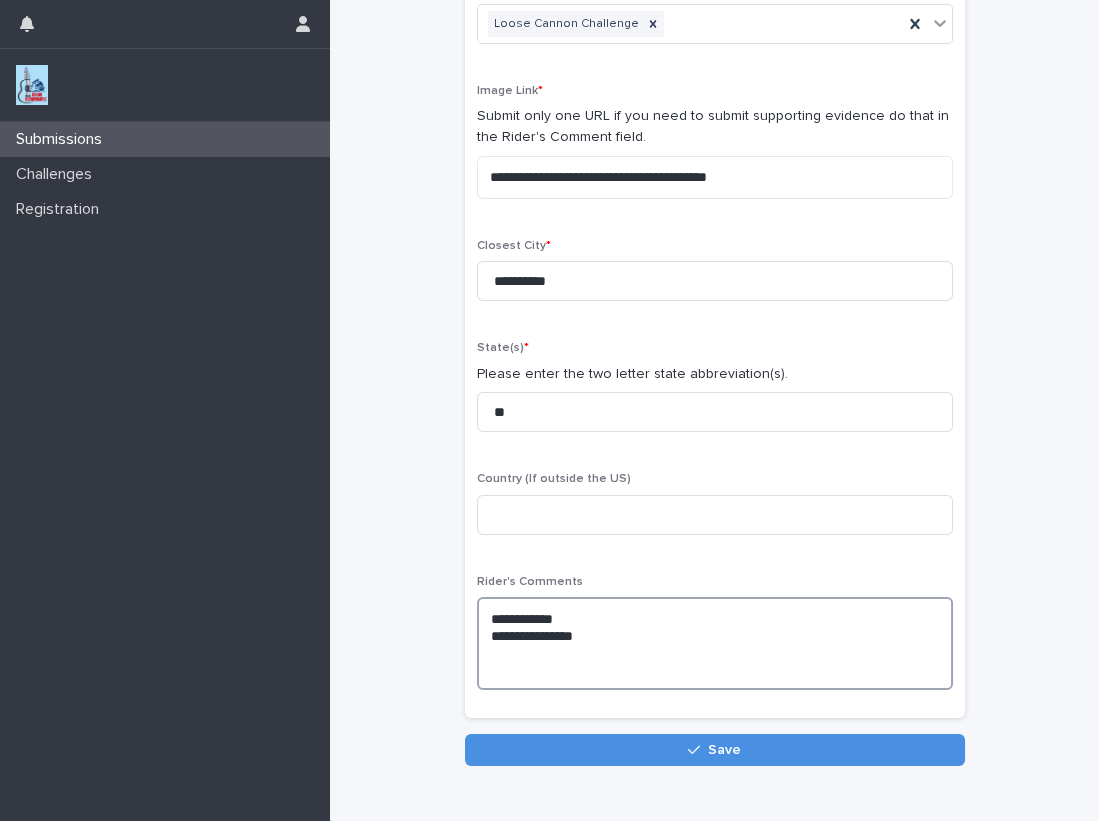 click on "**********" at bounding box center [715, 643] 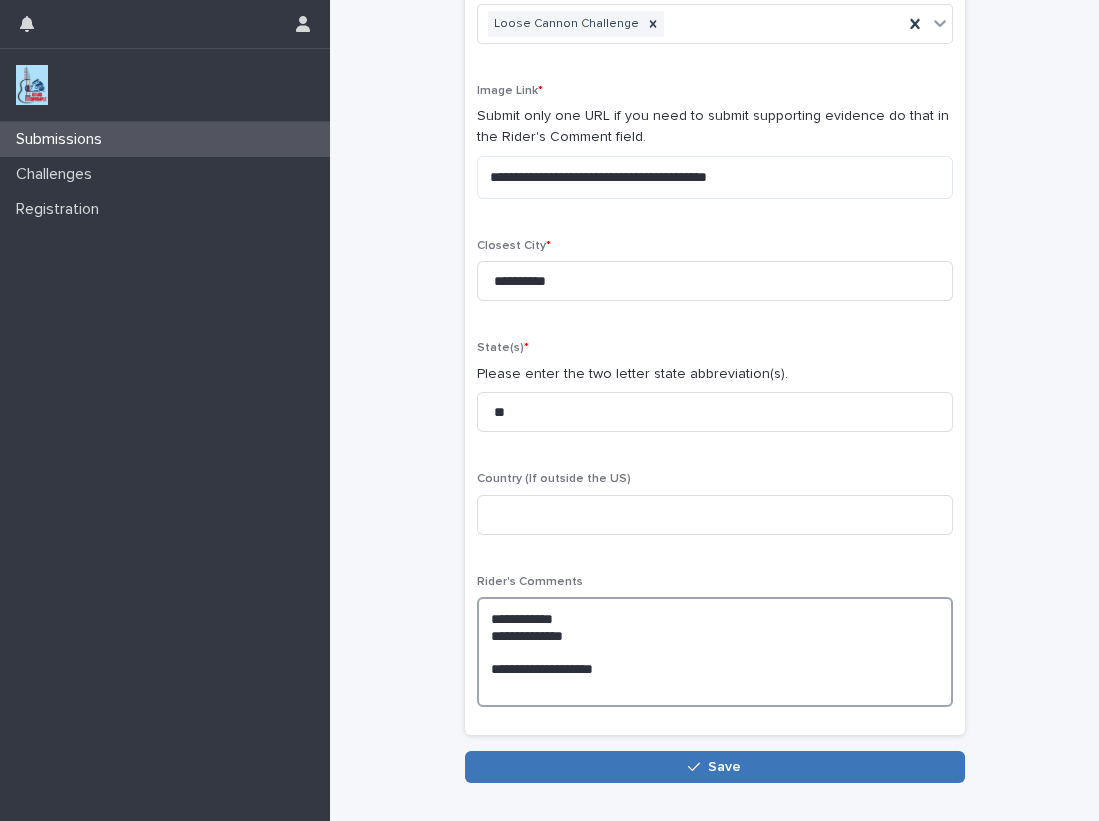 type on "**********" 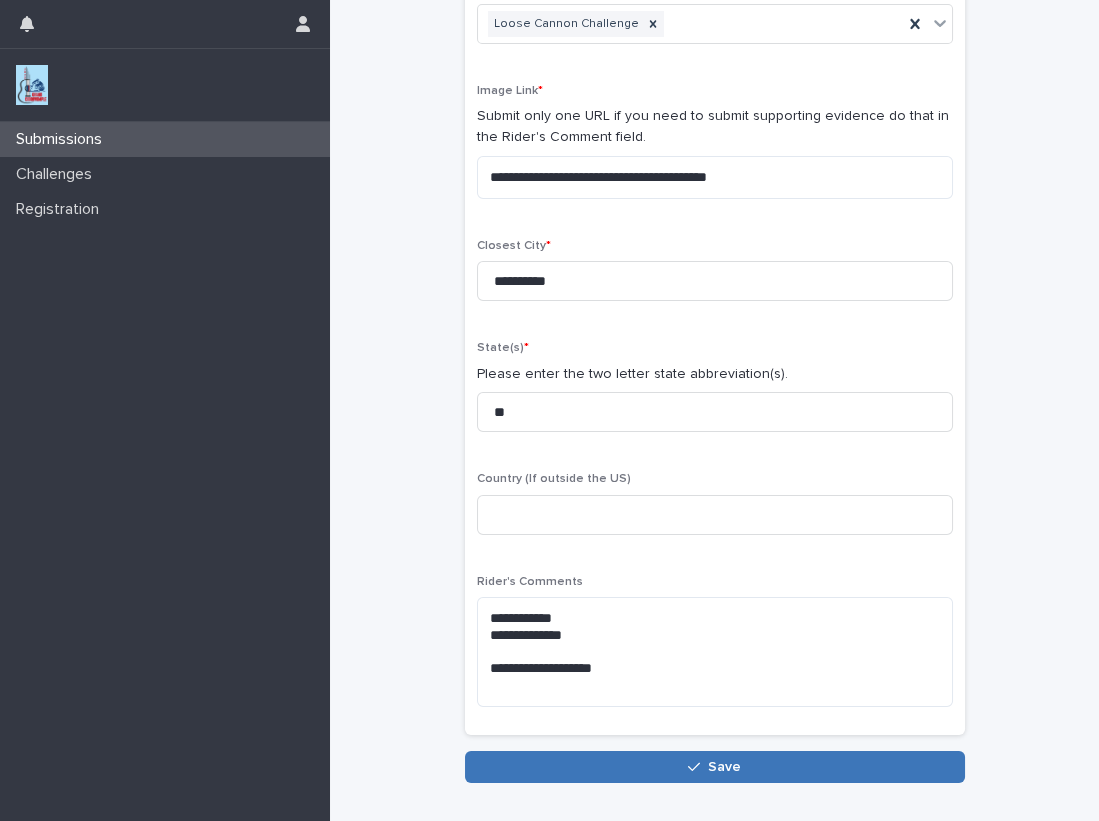 click on "Save" at bounding box center [724, 767] 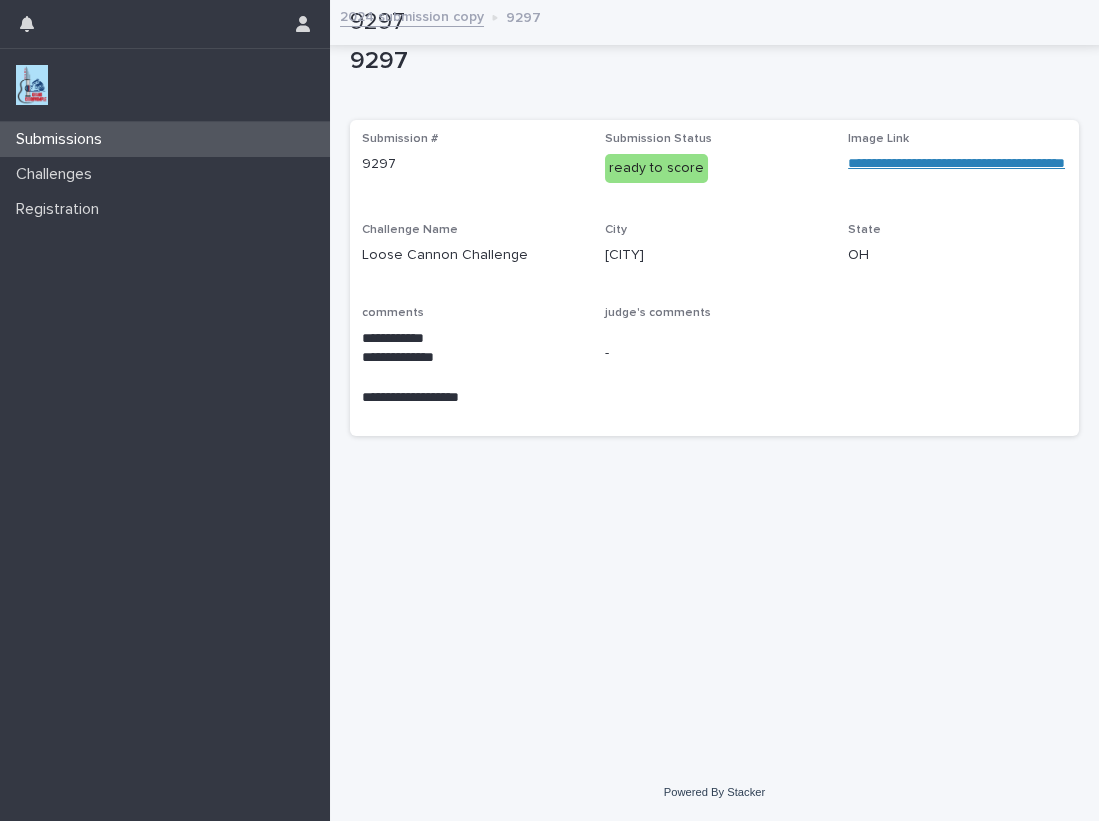 scroll, scrollTop: 0, scrollLeft: 0, axis: both 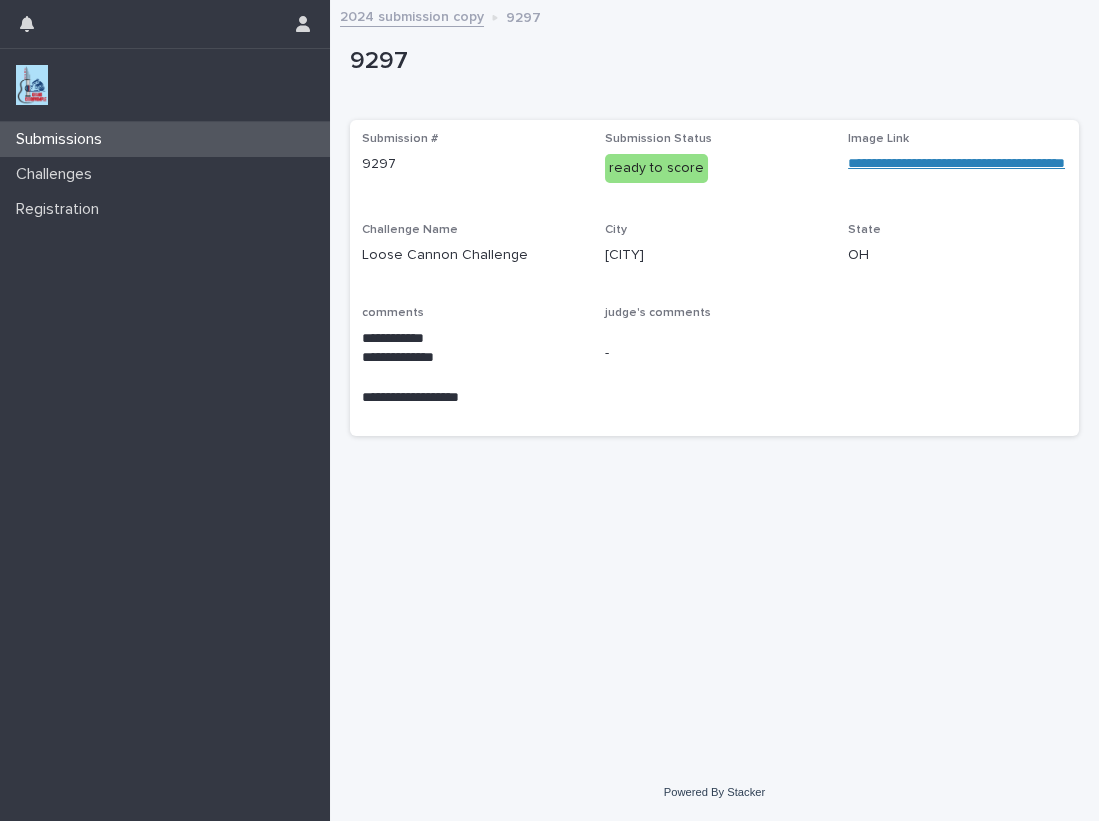 click at bounding box center [32, 85] 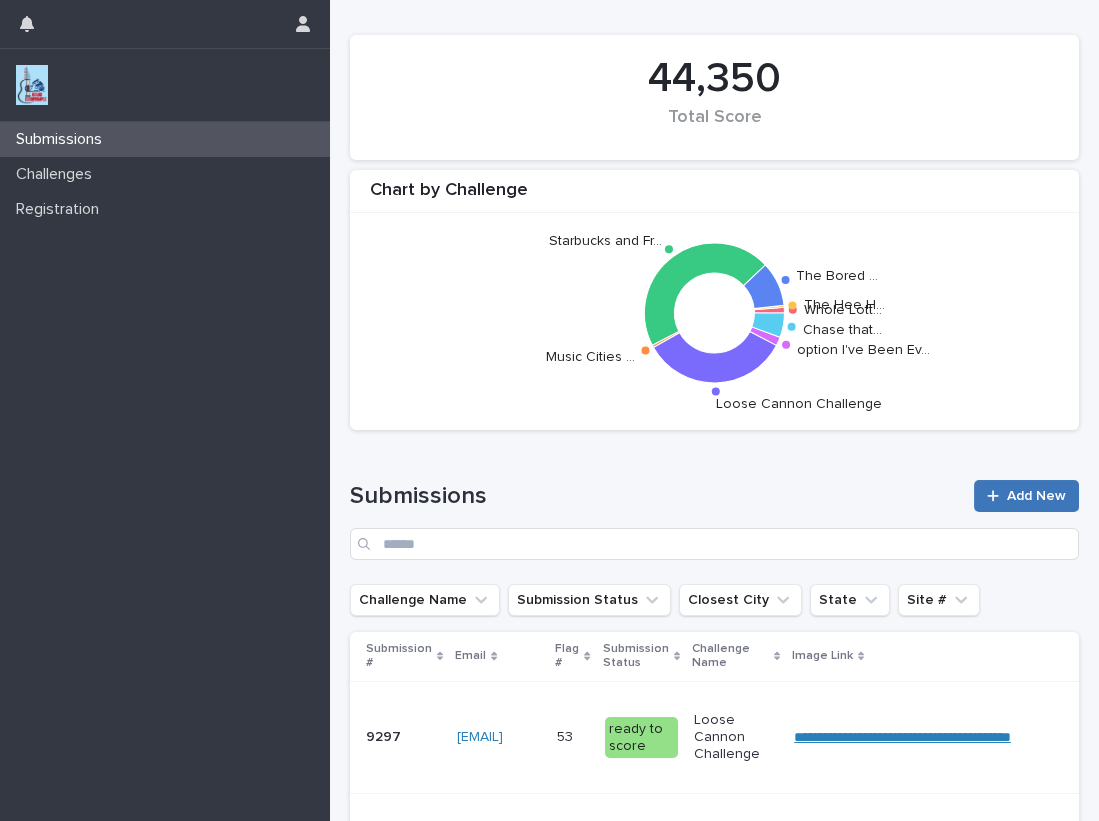 click on "Add New" at bounding box center [1036, 496] 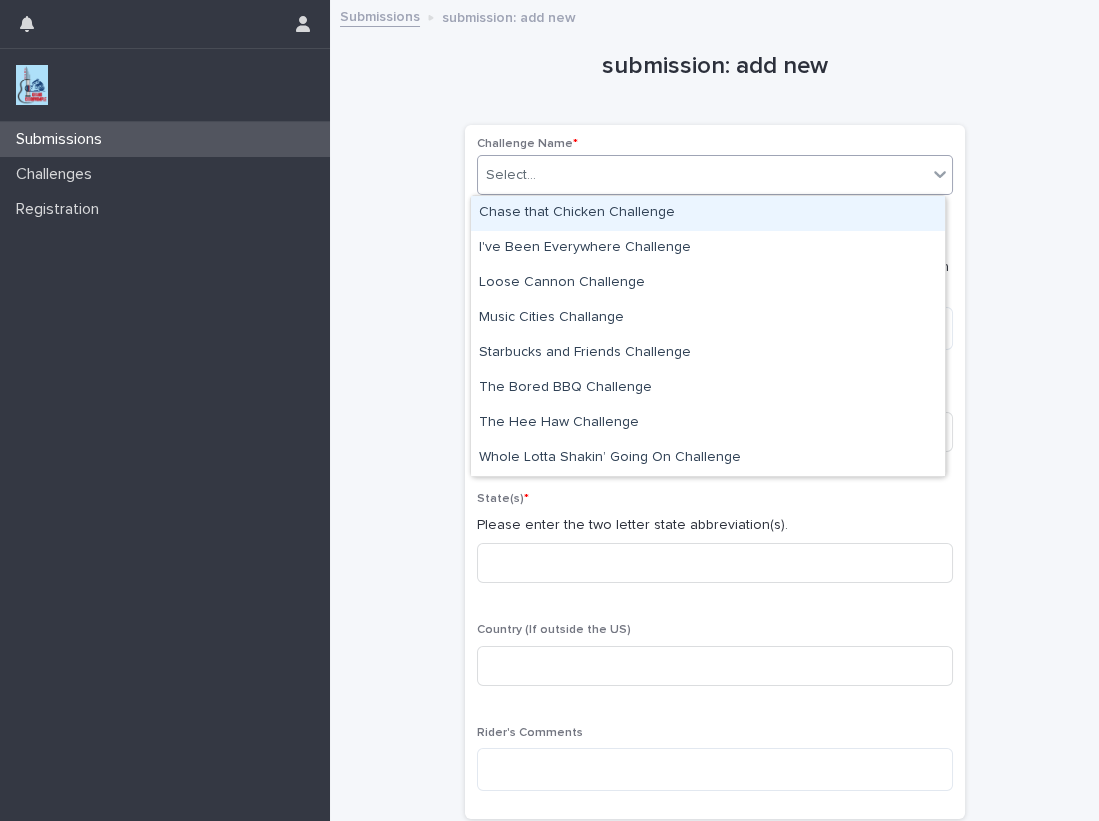click on "Select..." at bounding box center [511, 175] 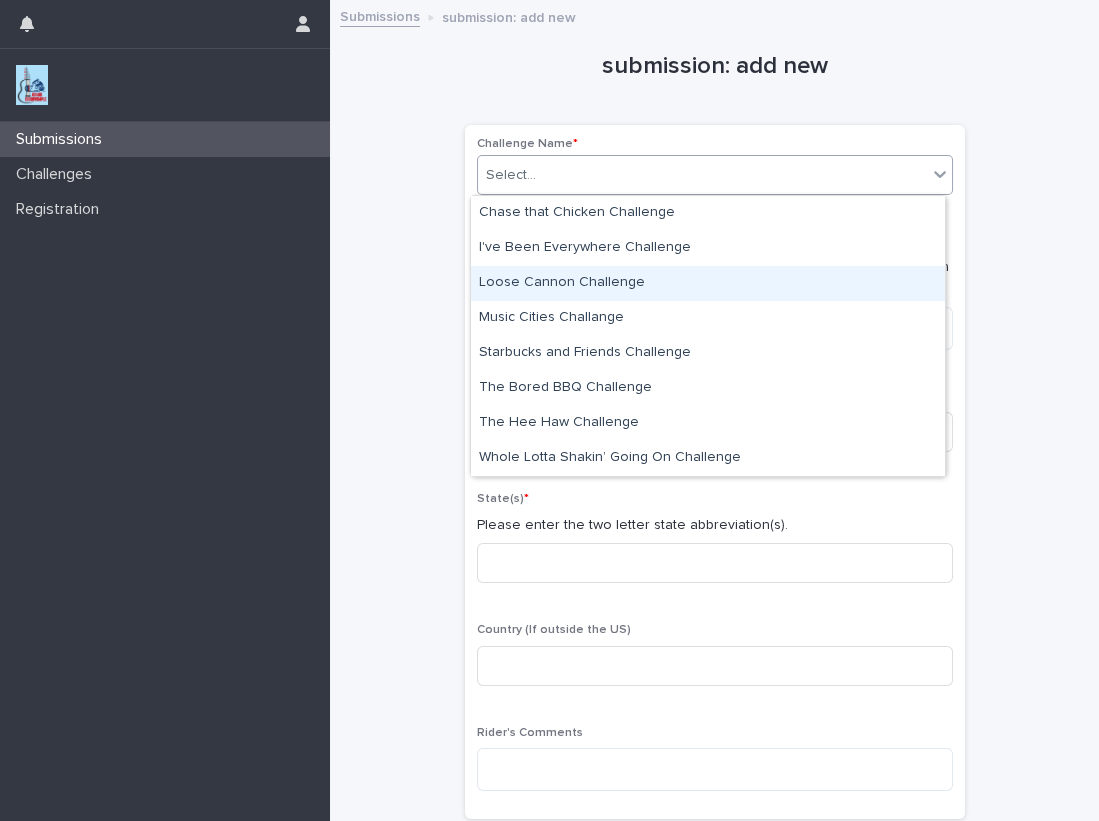 click on "Loose Cannon Challenge" at bounding box center [708, 283] 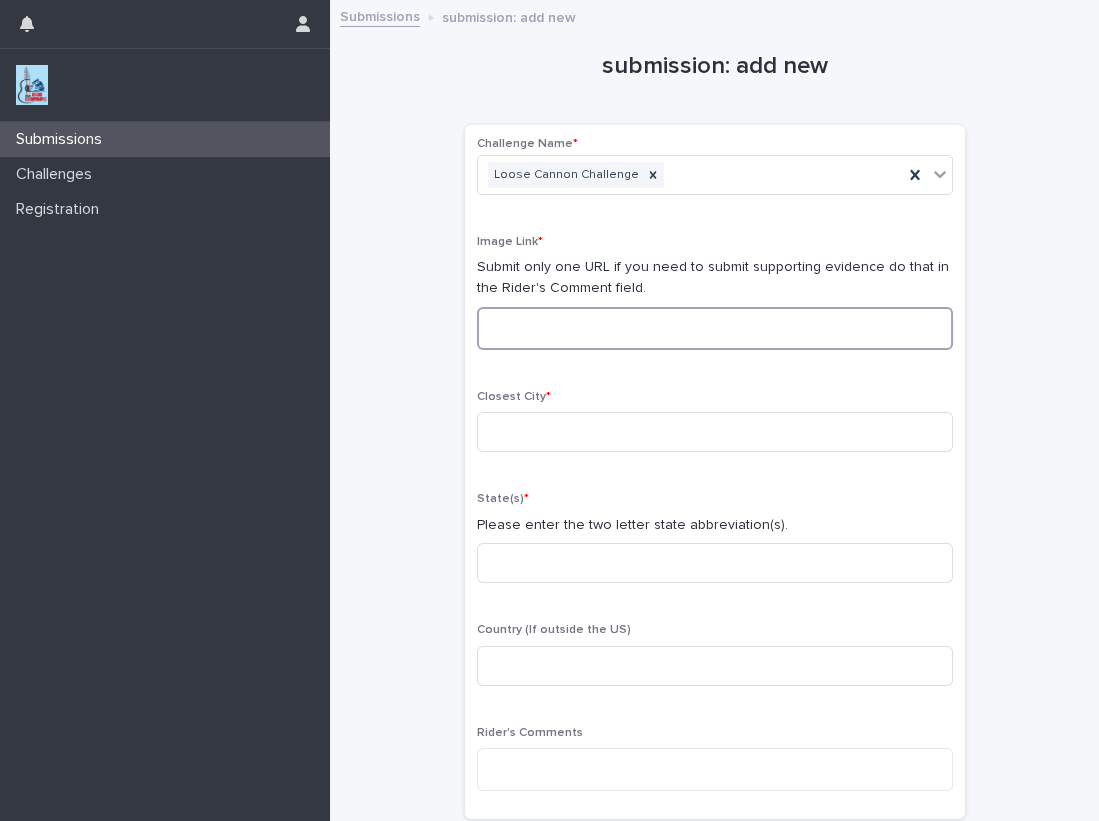 click at bounding box center (715, 328) 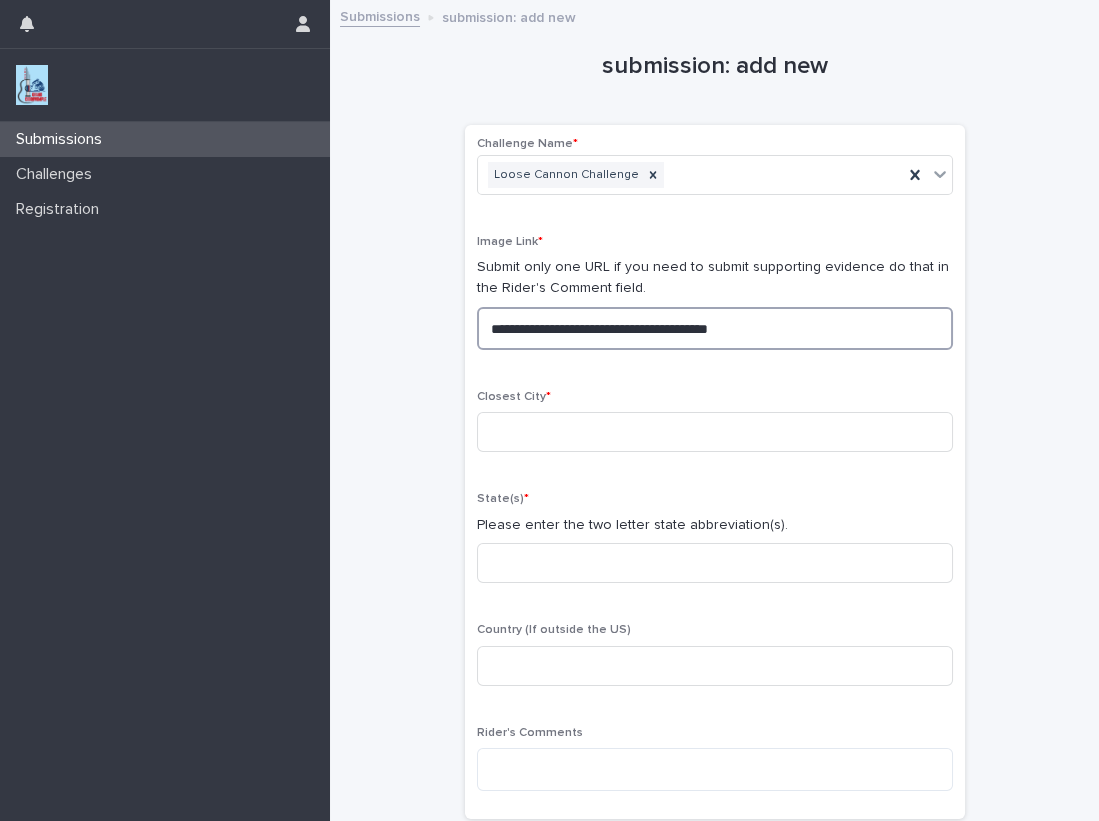 drag, startPoint x: 801, startPoint y: 332, endPoint x: 284, endPoint y: 320, distance: 517.1392 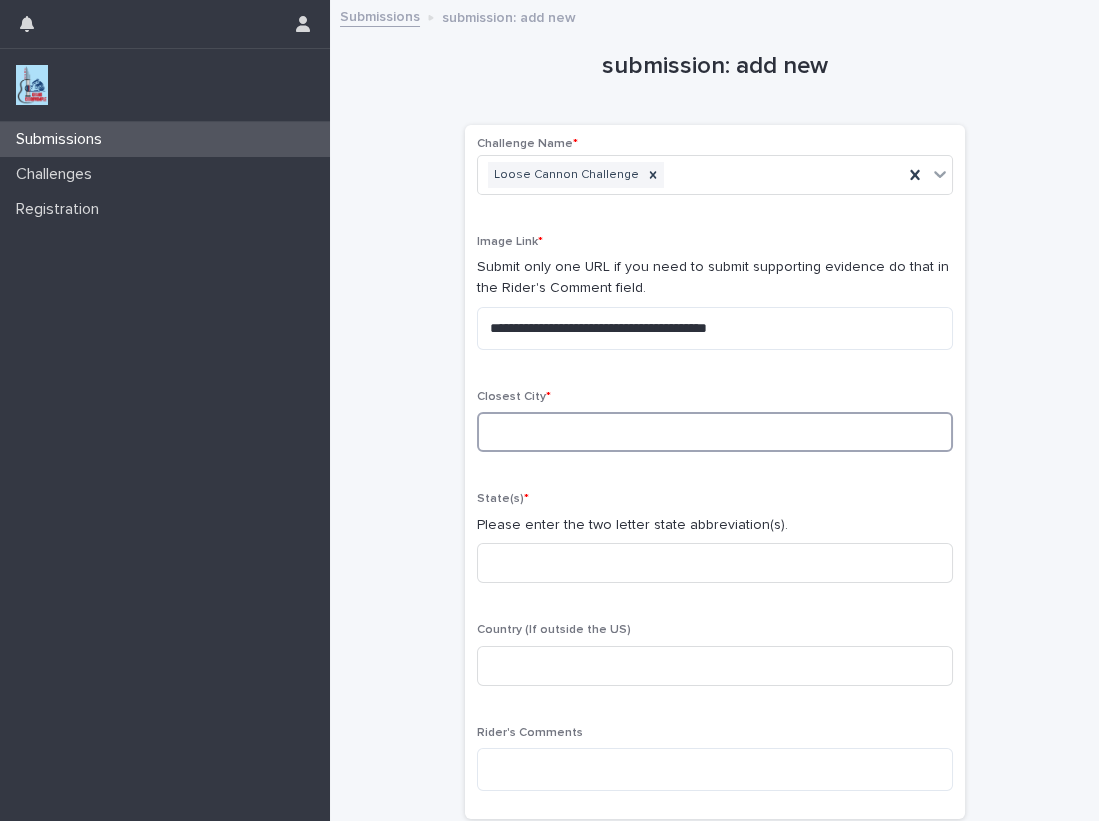 click at bounding box center [715, 432] 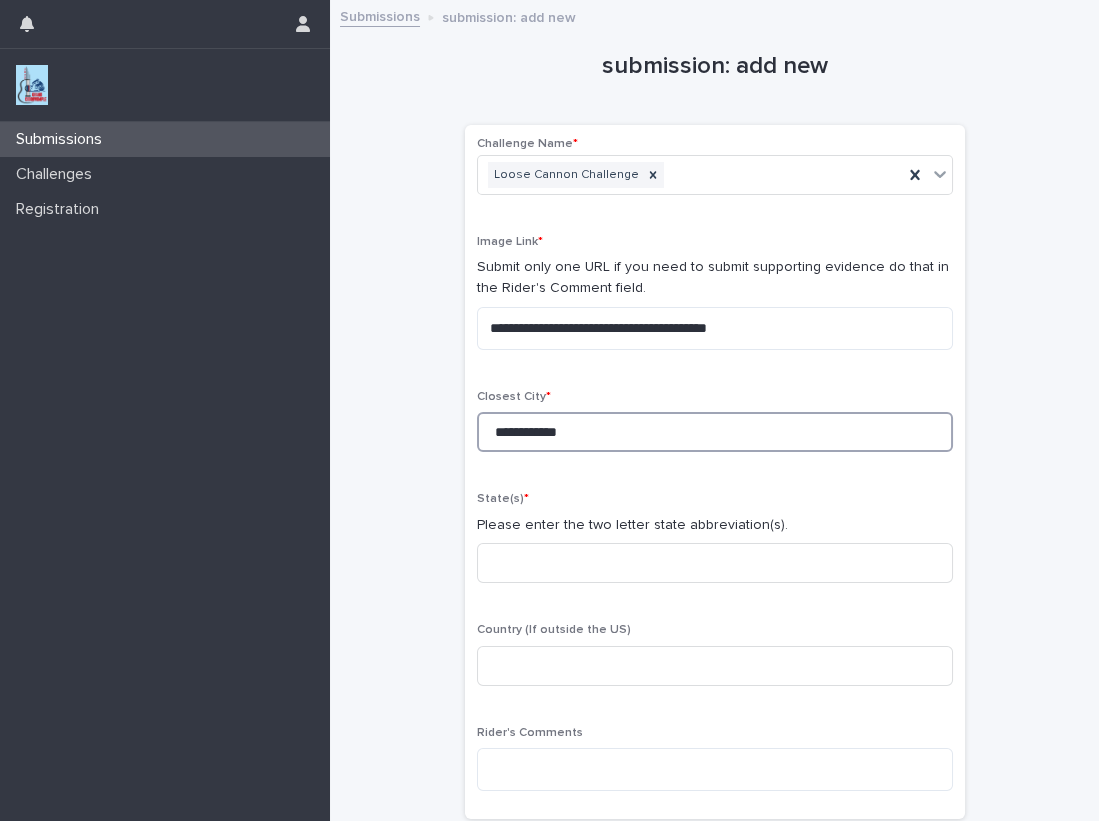 type on "**********" 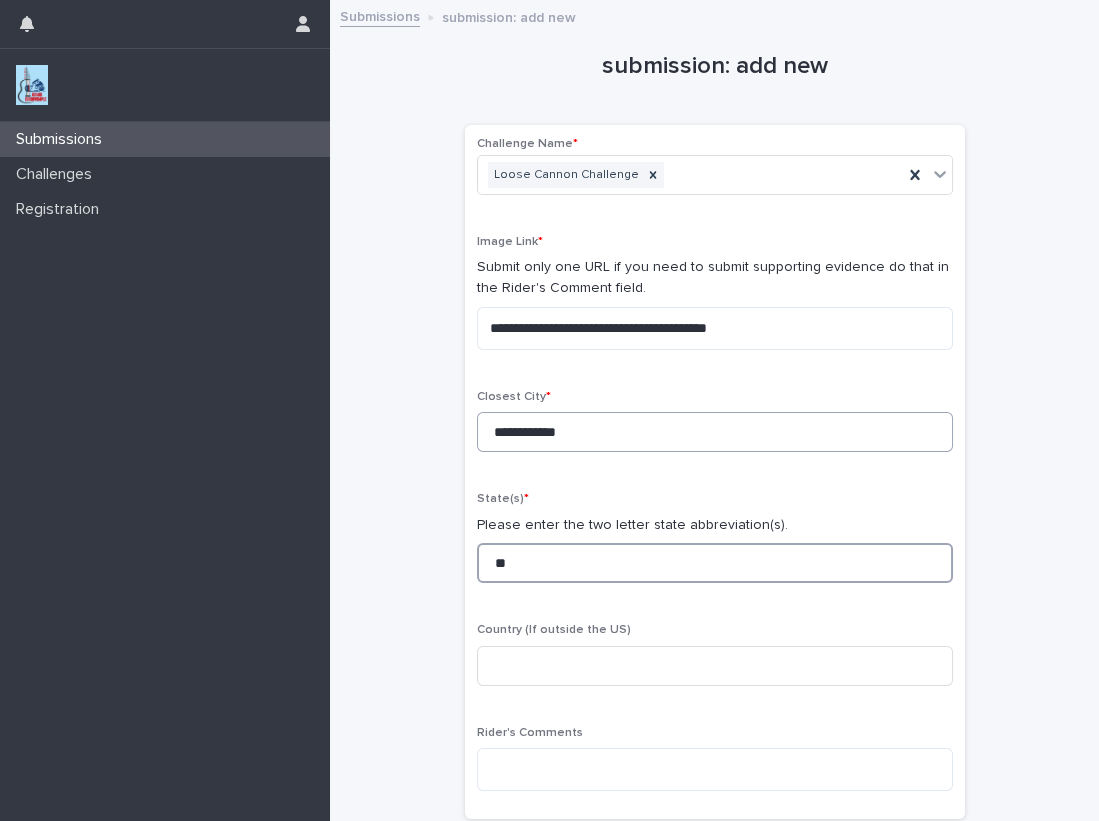 type on "**" 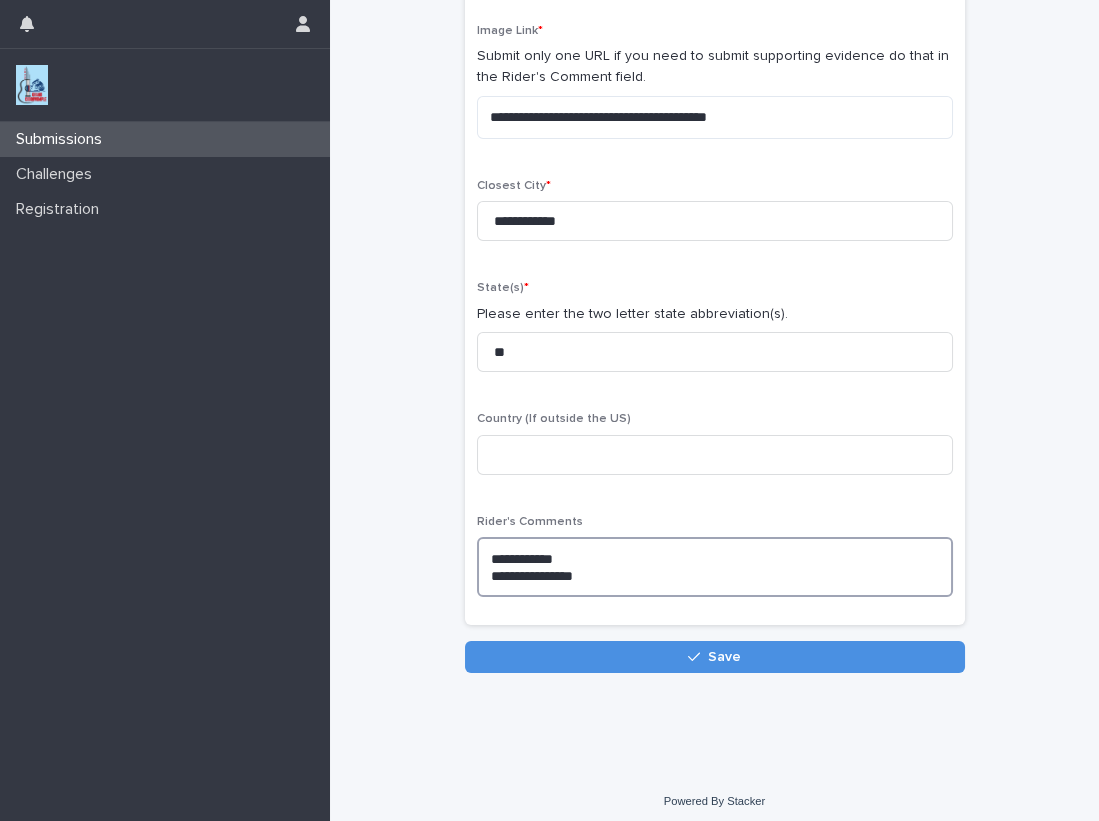 scroll, scrollTop: 212, scrollLeft: 0, axis: vertical 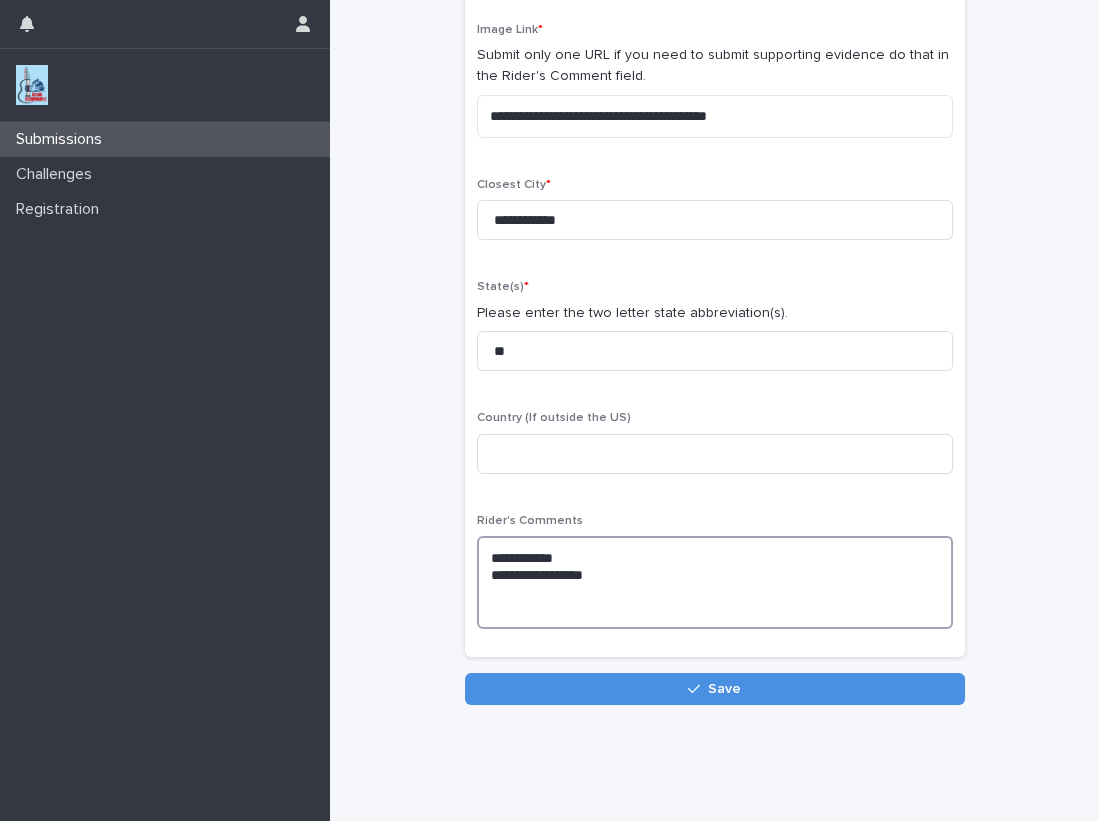 click on "**********" at bounding box center (715, 582) 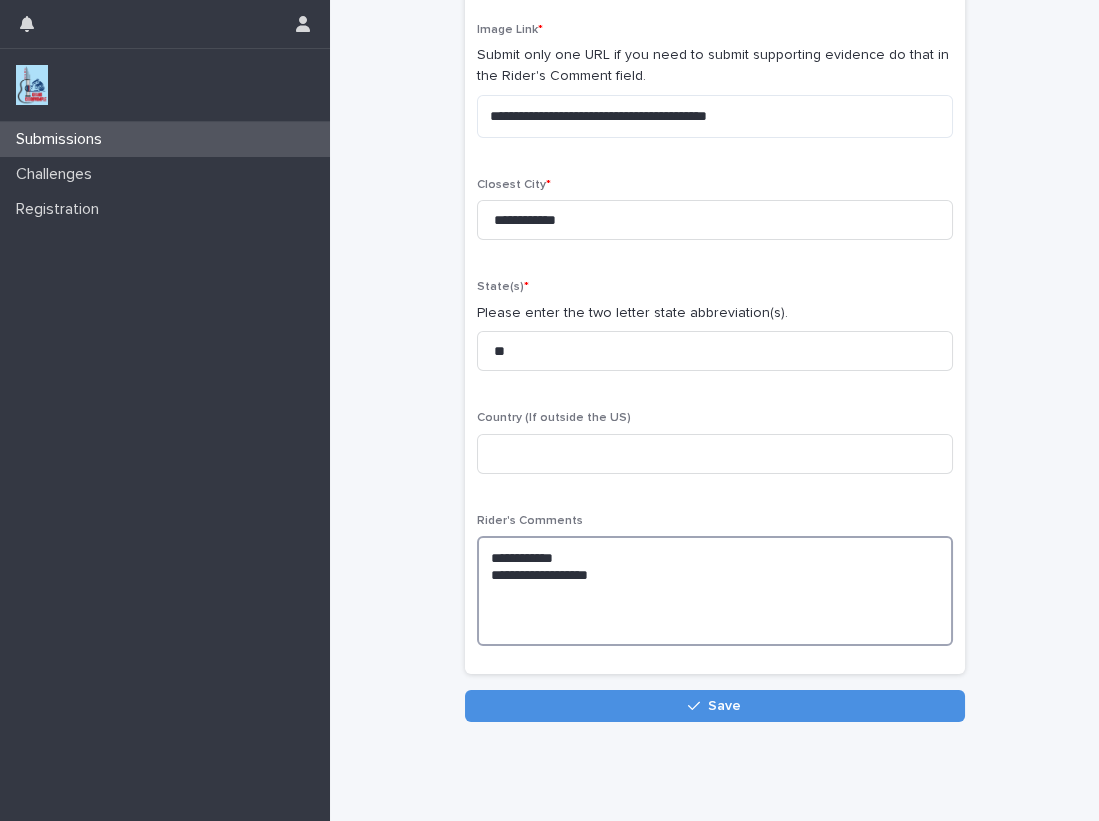 paste on "**********" 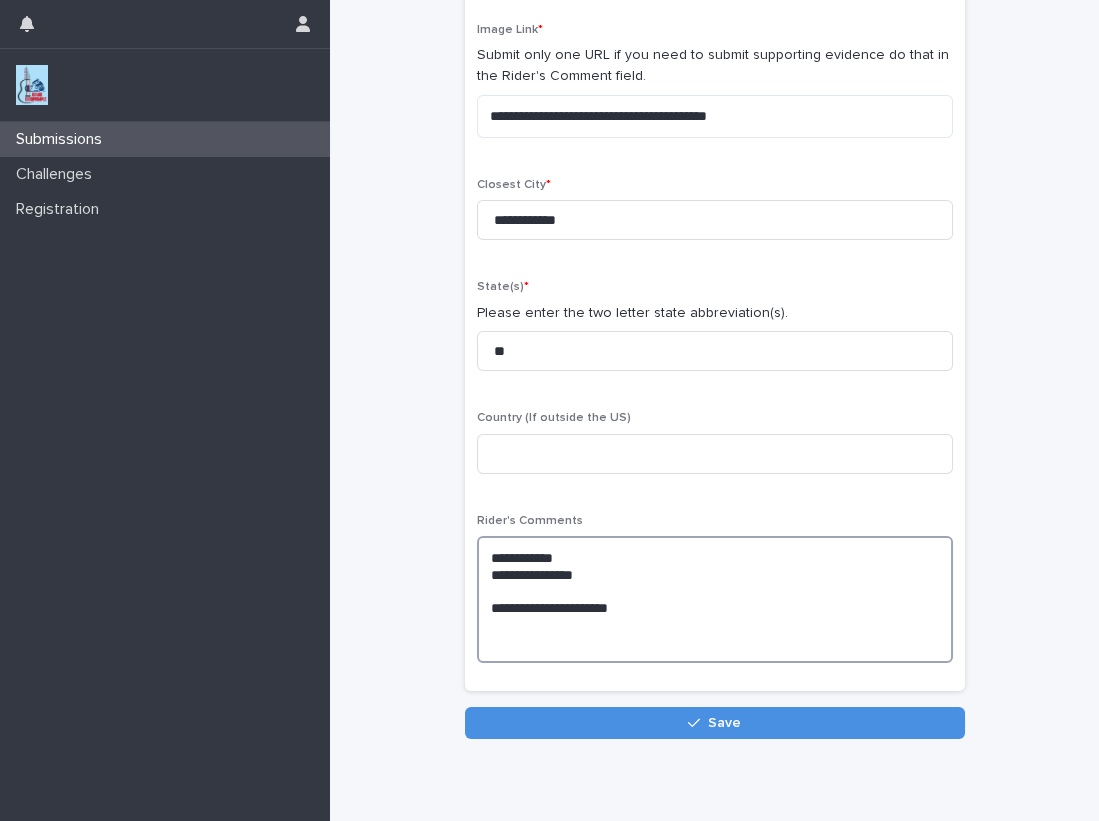 drag, startPoint x: 638, startPoint y: 603, endPoint x: 641, endPoint y: 615, distance: 12.369317 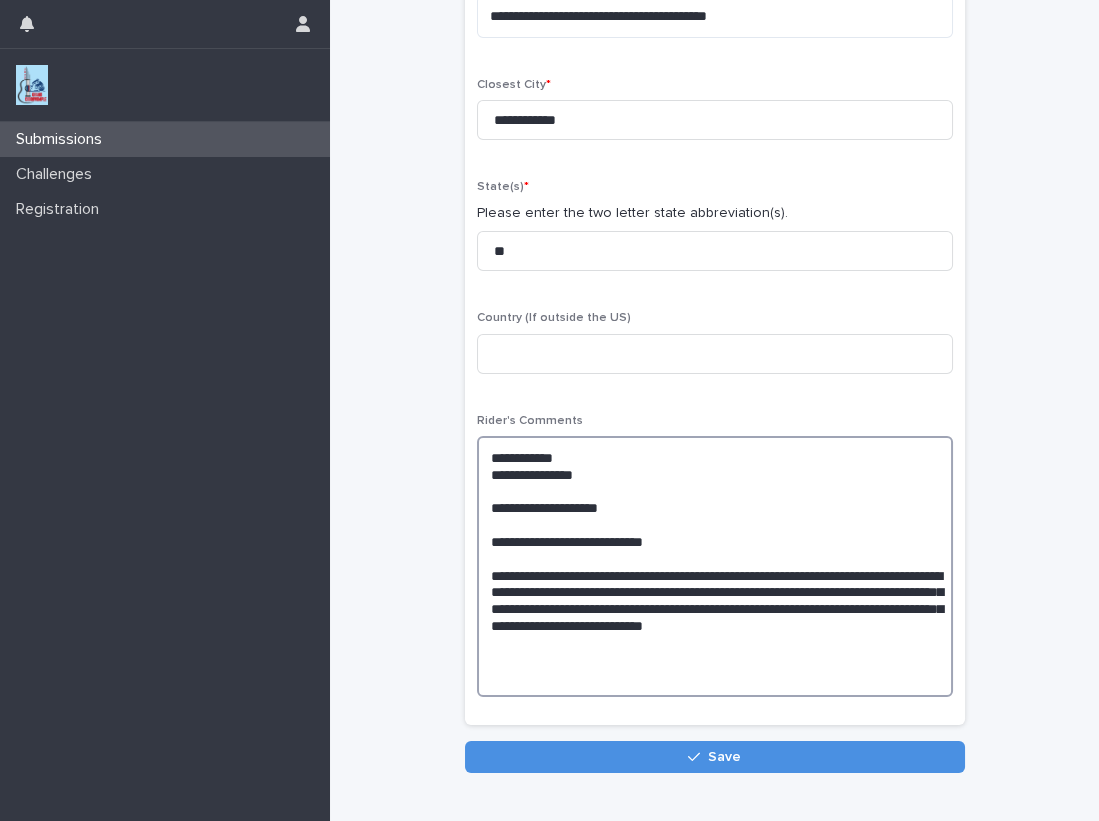 scroll, scrollTop: 333, scrollLeft: 0, axis: vertical 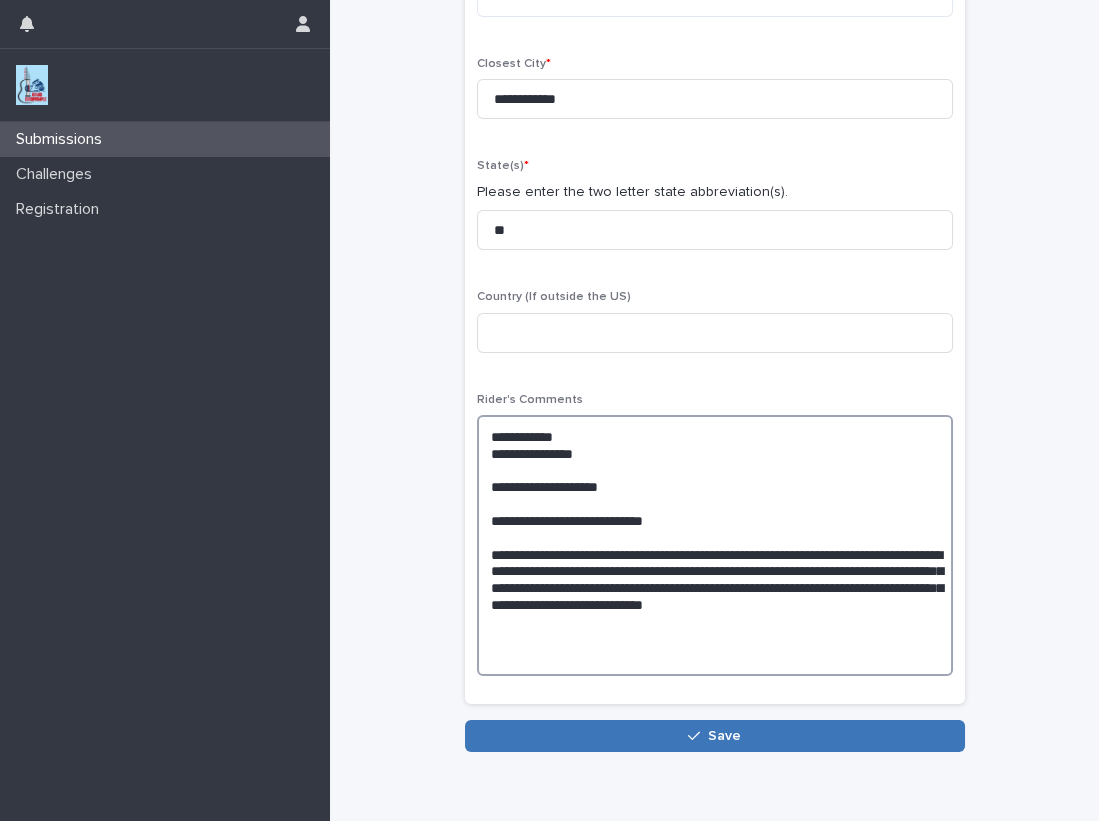 type on "**********" 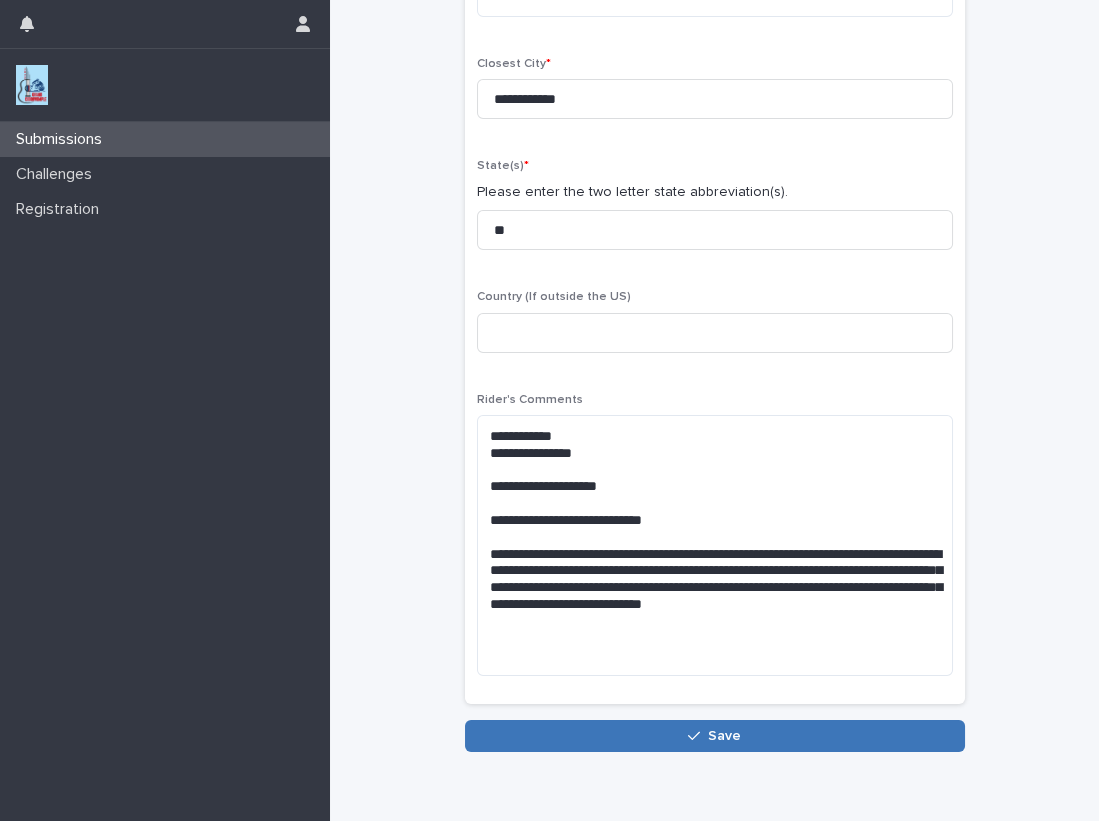 click on "Save" at bounding box center (715, 736) 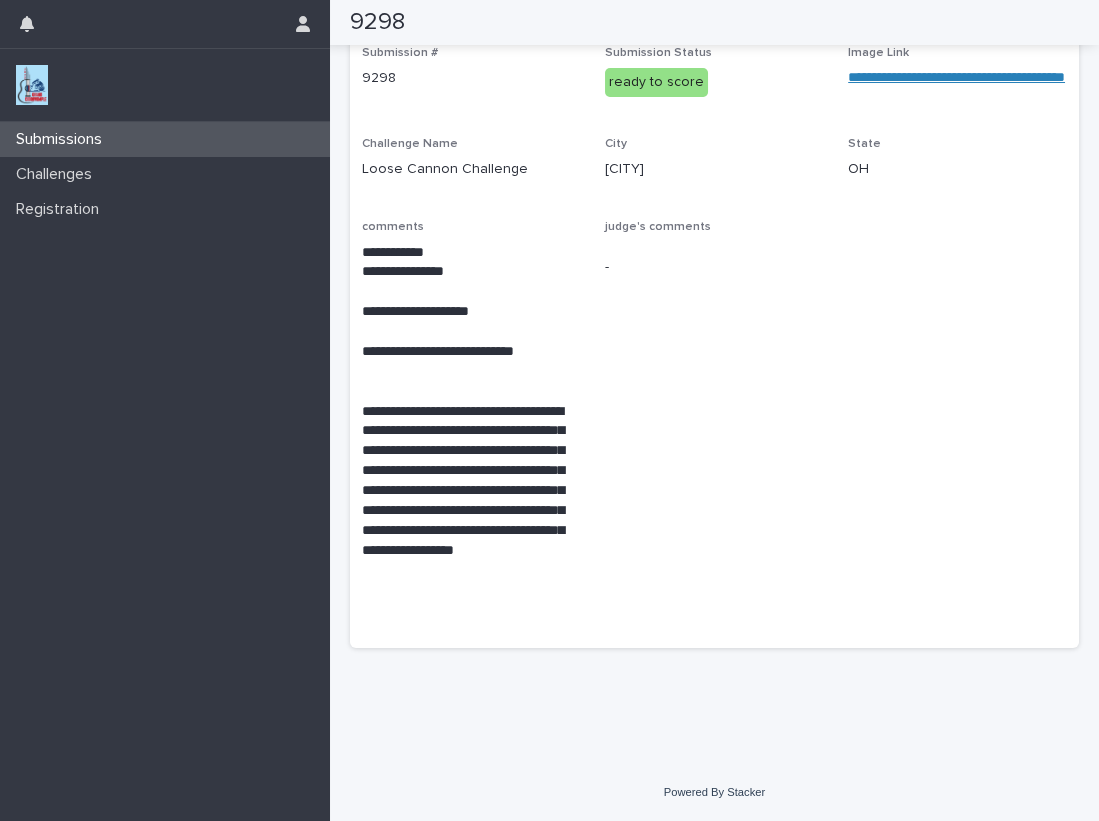 scroll, scrollTop: 97, scrollLeft: 0, axis: vertical 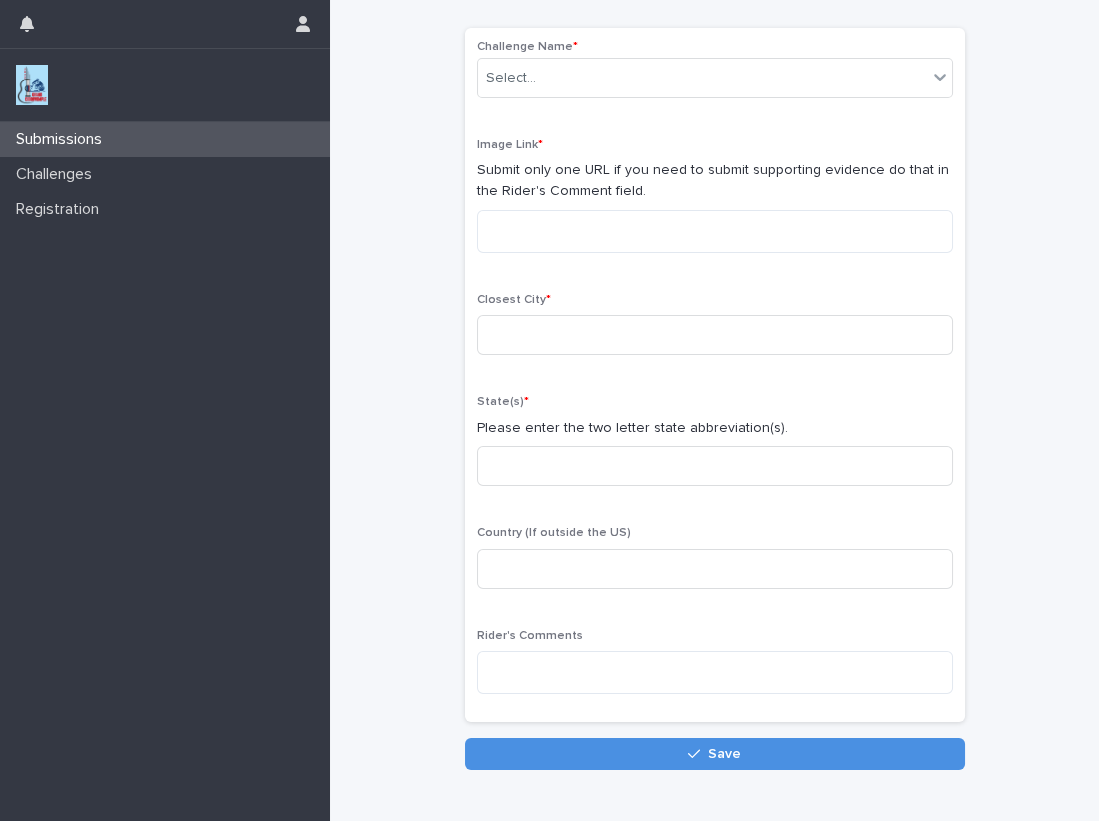 click at bounding box center [32, 85] 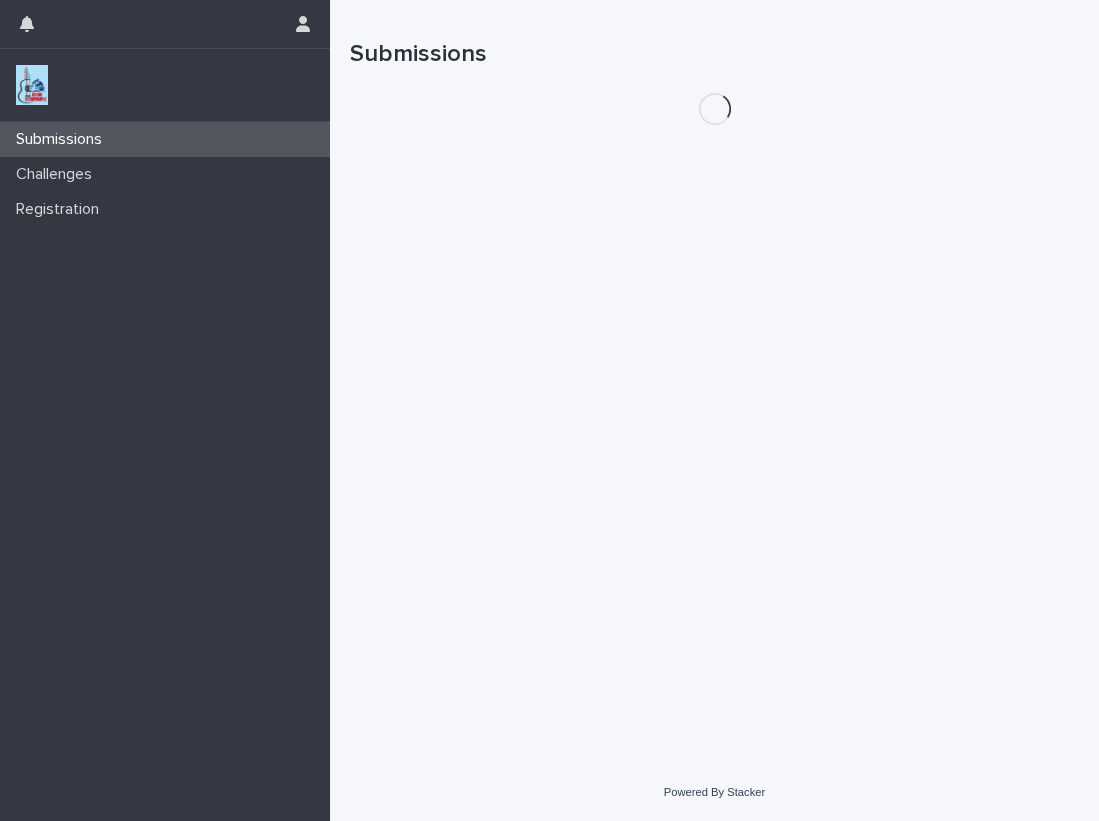 scroll, scrollTop: 0, scrollLeft: 0, axis: both 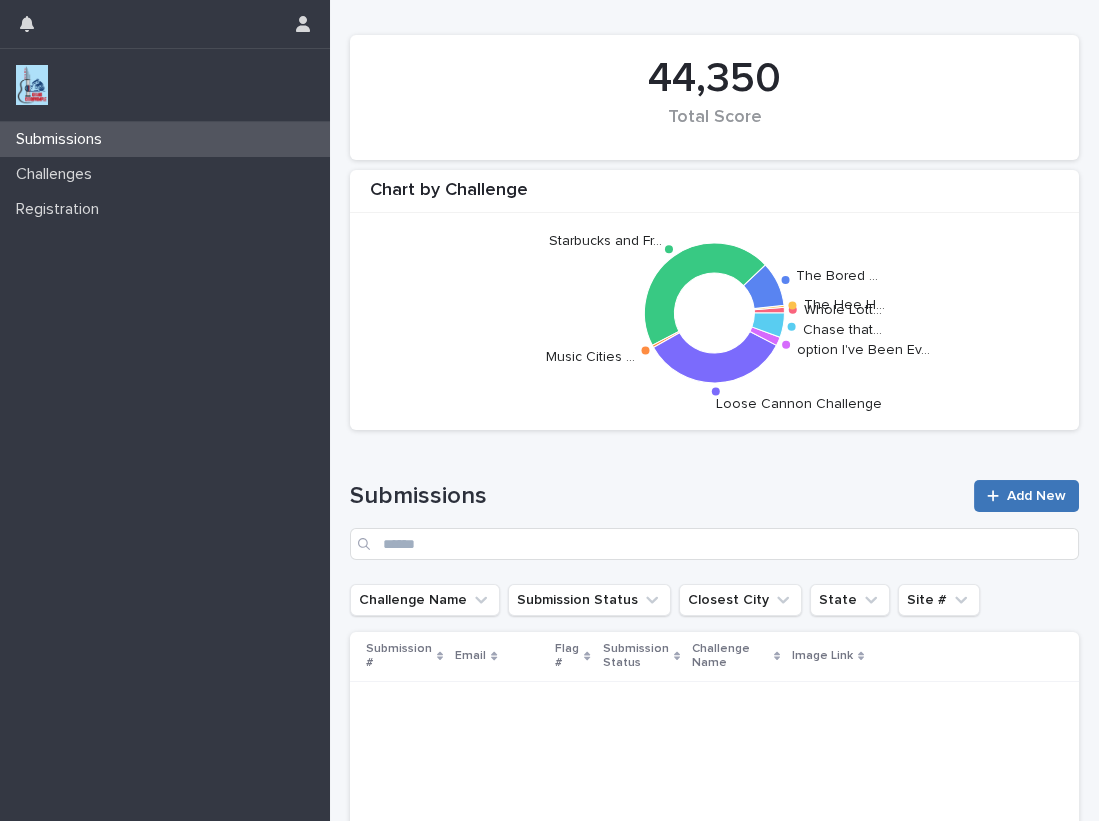 click on "Add New" at bounding box center [1036, 496] 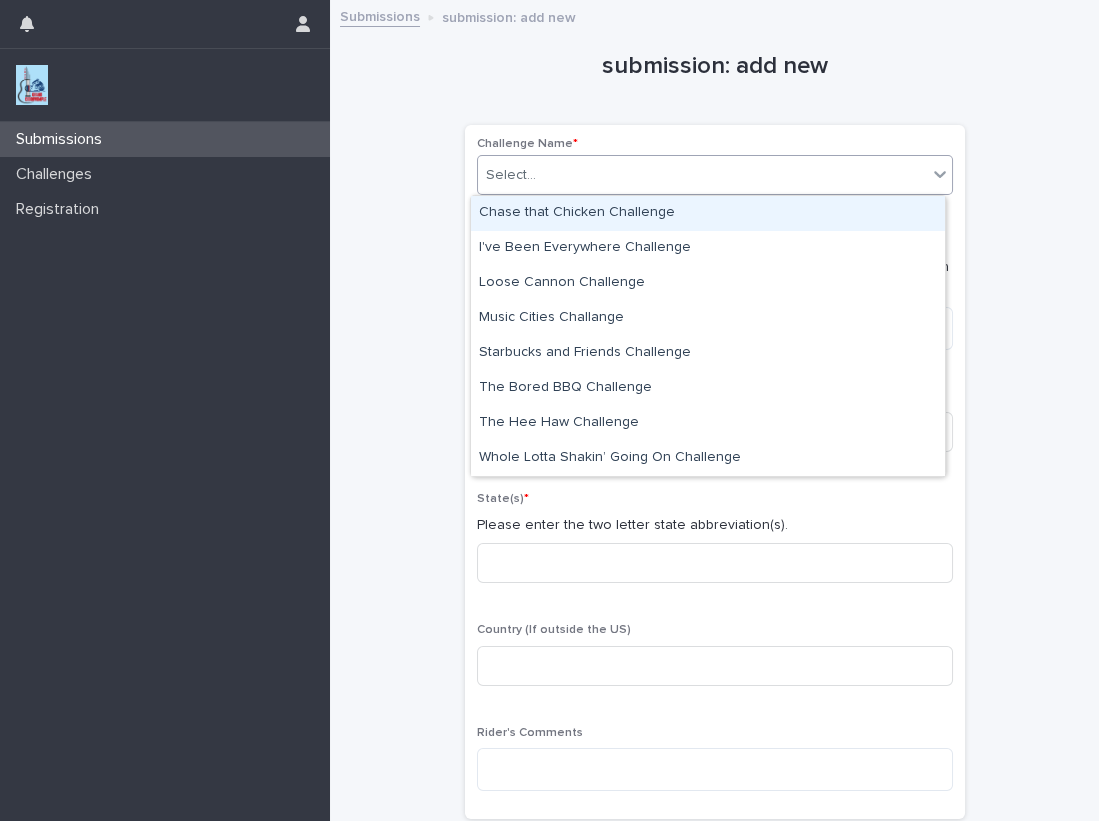 click on "Select..." at bounding box center (702, 175) 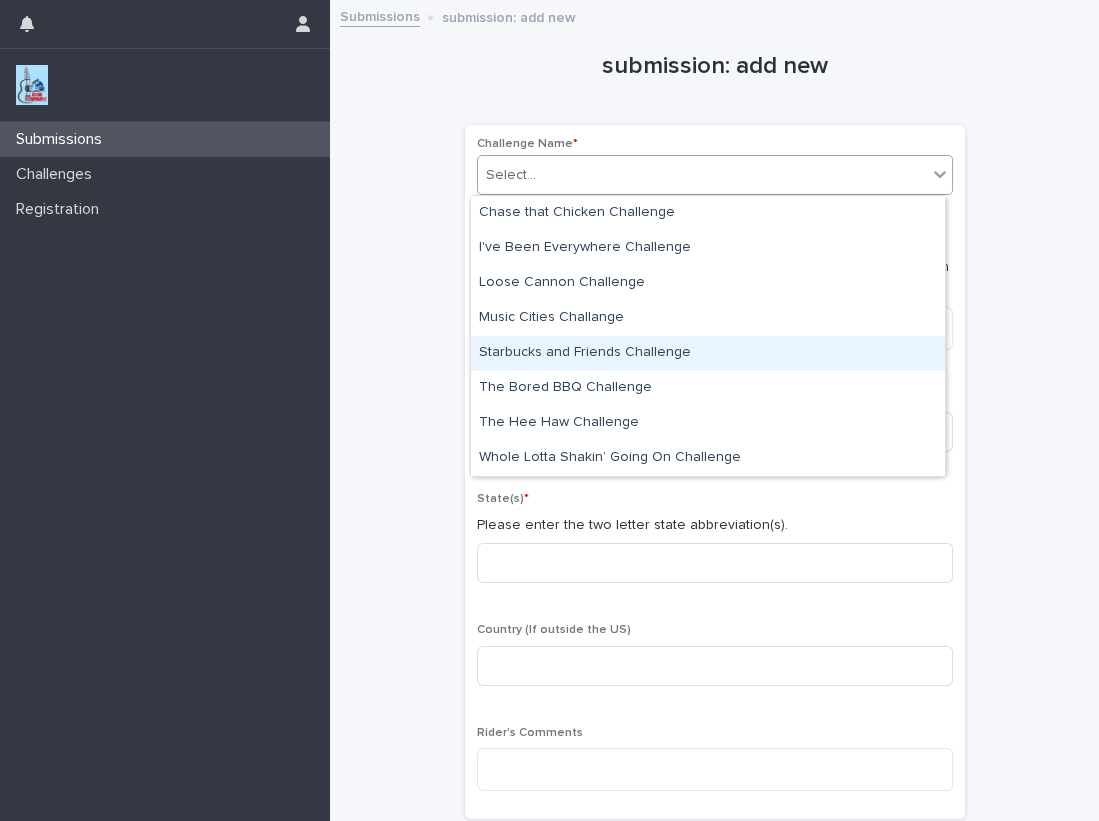 click on "Starbucks and Friends Challenge" at bounding box center [708, 353] 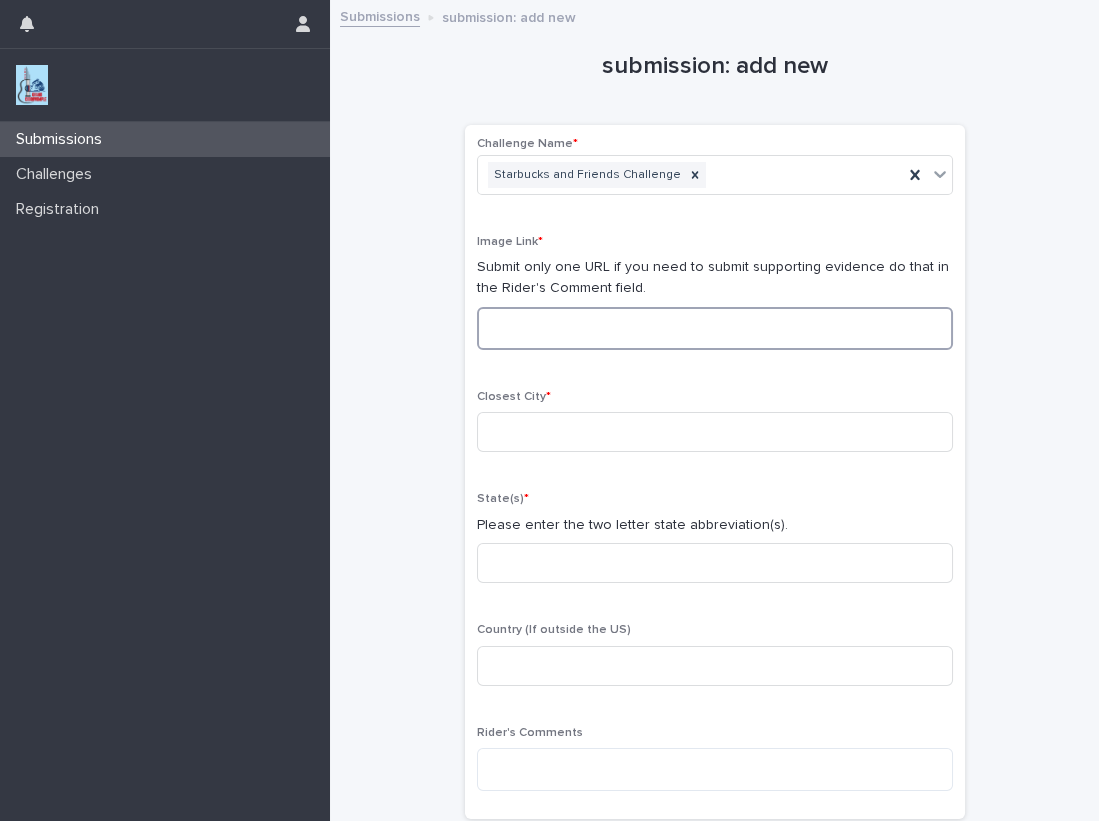 click at bounding box center [715, 328] 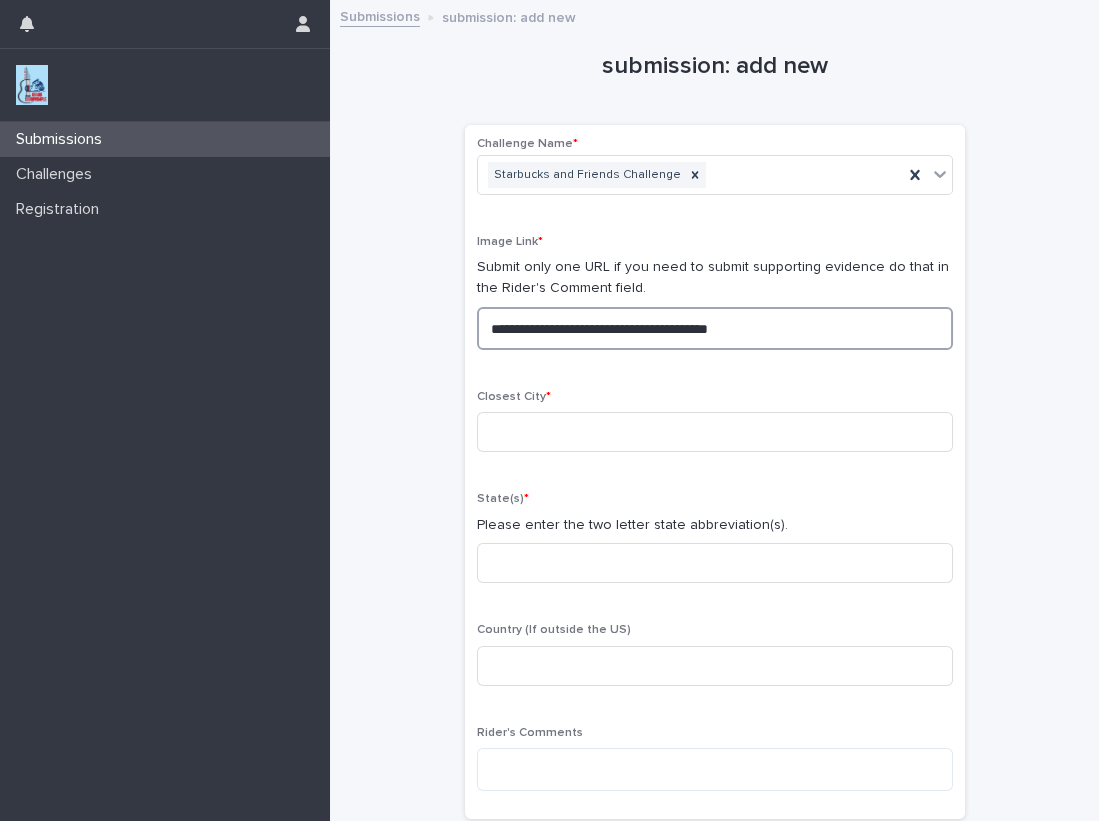 drag, startPoint x: 802, startPoint y: 324, endPoint x: 292, endPoint y: 323, distance: 510.00098 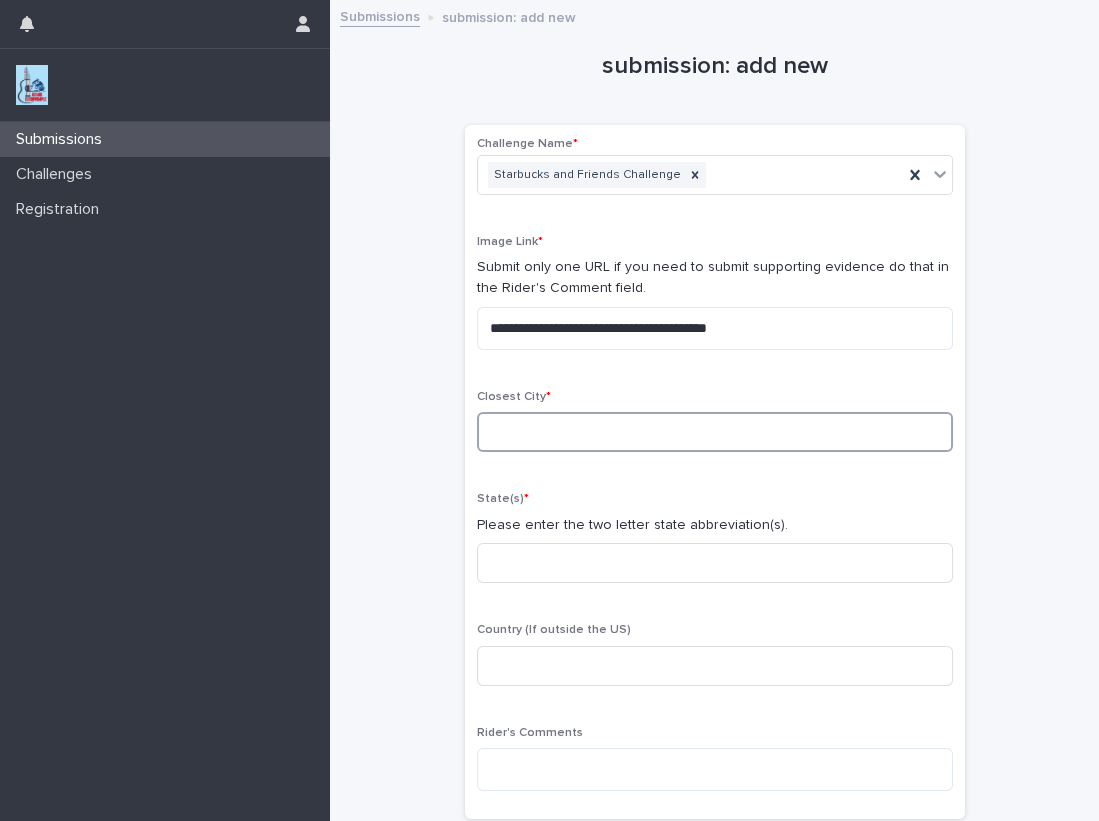 click at bounding box center [715, 432] 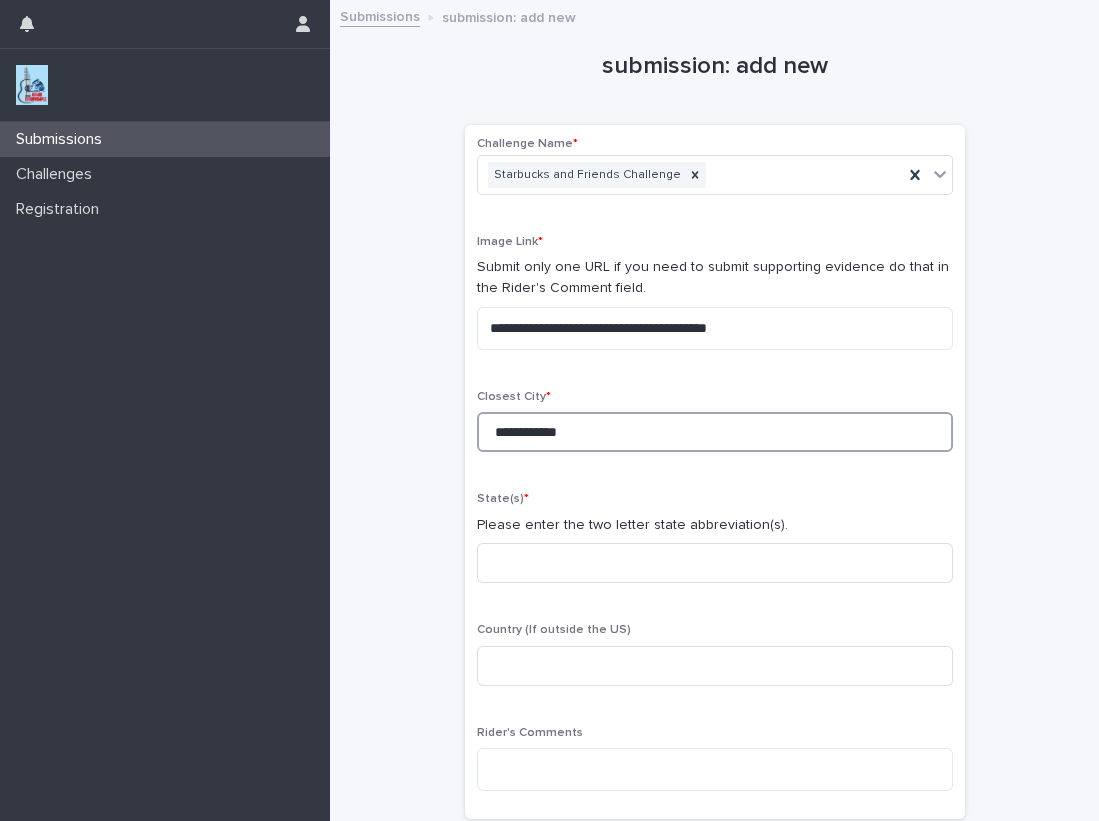 type on "**********" 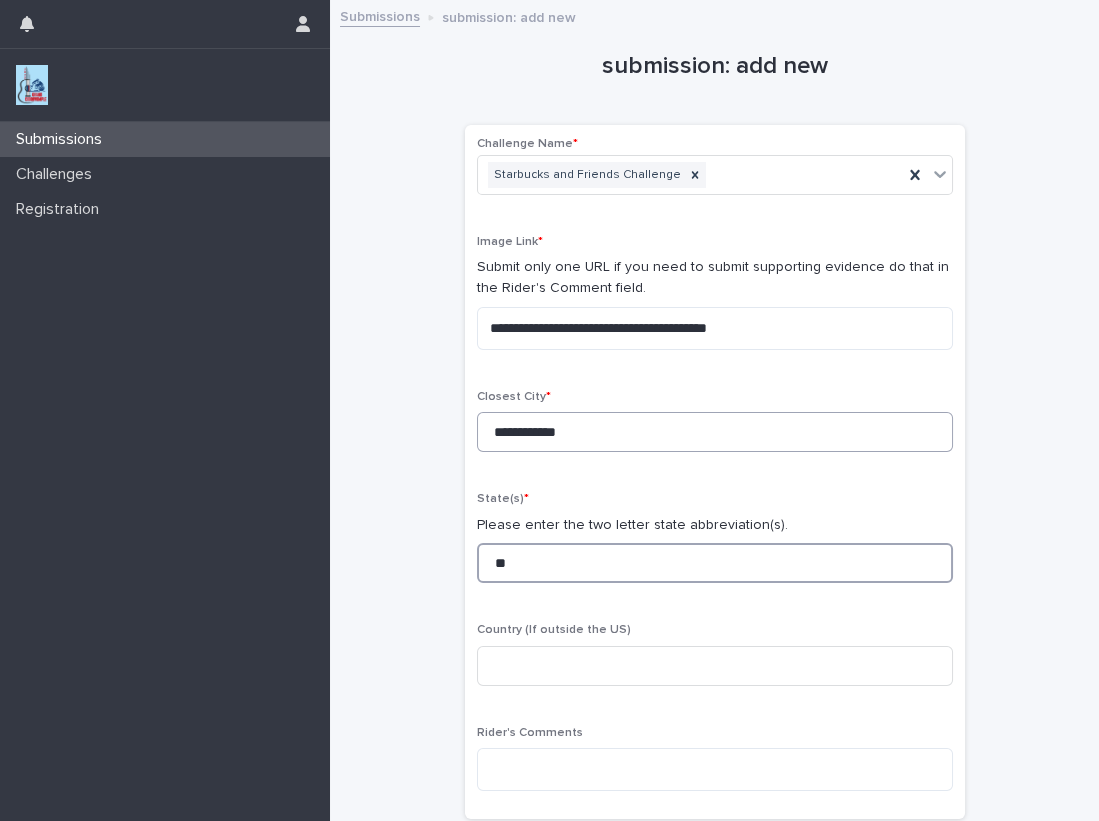 type on "**" 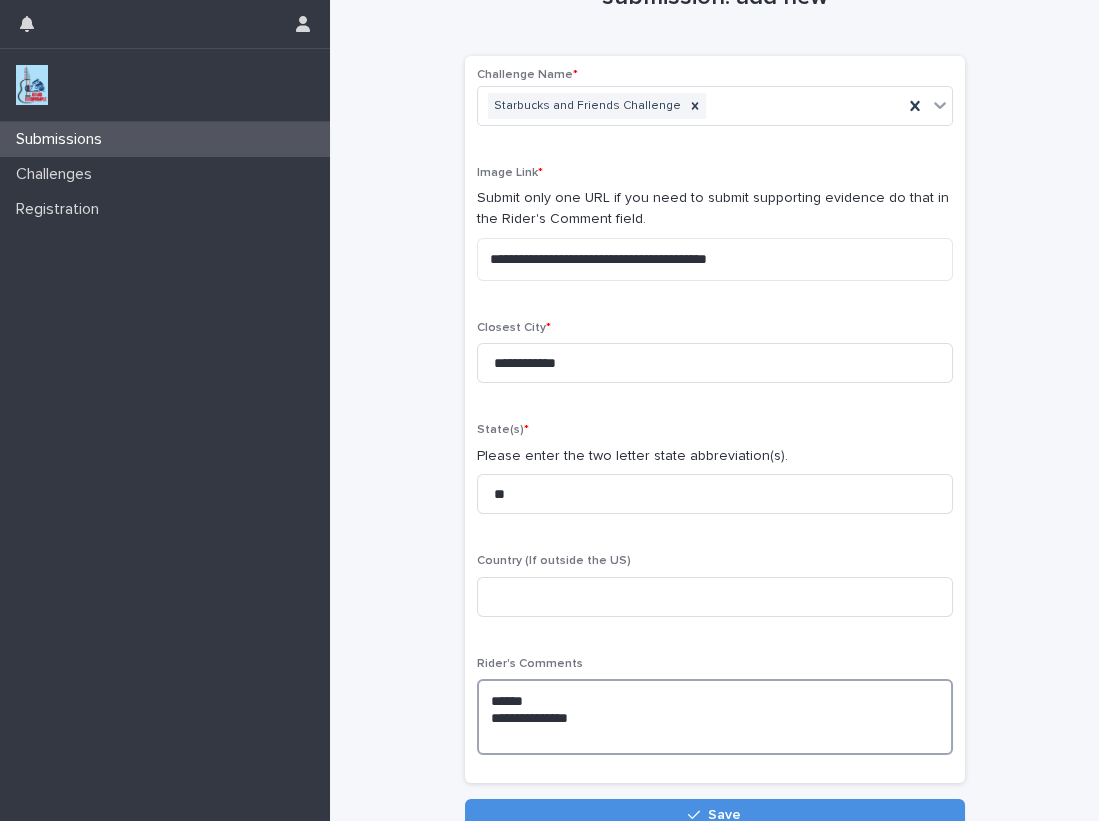 scroll, scrollTop: 60, scrollLeft: 0, axis: vertical 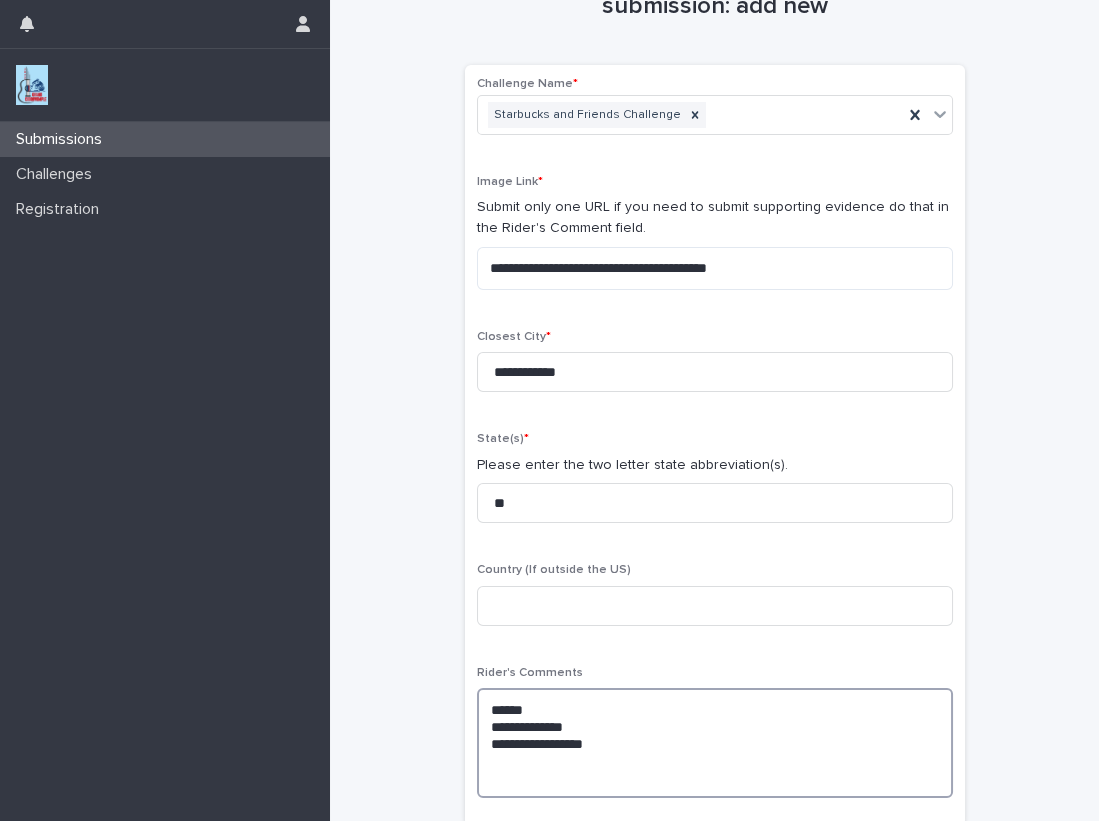 click on "**********" at bounding box center (715, 743) 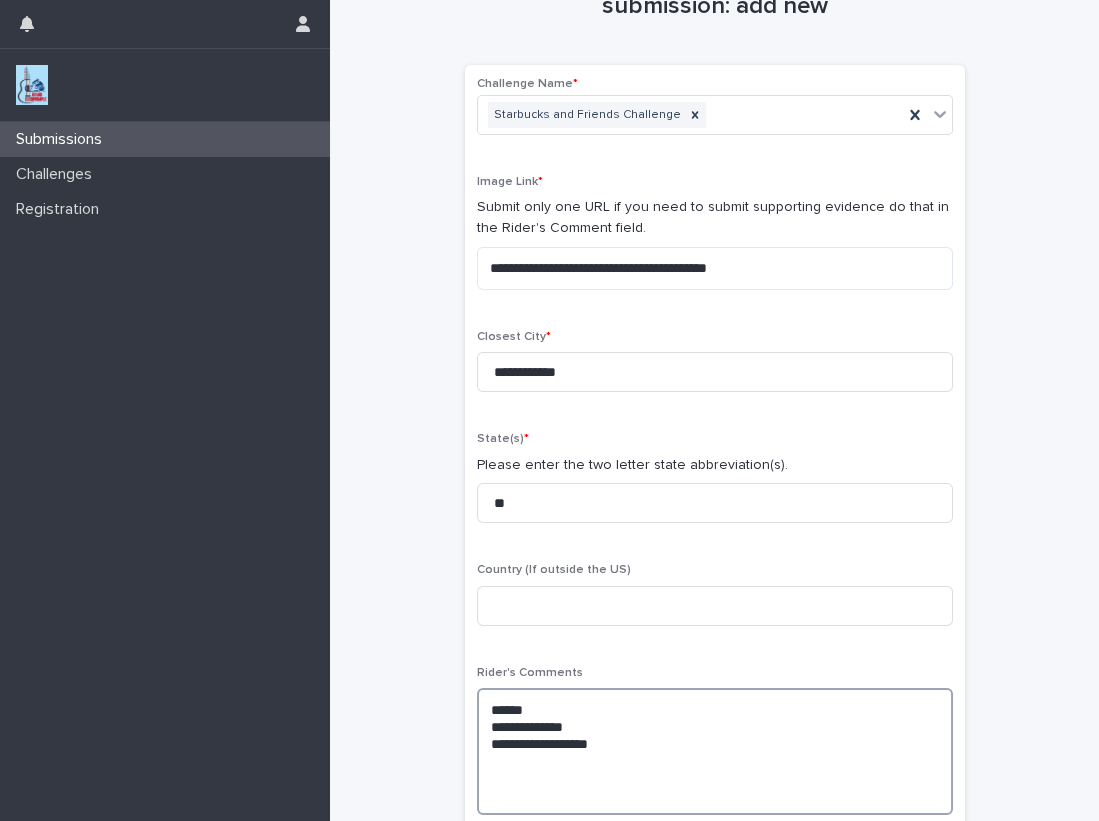 paste on "**********" 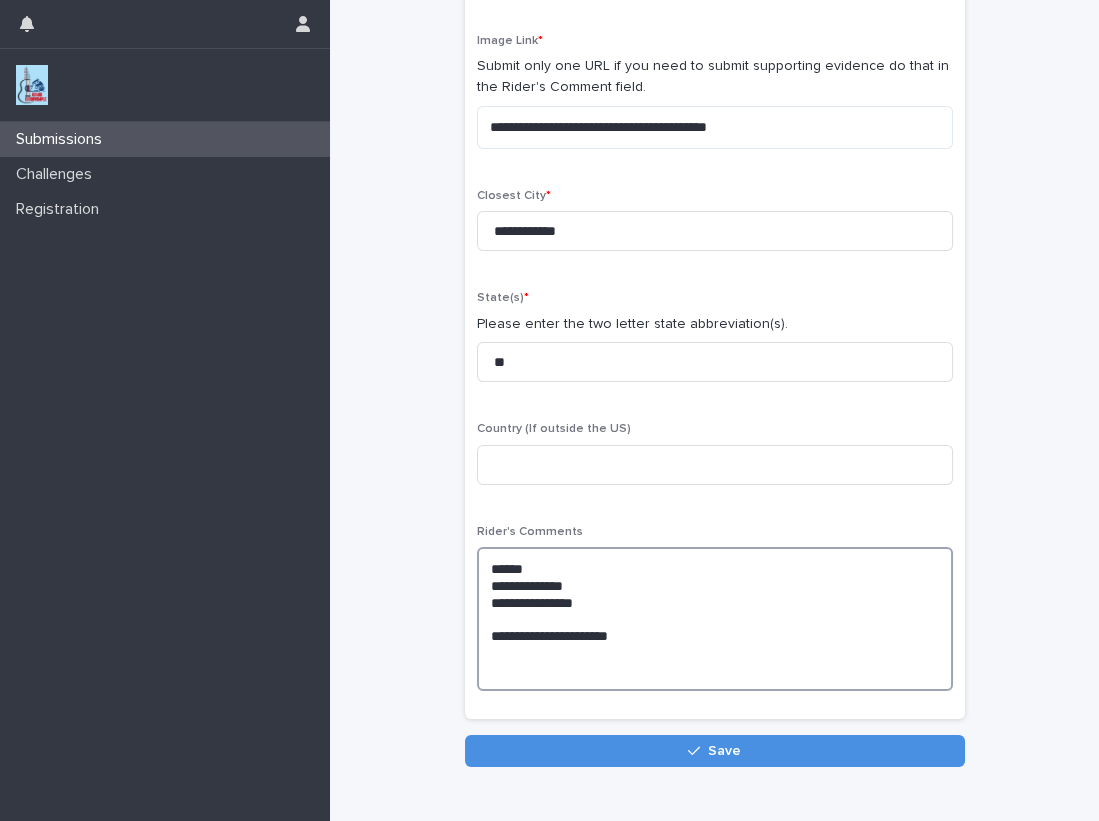 scroll, scrollTop: 212, scrollLeft: 0, axis: vertical 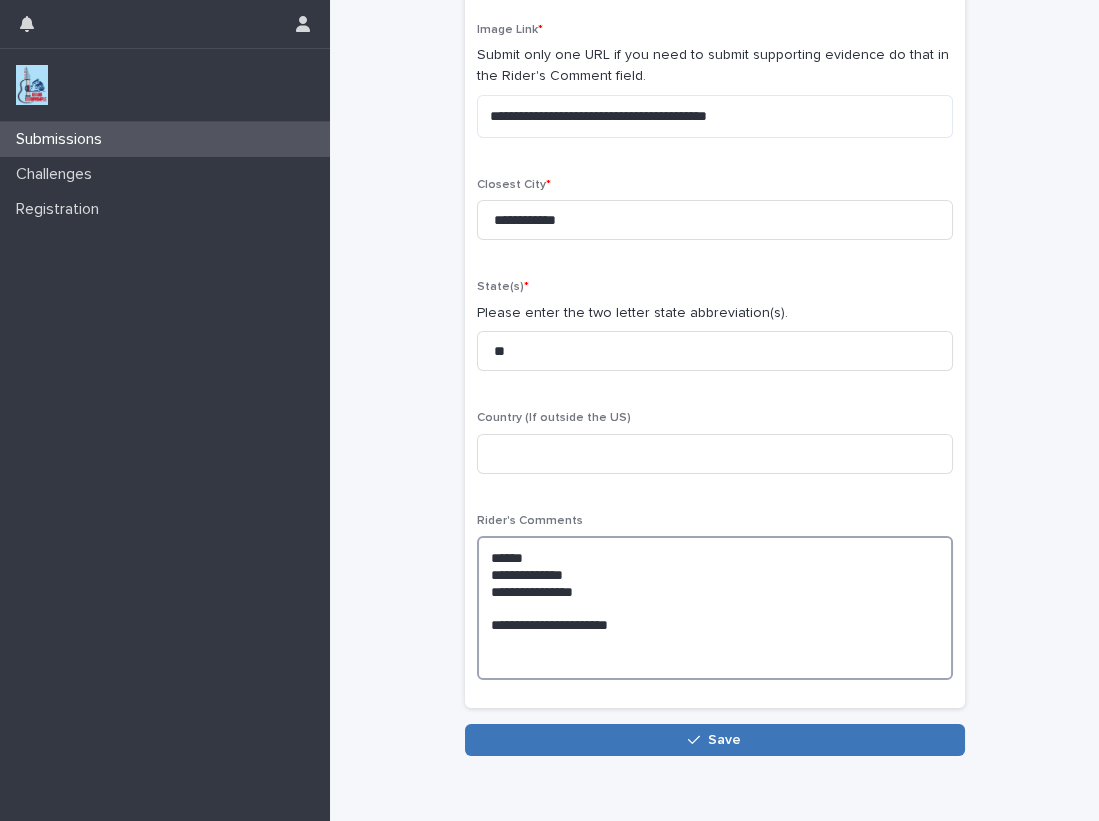 type on "**********" 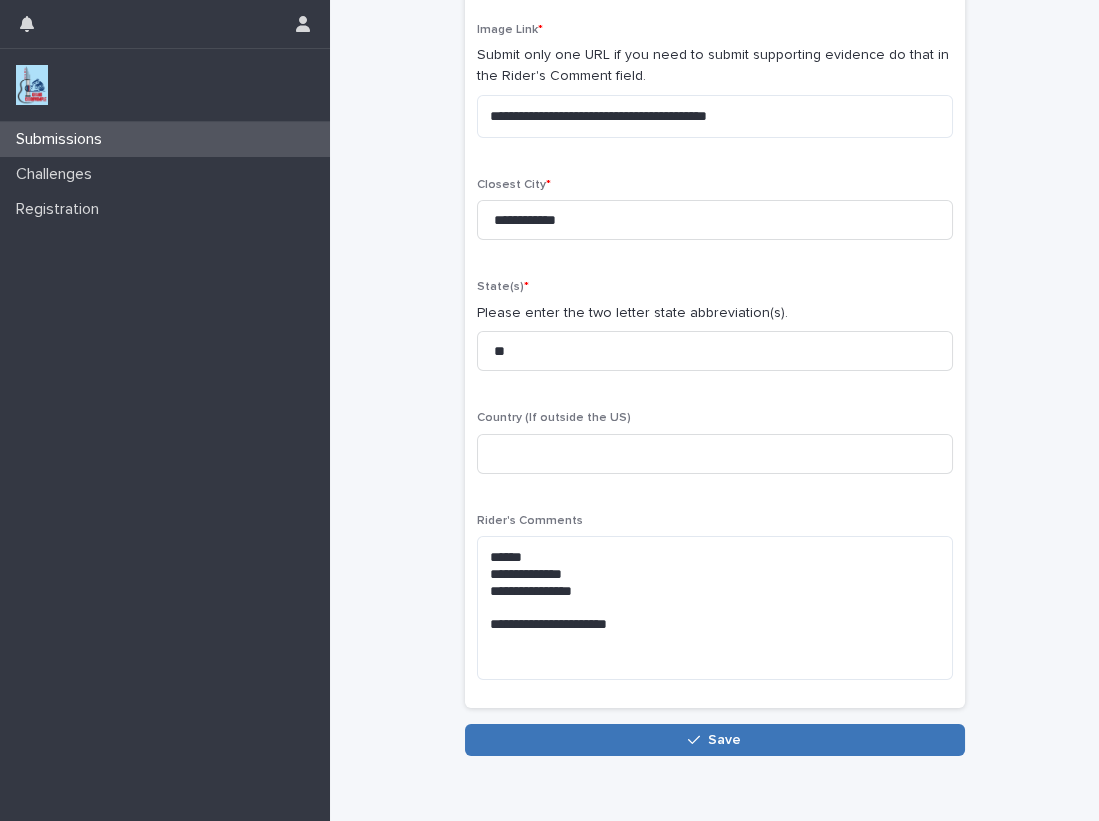 click at bounding box center (698, 740) 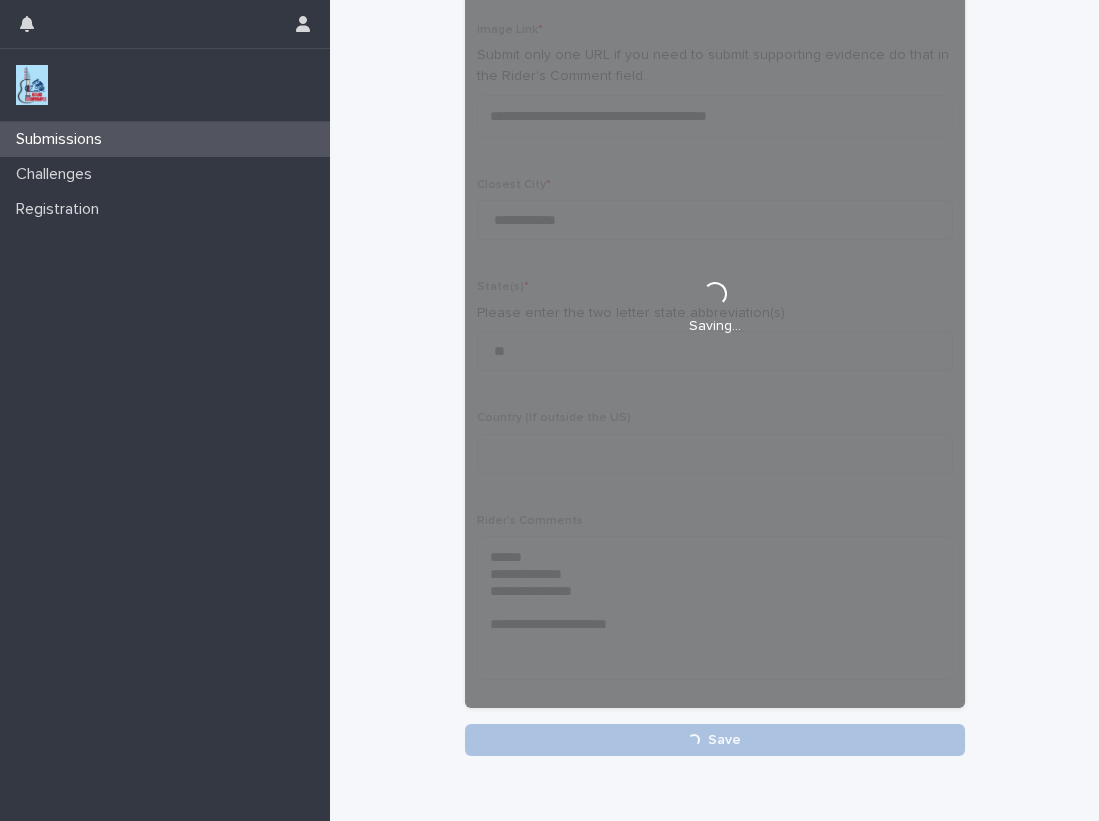 scroll, scrollTop: 0, scrollLeft: 0, axis: both 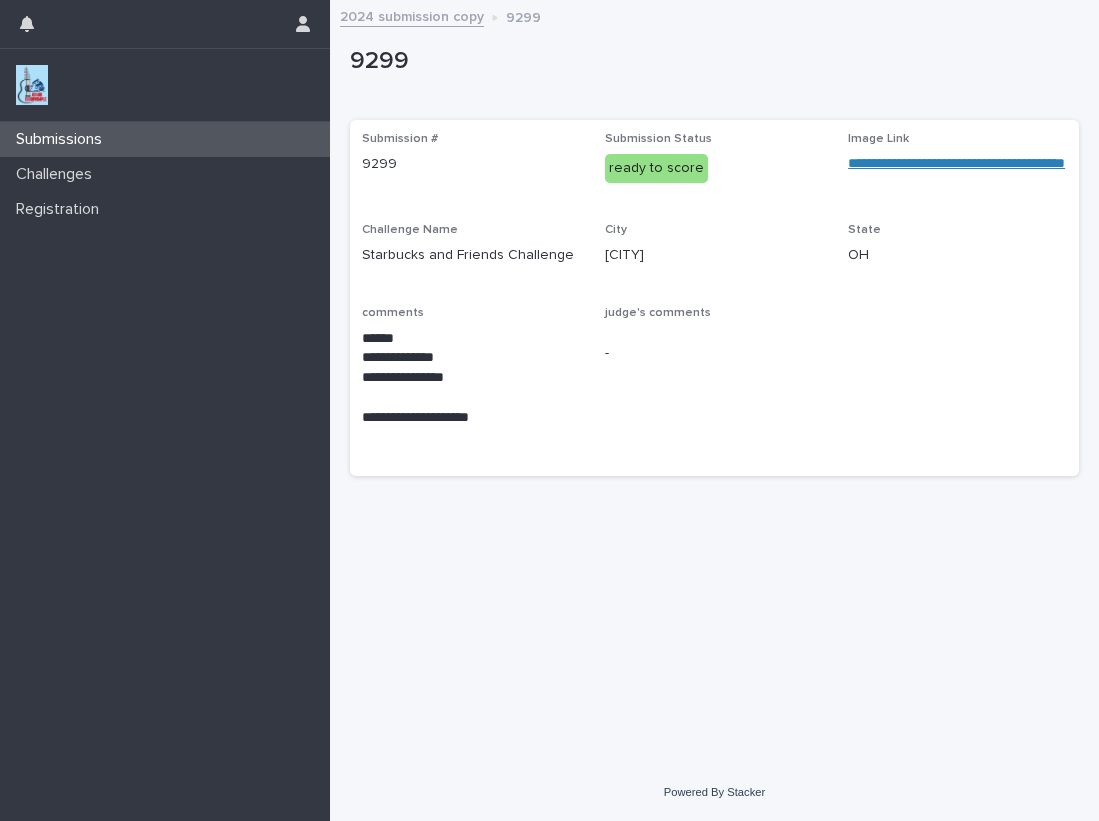click at bounding box center [32, 85] 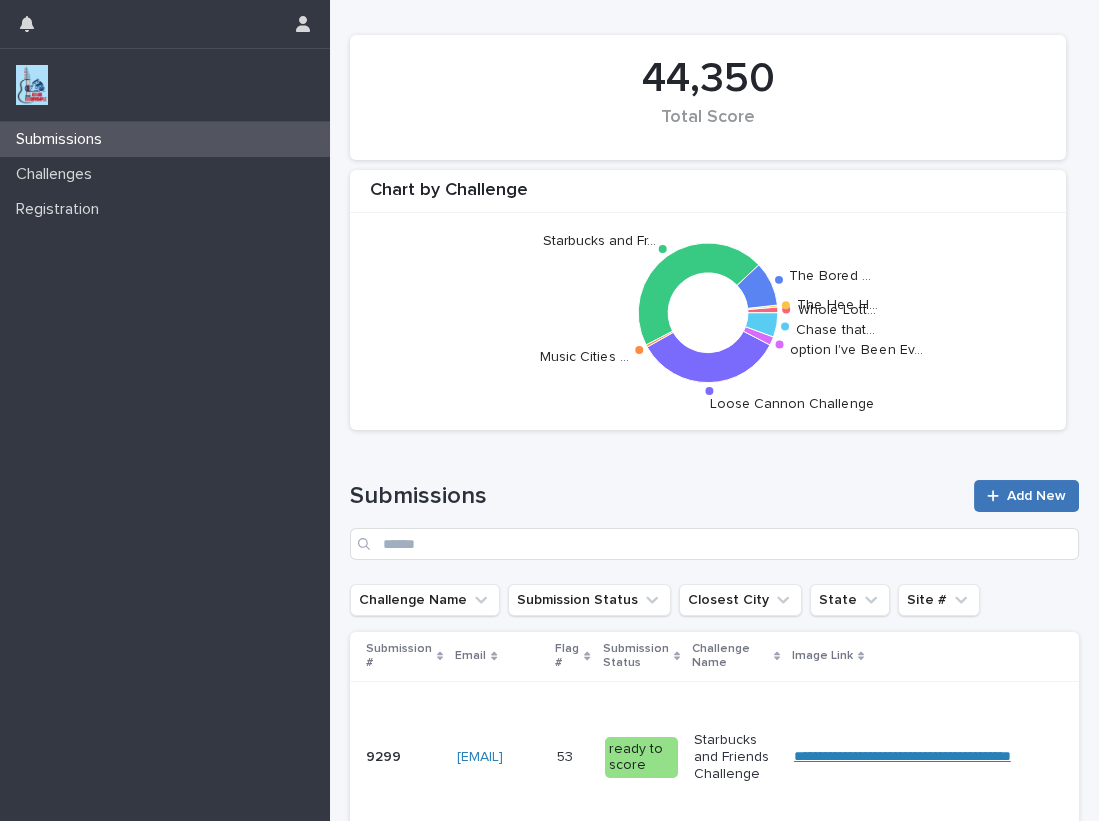 click on "Add New" at bounding box center (1036, 496) 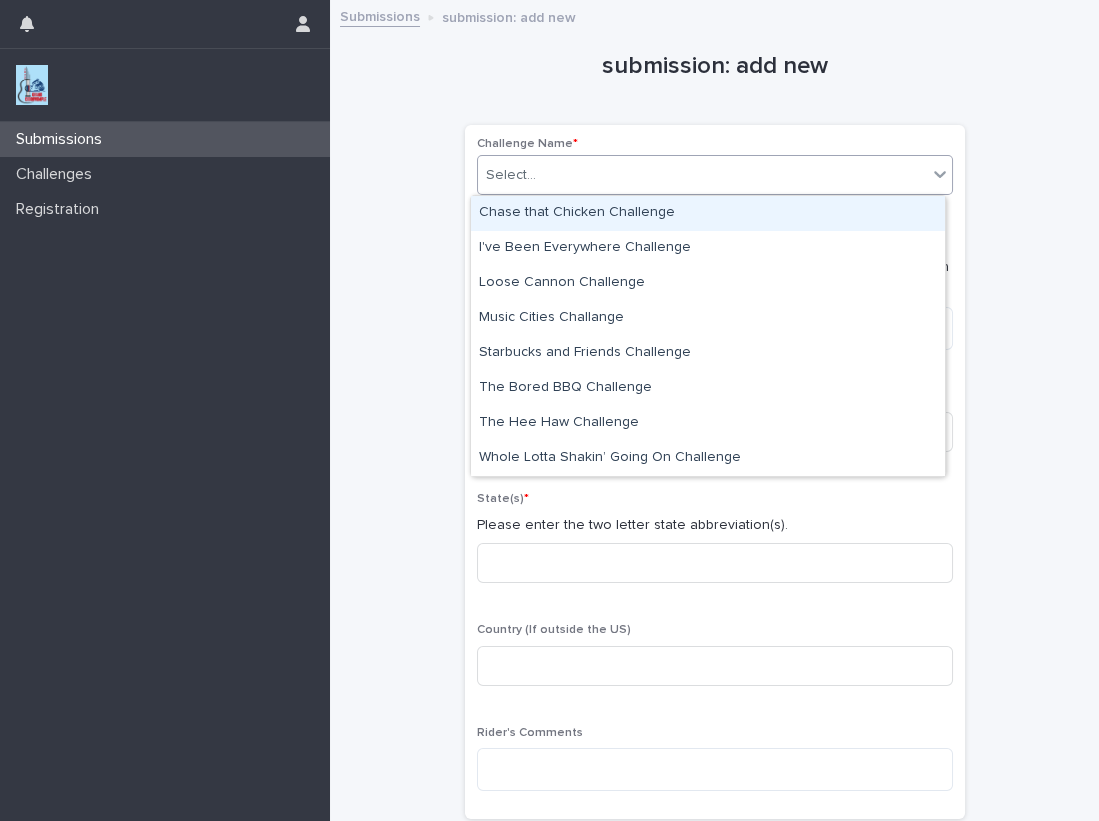click on "Select..." at bounding box center (702, 175) 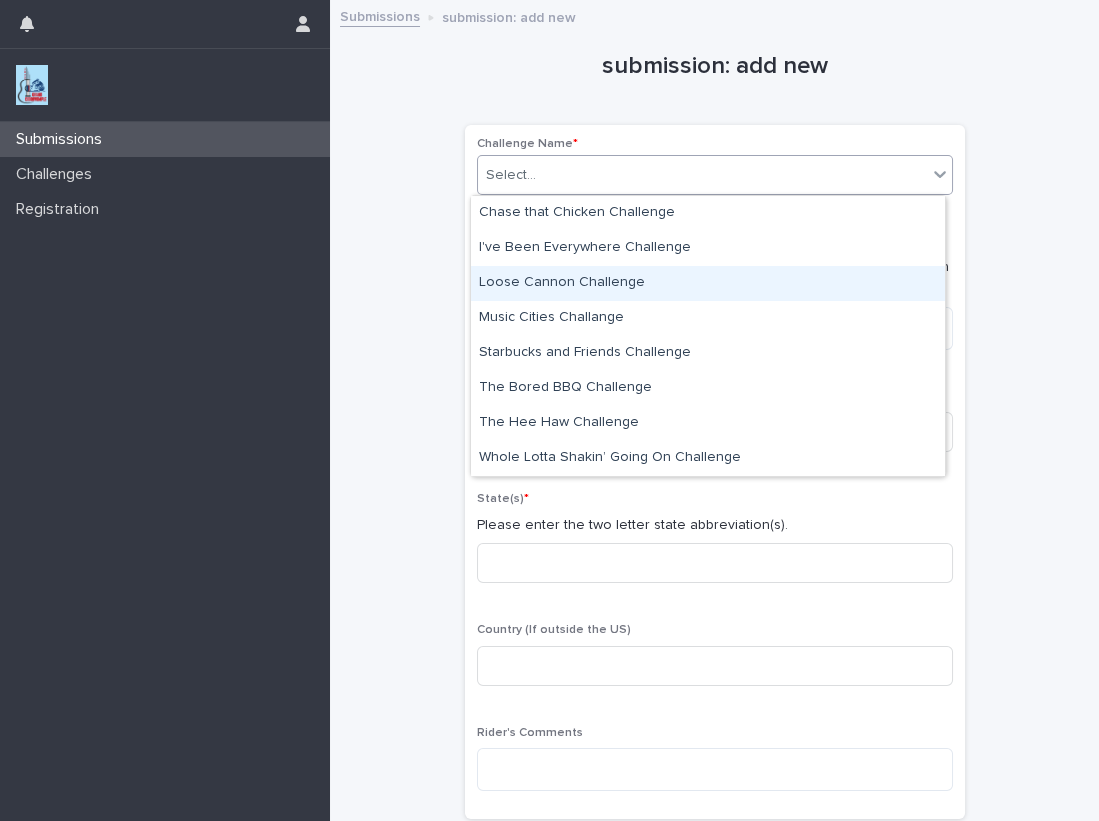 click on "Loose Cannon Challenge" at bounding box center [708, 283] 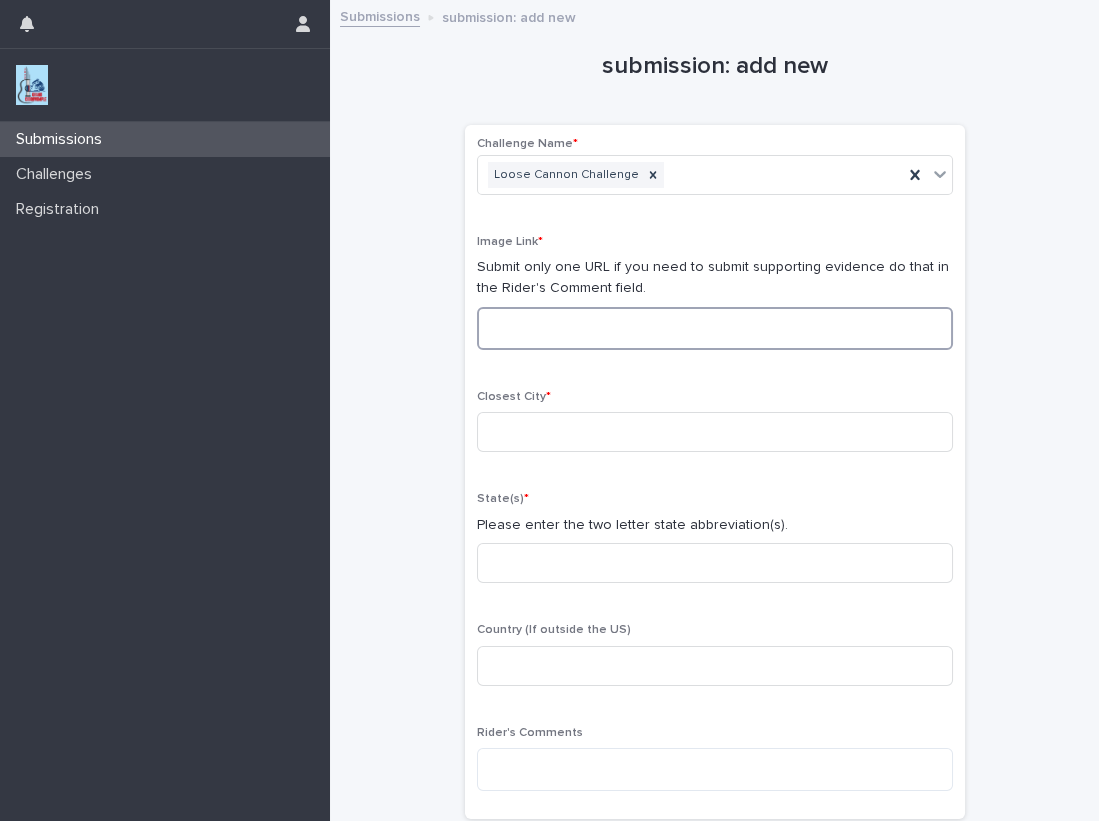 click at bounding box center (715, 328) 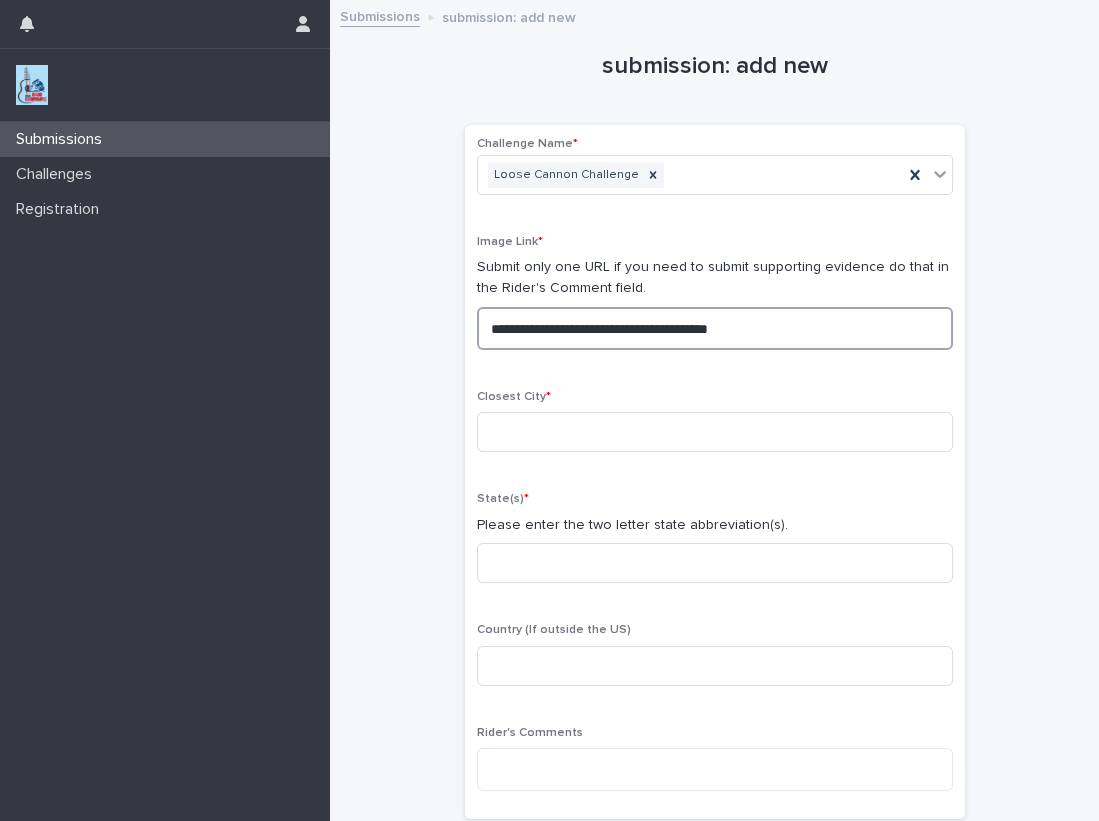 drag, startPoint x: 823, startPoint y: 316, endPoint x: 200, endPoint y: 290, distance: 623.5423 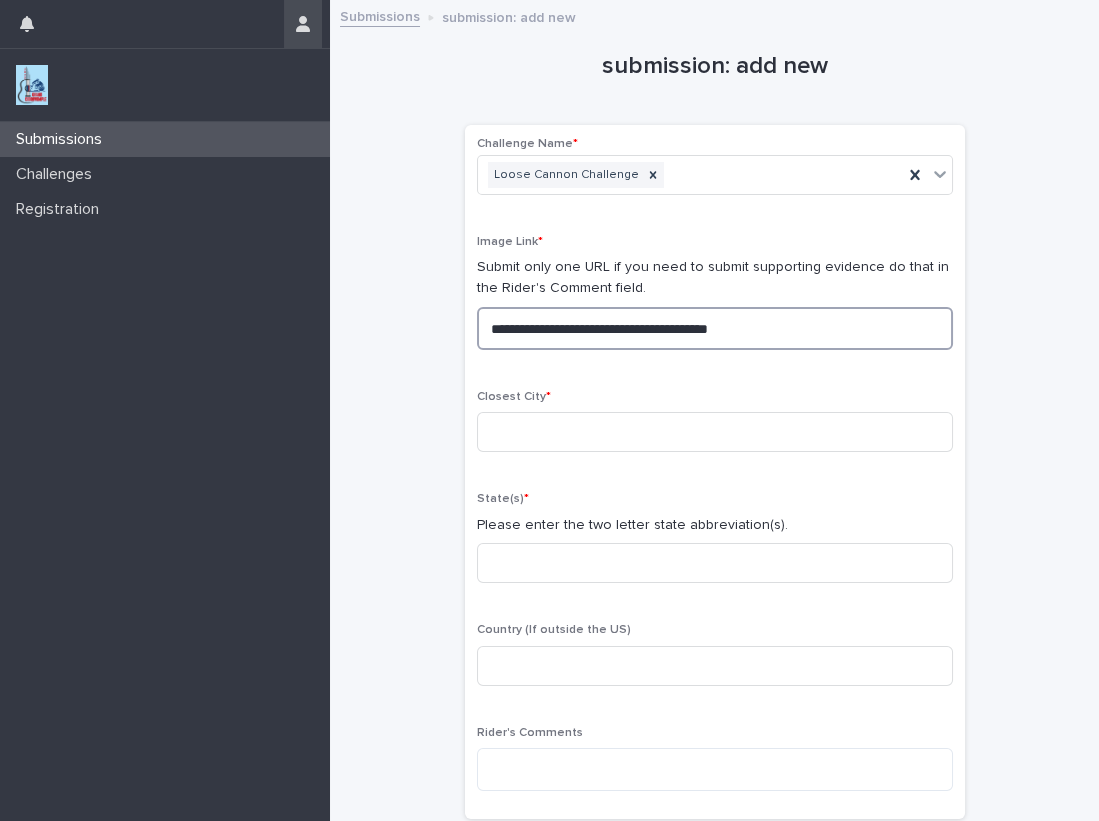 type on "**********" 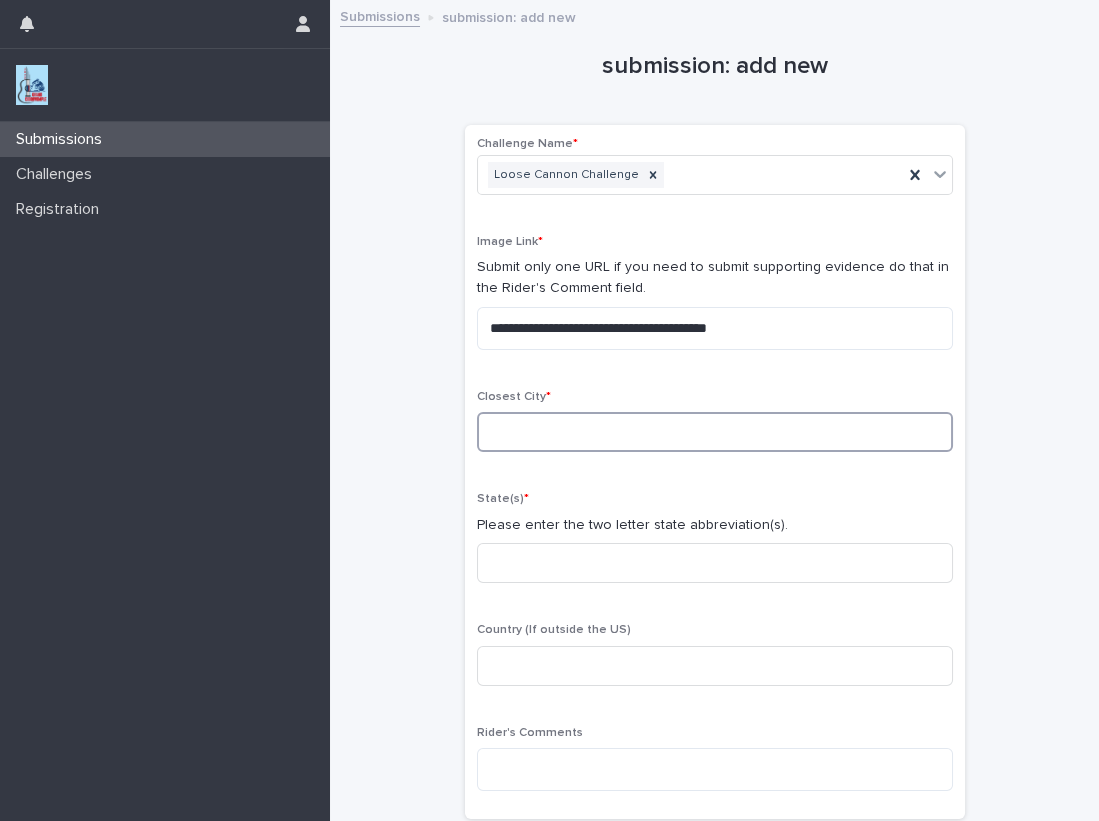 click at bounding box center [715, 432] 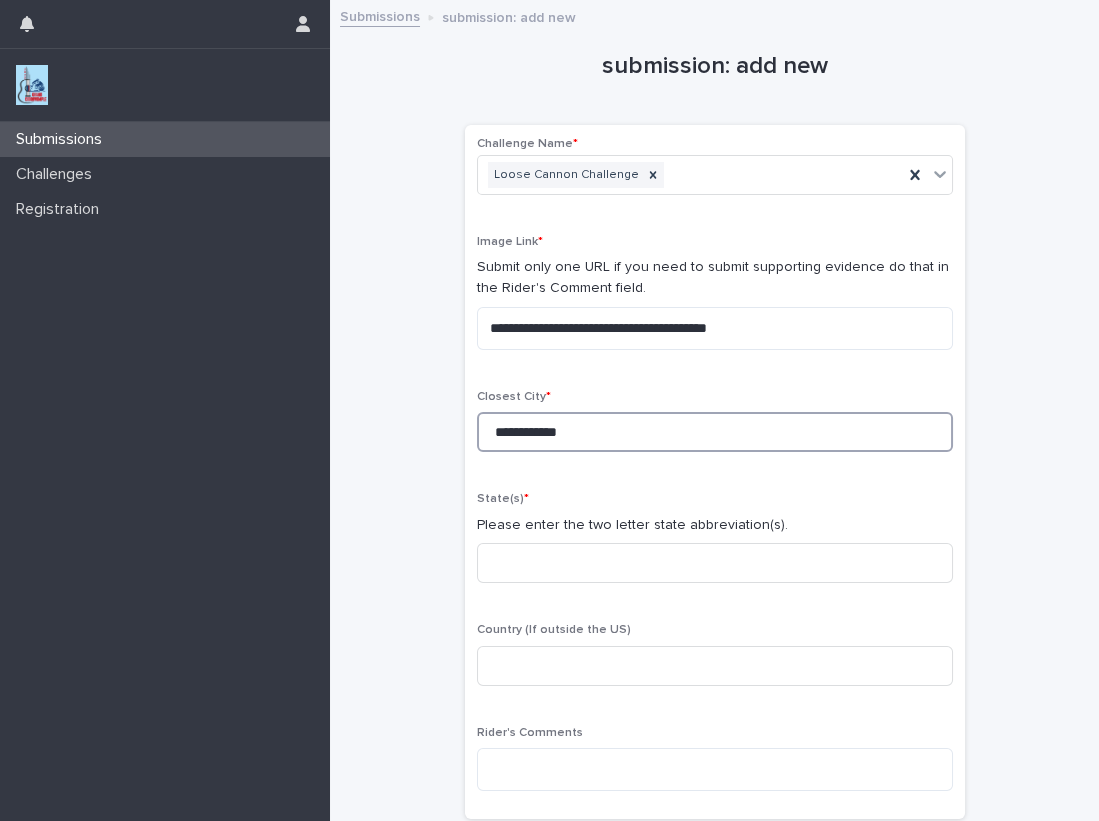 type on "**********" 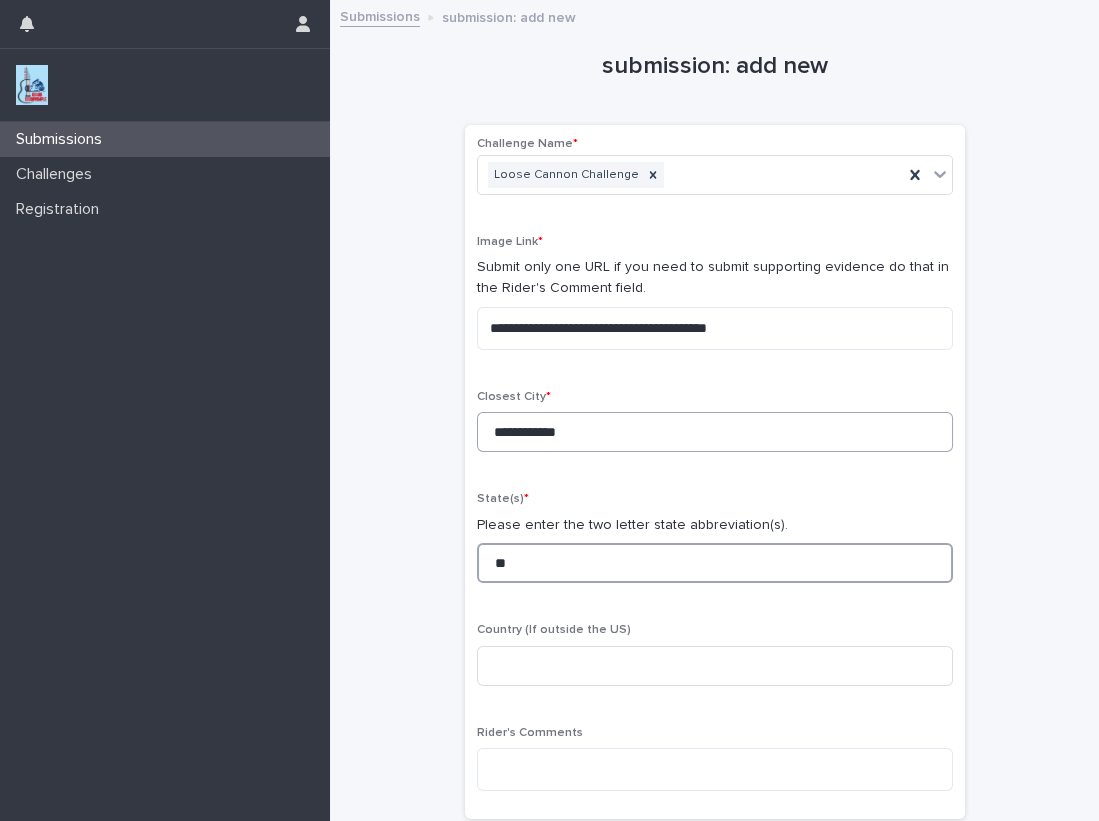 type on "**" 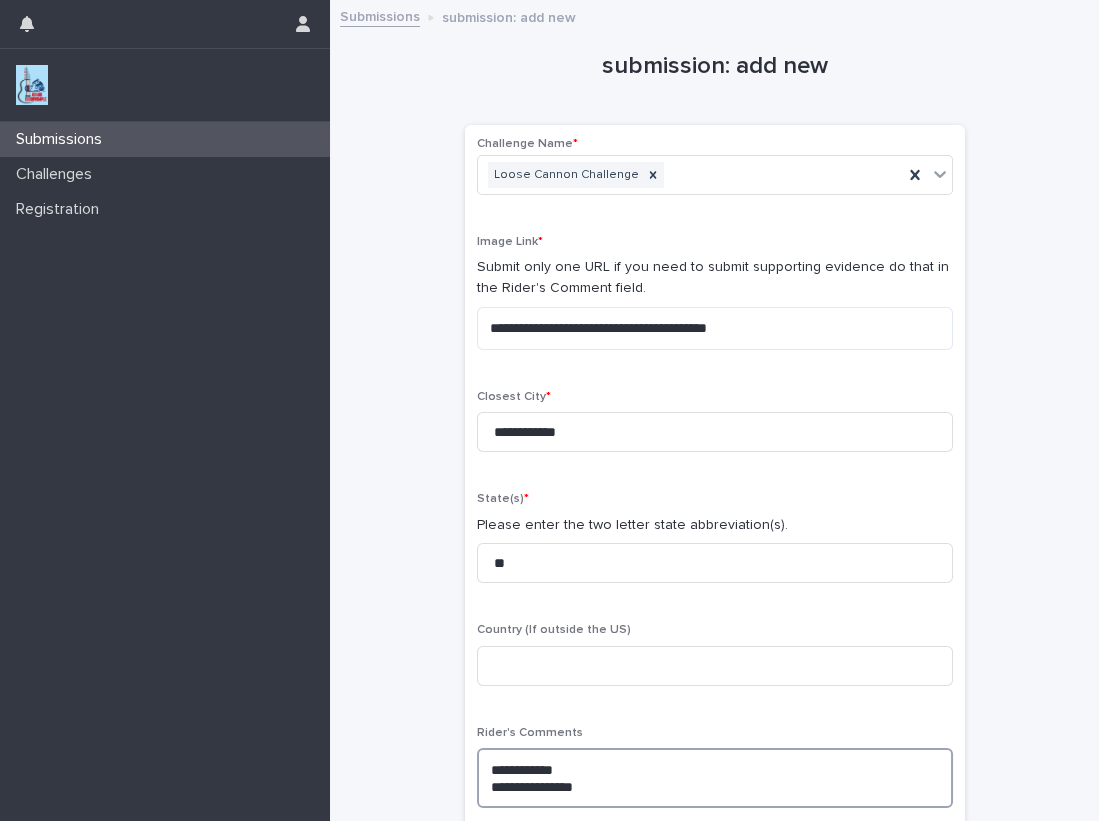 scroll, scrollTop: 30, scrollLeft: 0, axis: vertical 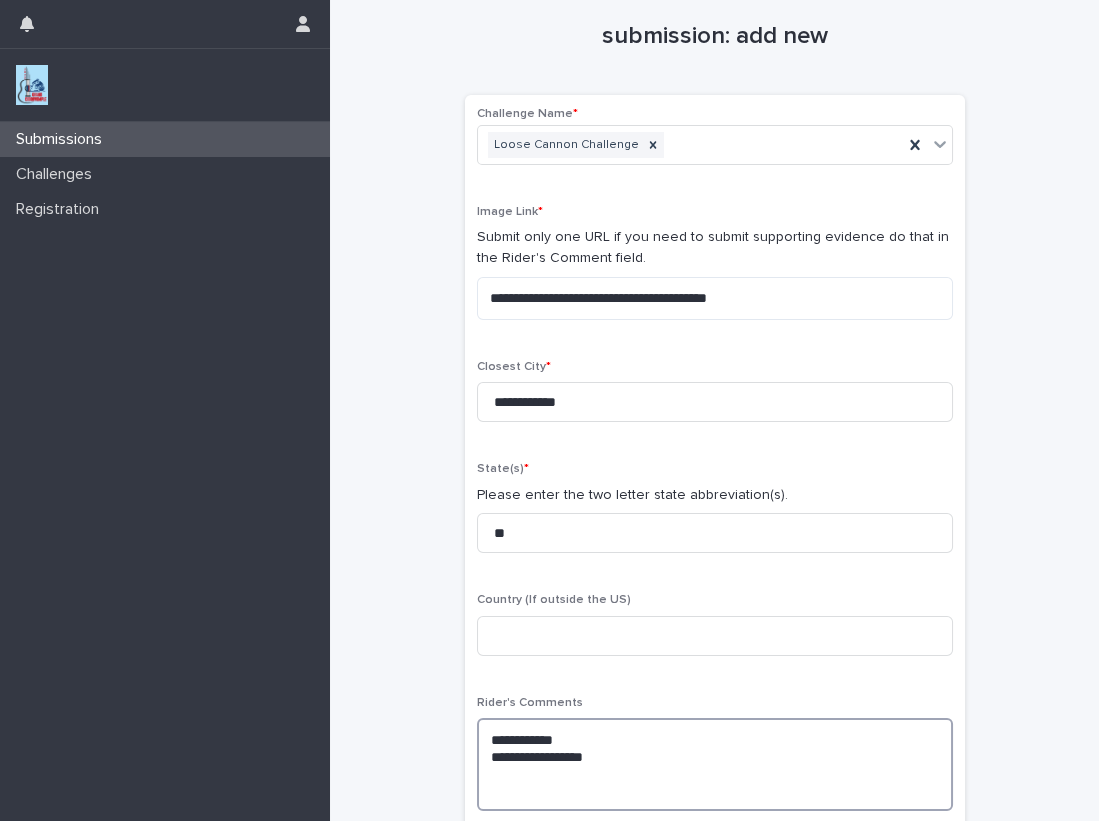 click on "**********" at bounding box center [715, 764] 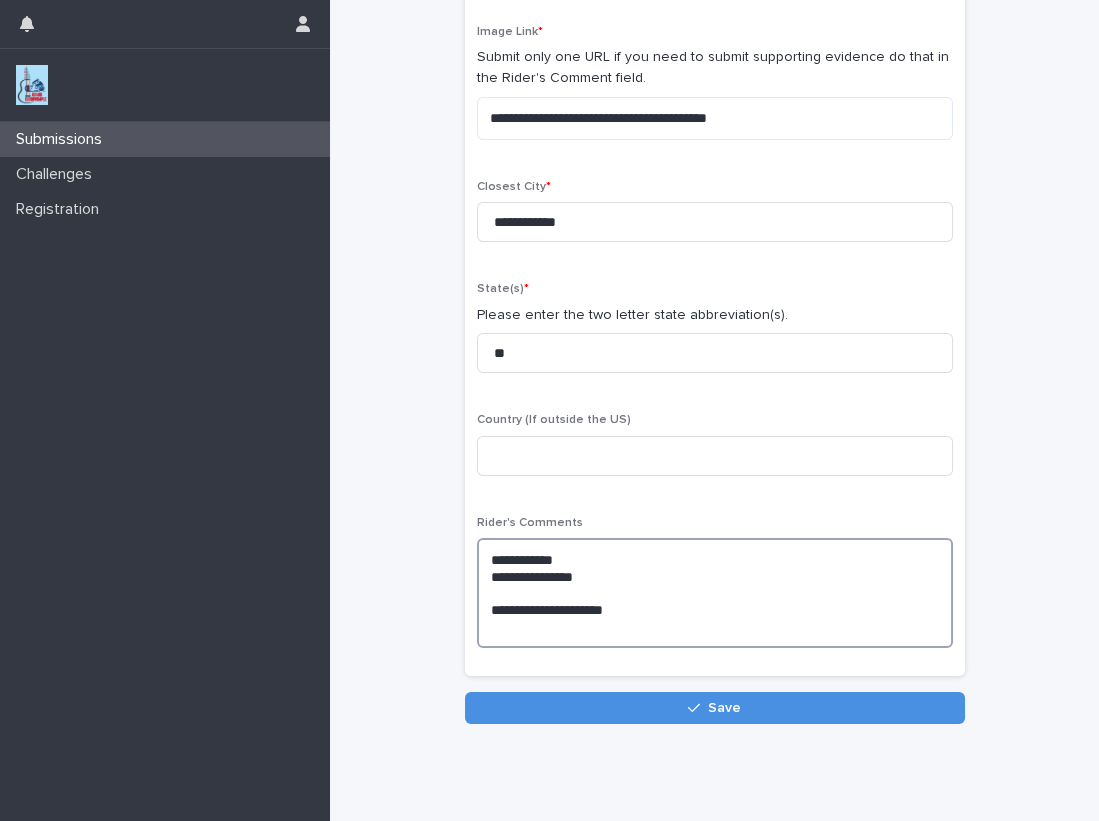scroll, scrollTop: 212, scrollLeft: 0, axis: vertical 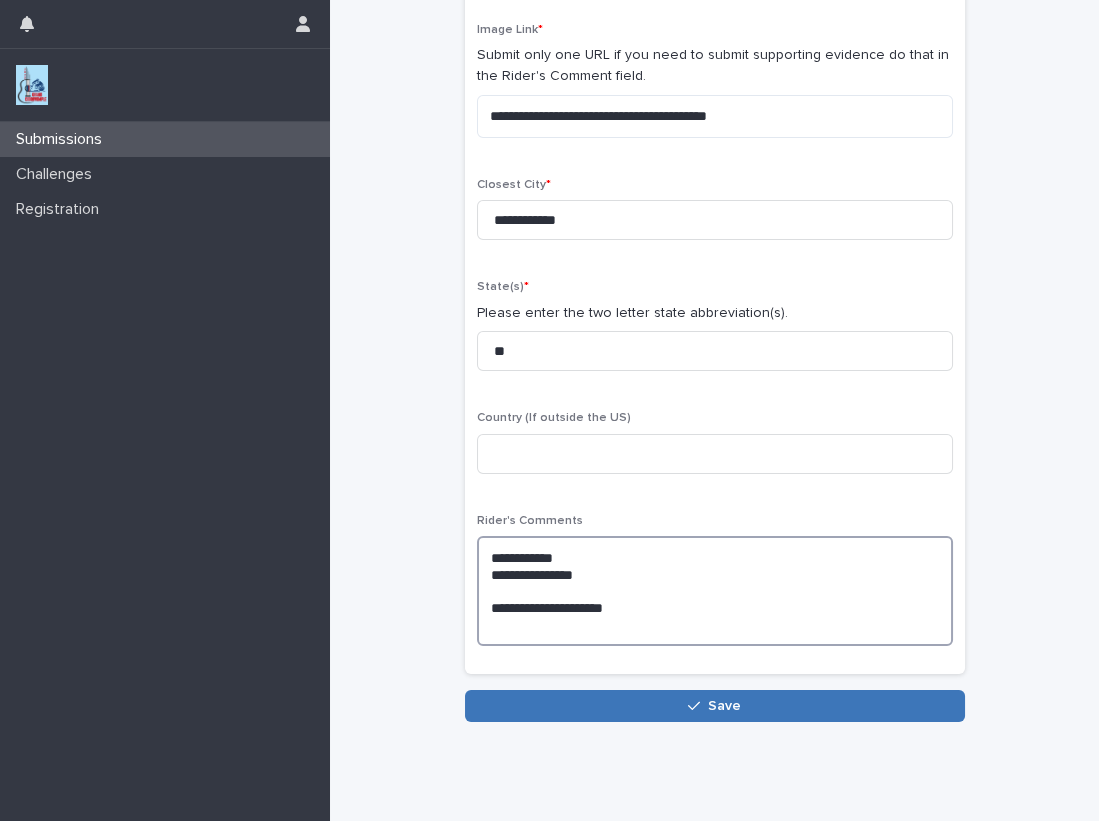 type on "**********" 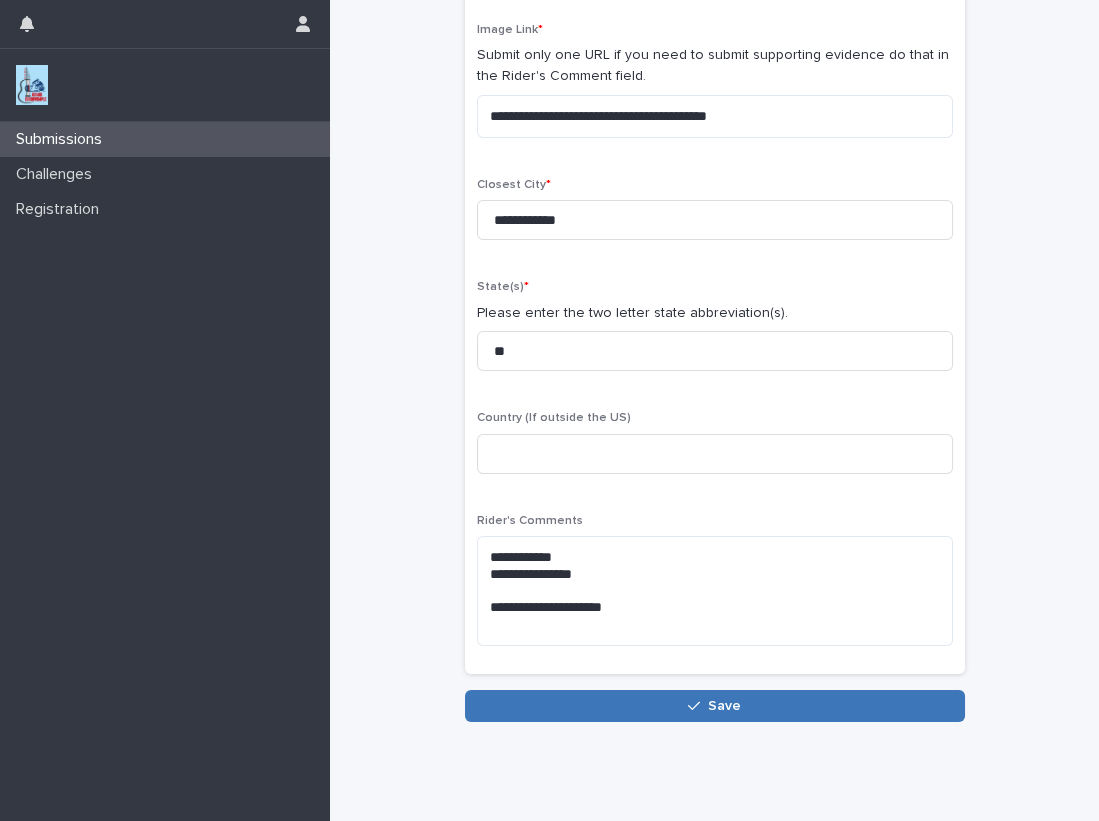 click on "Save" at bounding box center (724, 706) 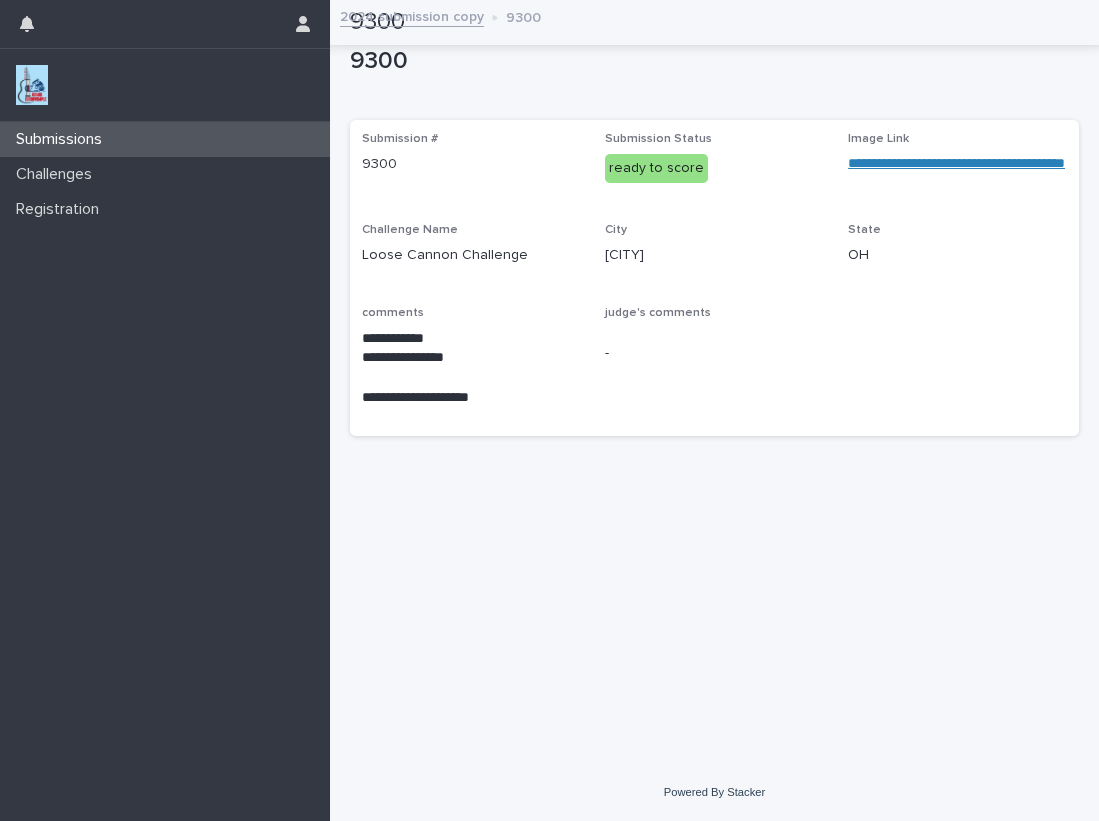 scroll, scrollTop: 0, scrollLeft: 0, axis: both 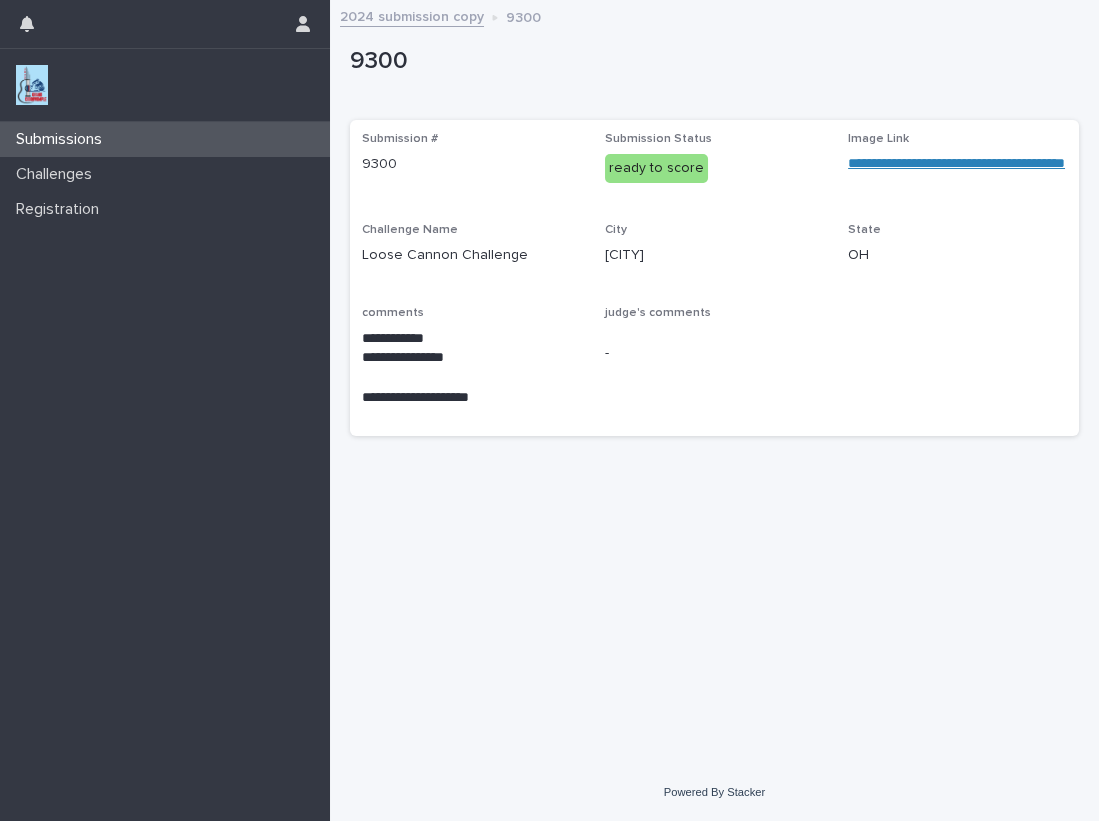 click at bounding box center [32, 85] 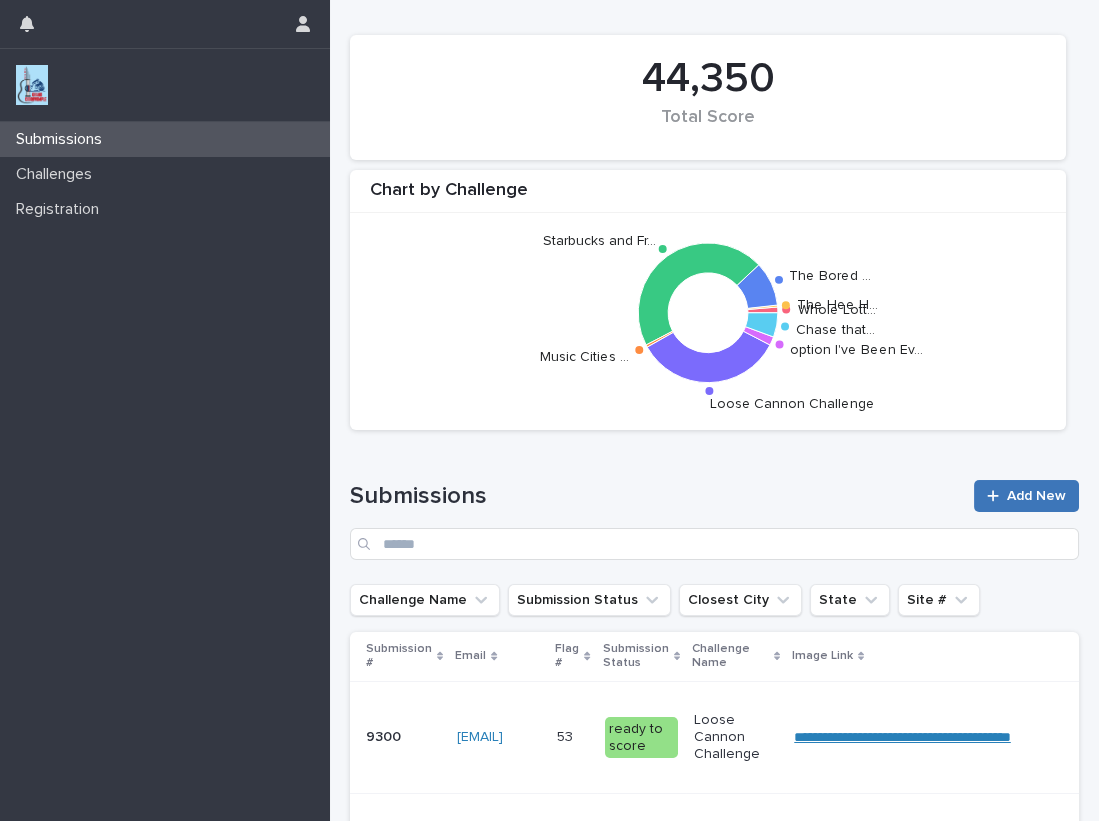 click on "Add New" at bounding box center (1036, 496) 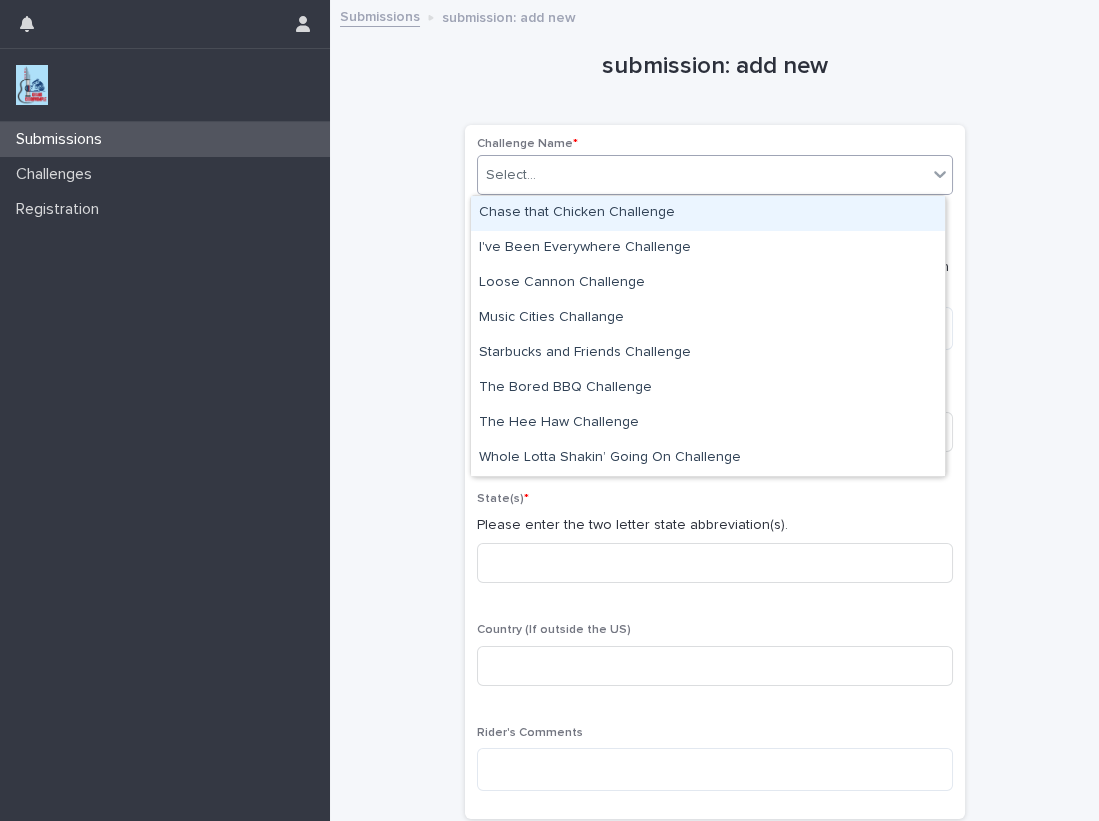click on "Select..." at bounding box center (511, 175) 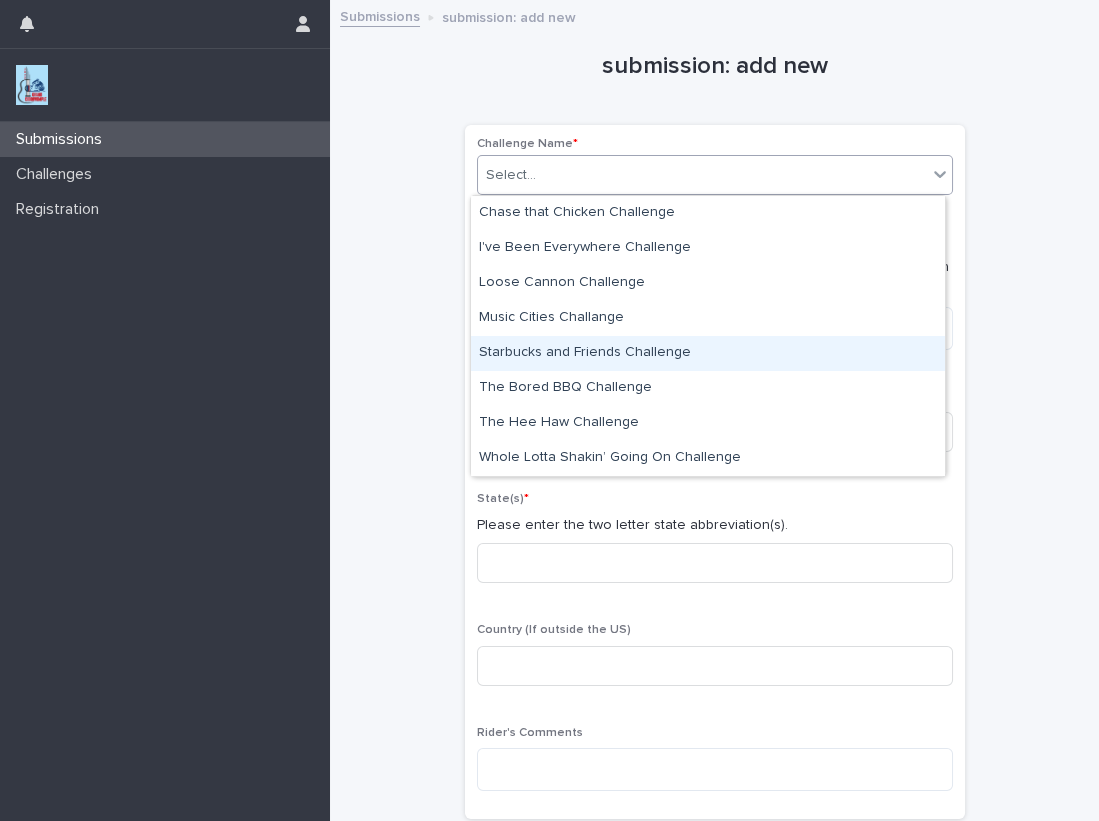 click on "Starbucks and Friends Challenge" at bounding box center (708, 353) 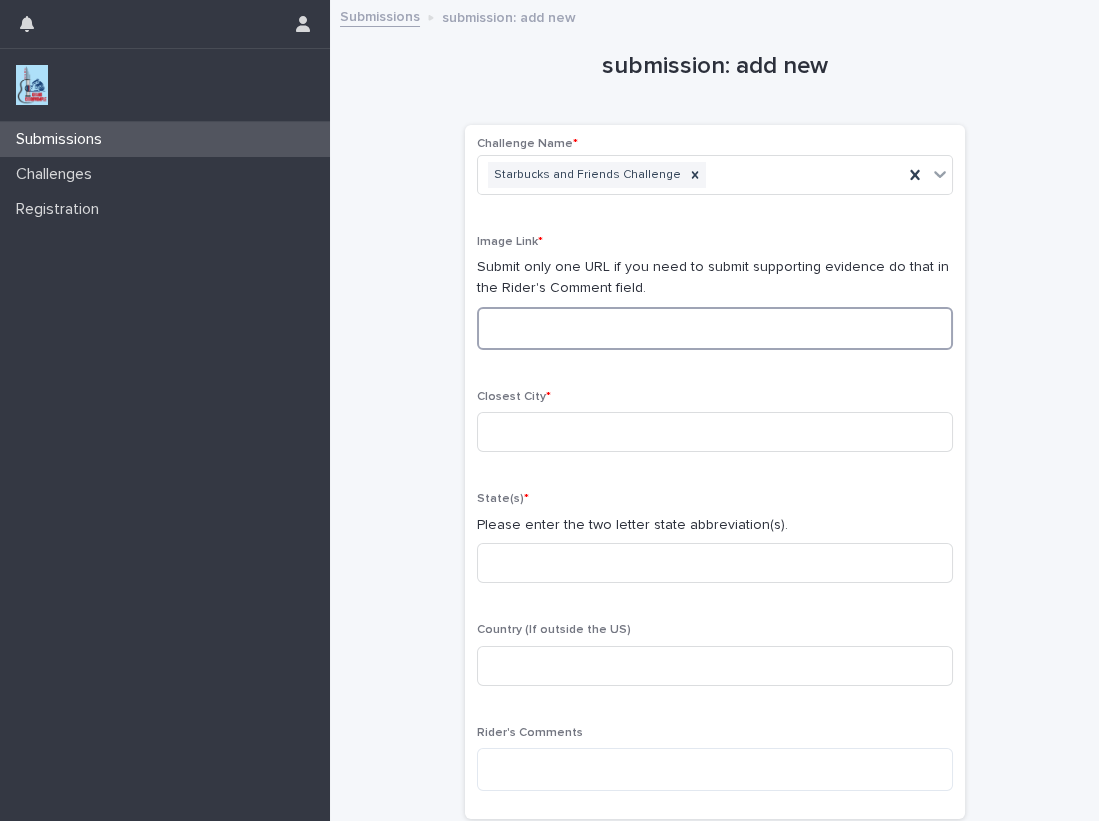 click at bounding box center (715, 328) 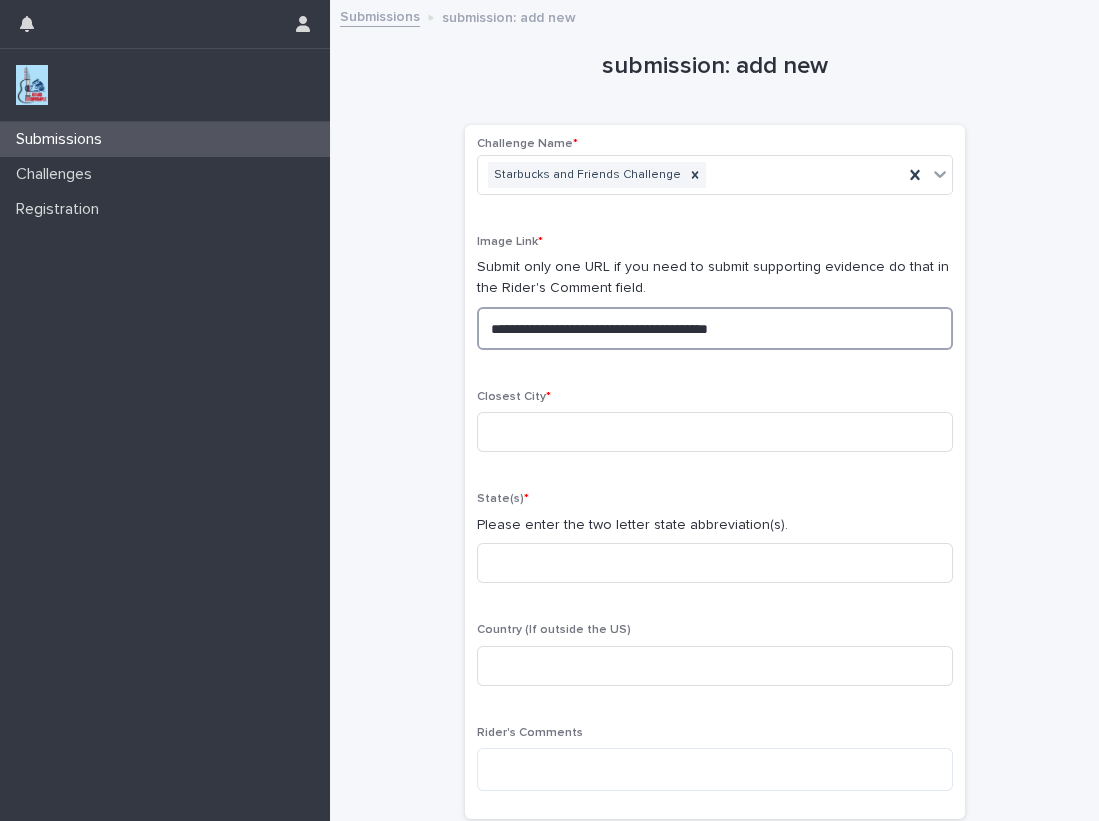 drag, startPoint x: 801, startPoint y: 319, endPoint x: 242, endPoint y: 300, distance: 559.3228 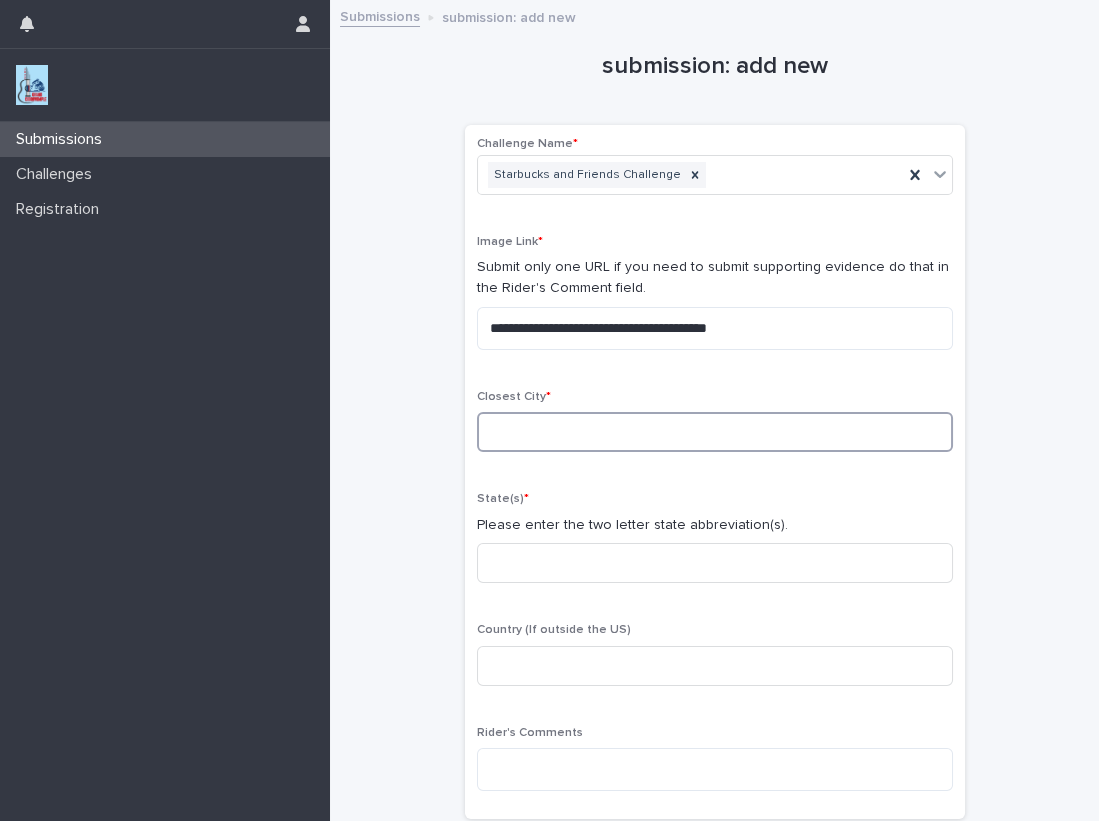click at bounding box center [715, 432] 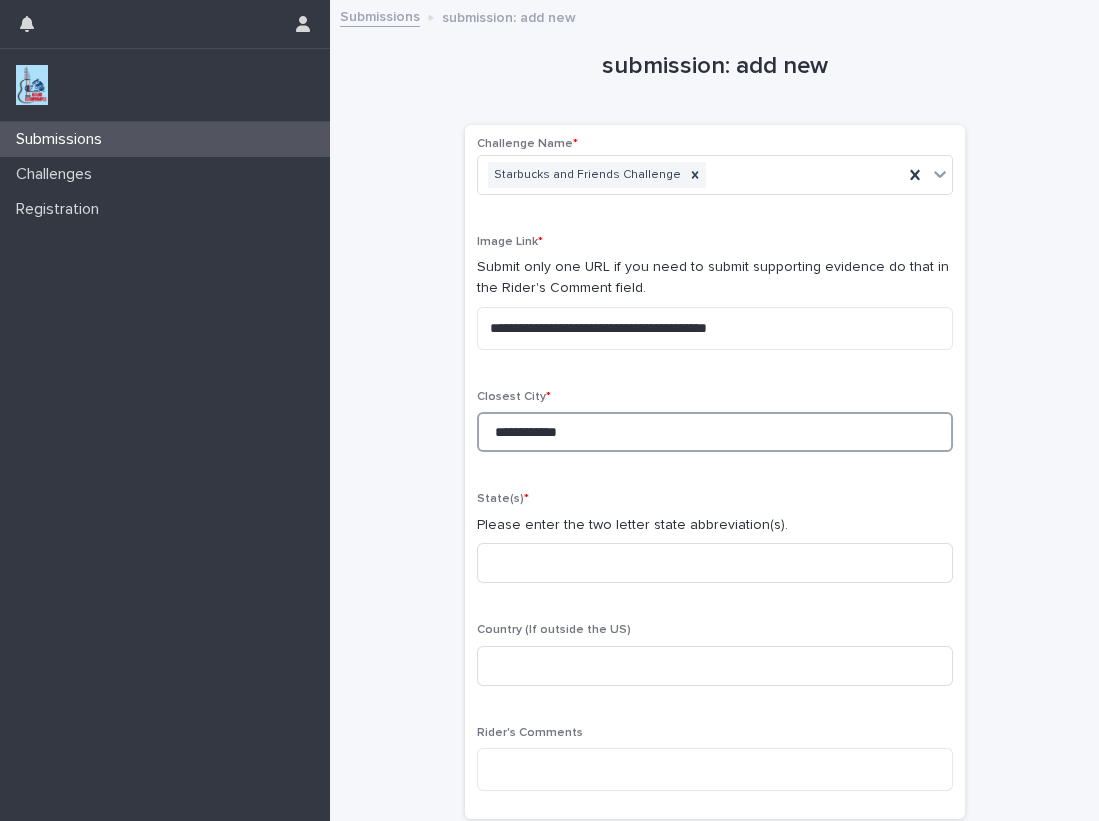 type on "**********" 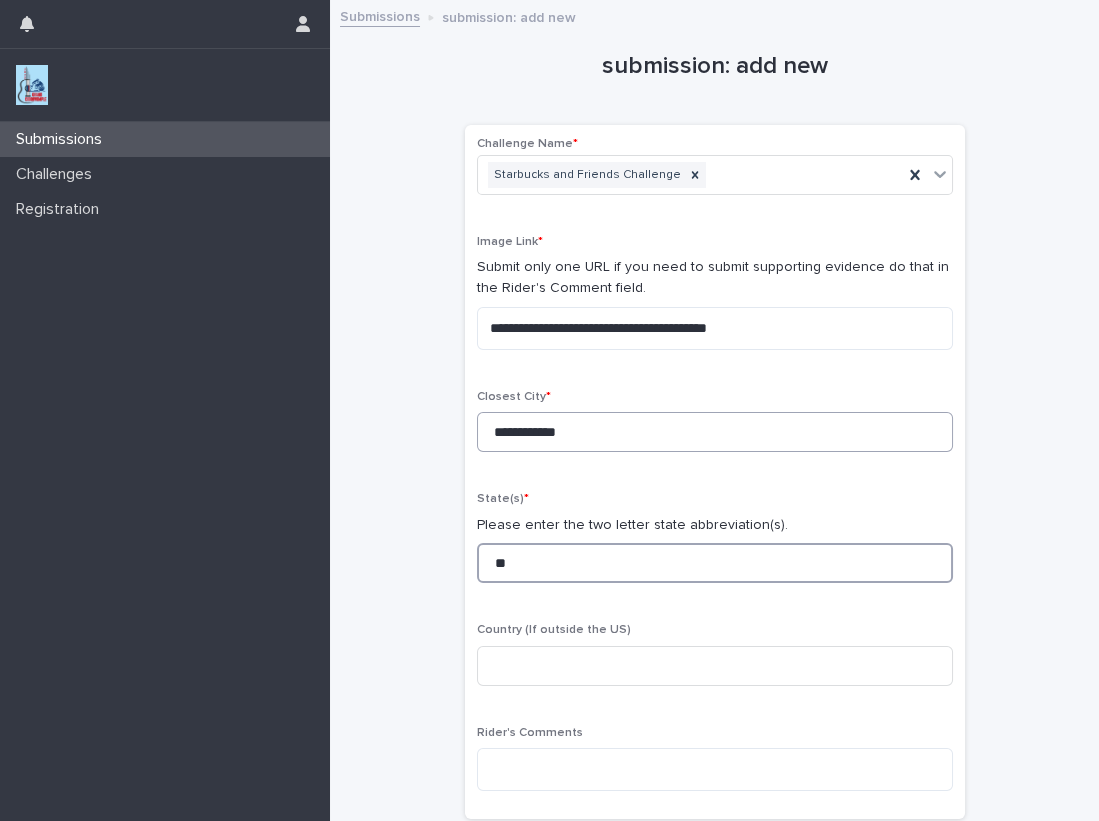 type on "**" 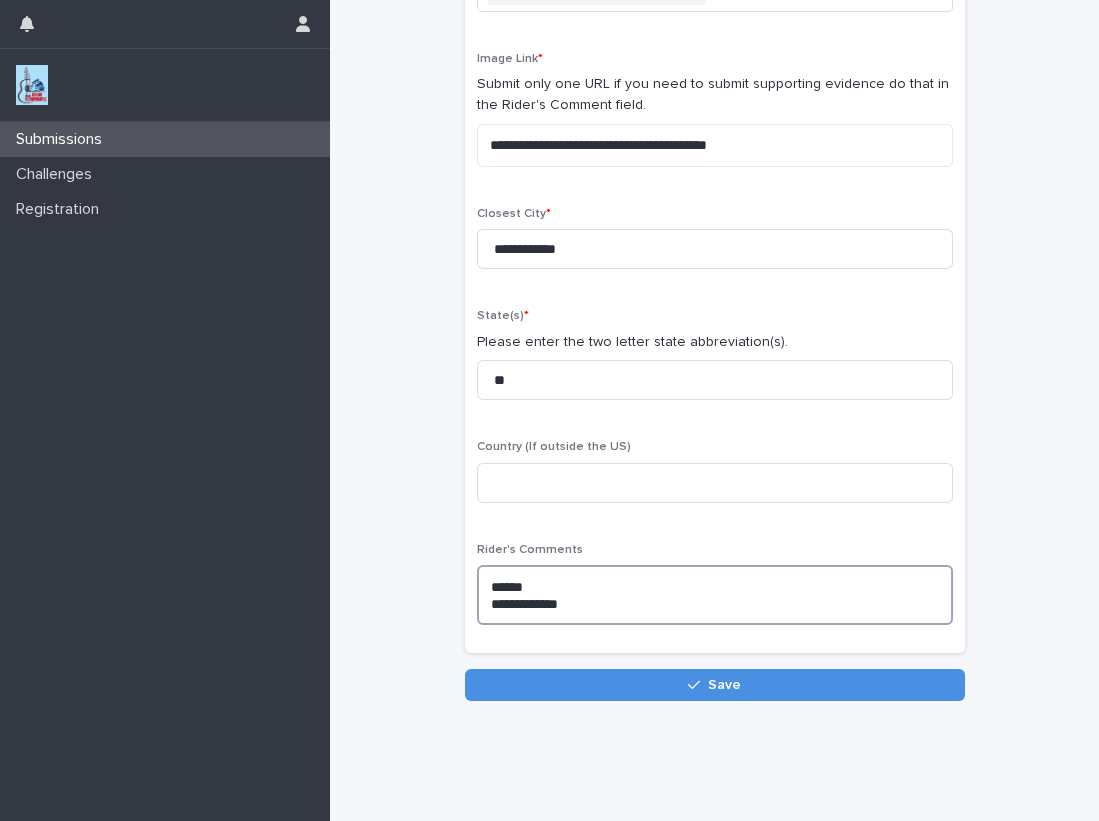 scroll, scrollTop: 219, scrollLeft: 0, axis: vertical 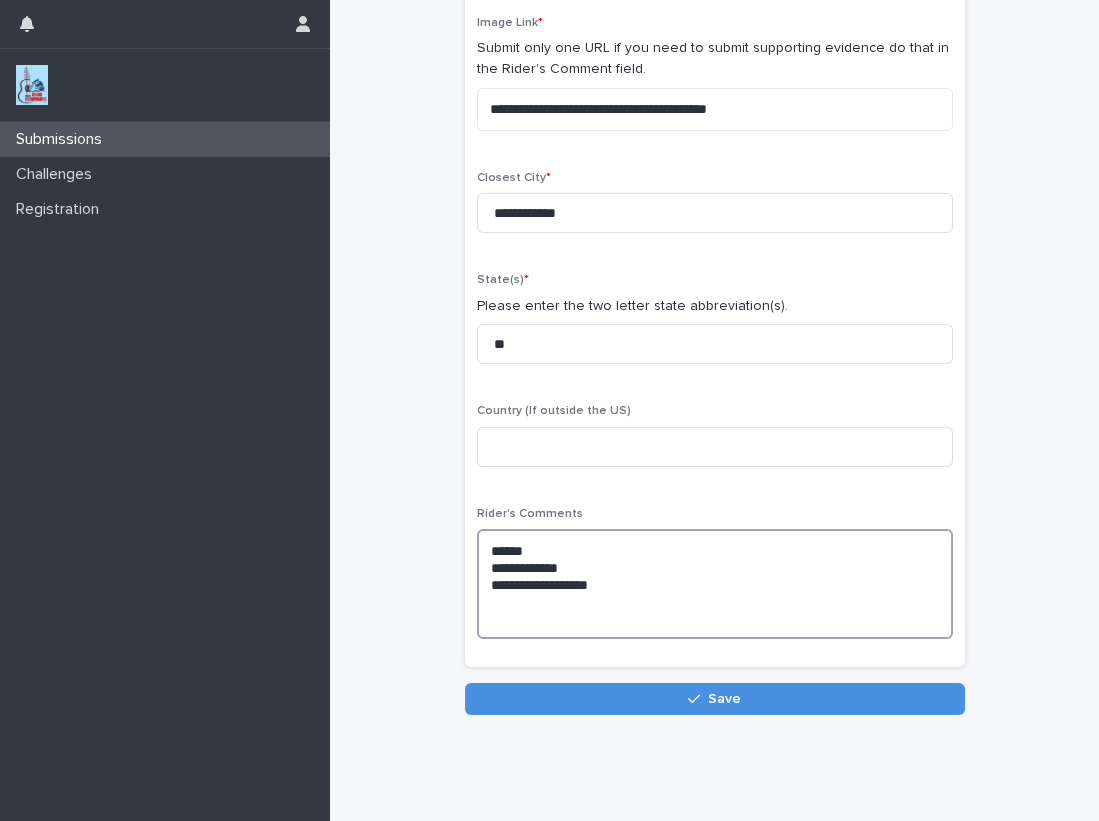 click on "**********" at bounding box center [715, 584] 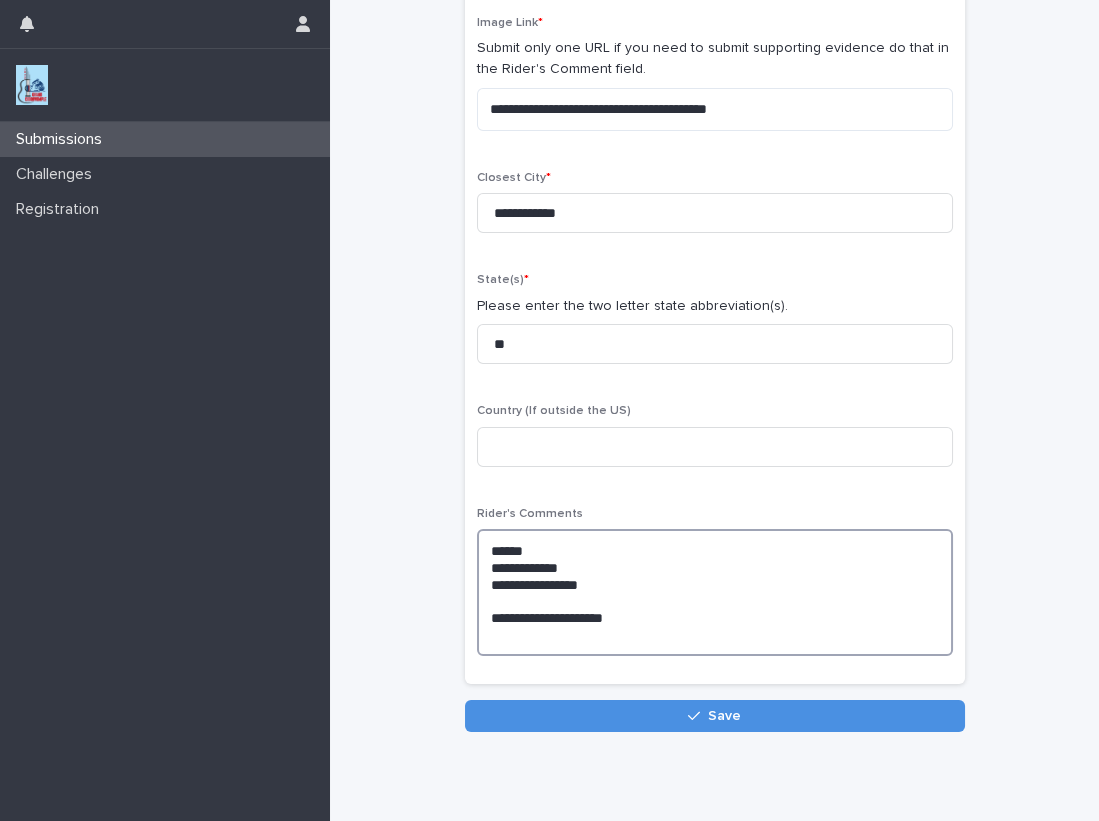 click on "**********" at bounding box center (715, 592) 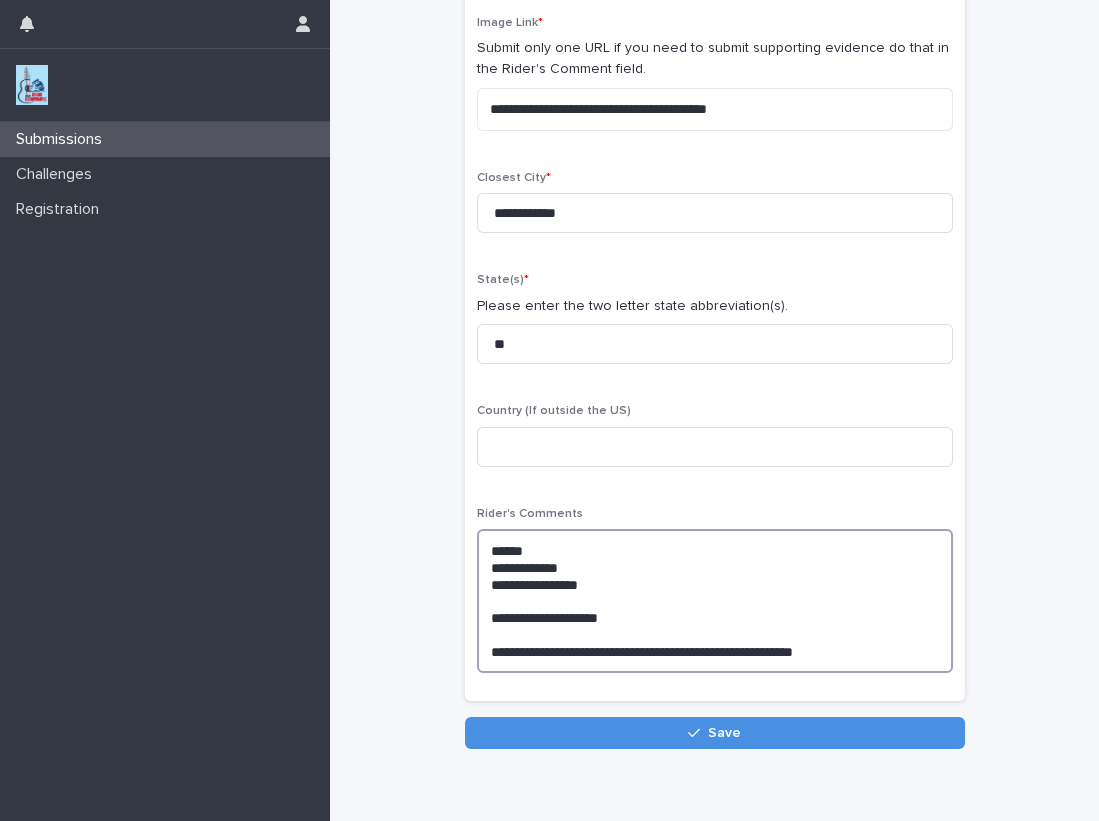paste on "***" 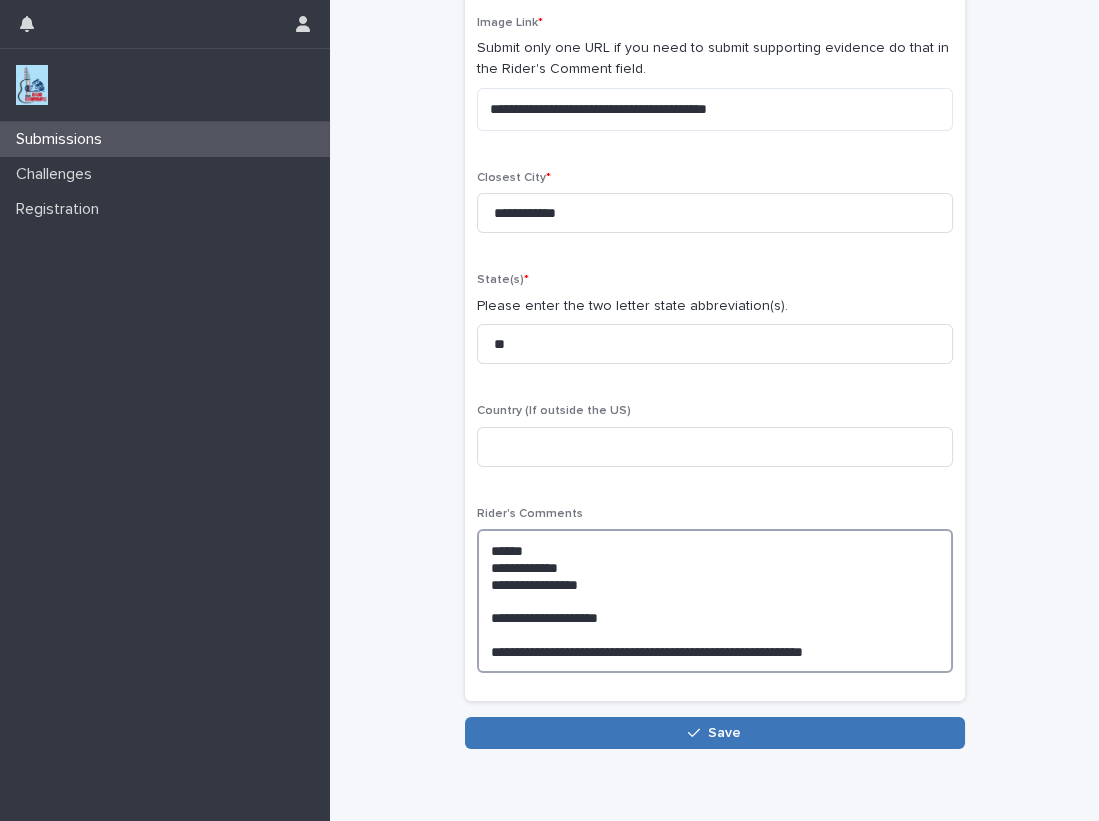 type on "**********" 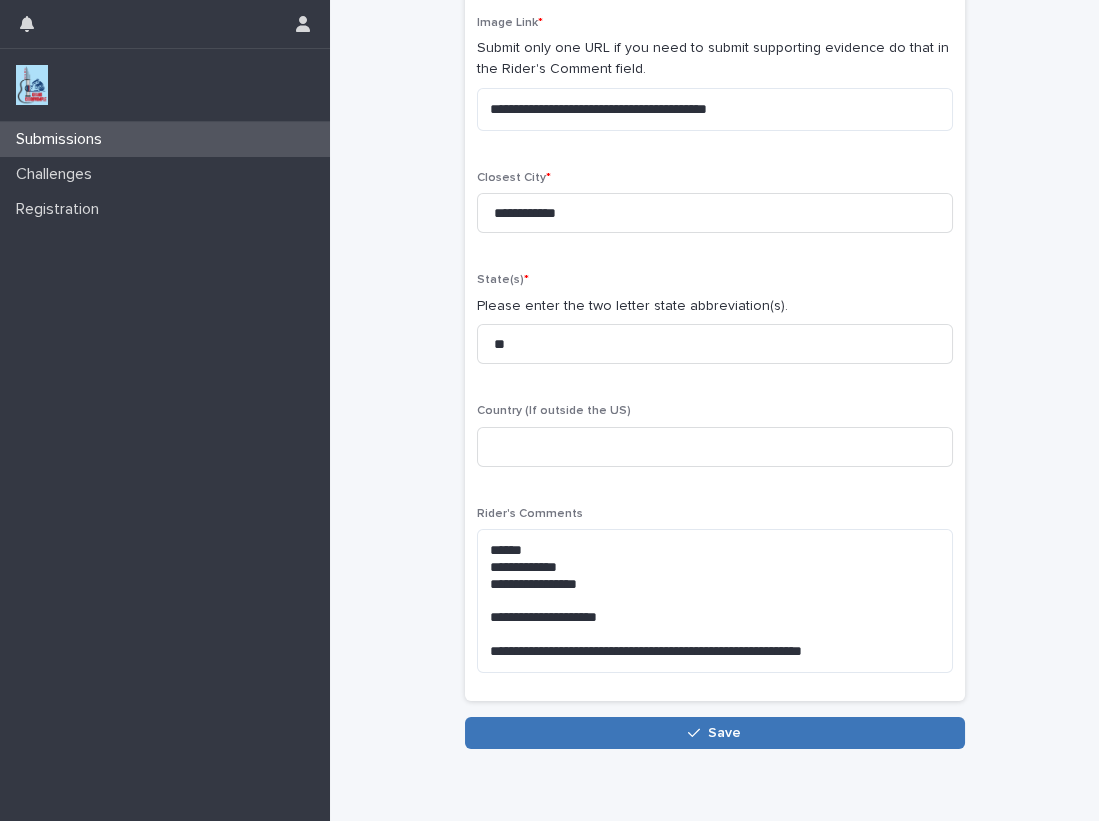 click on "Save" at bounding box center (724, 733) 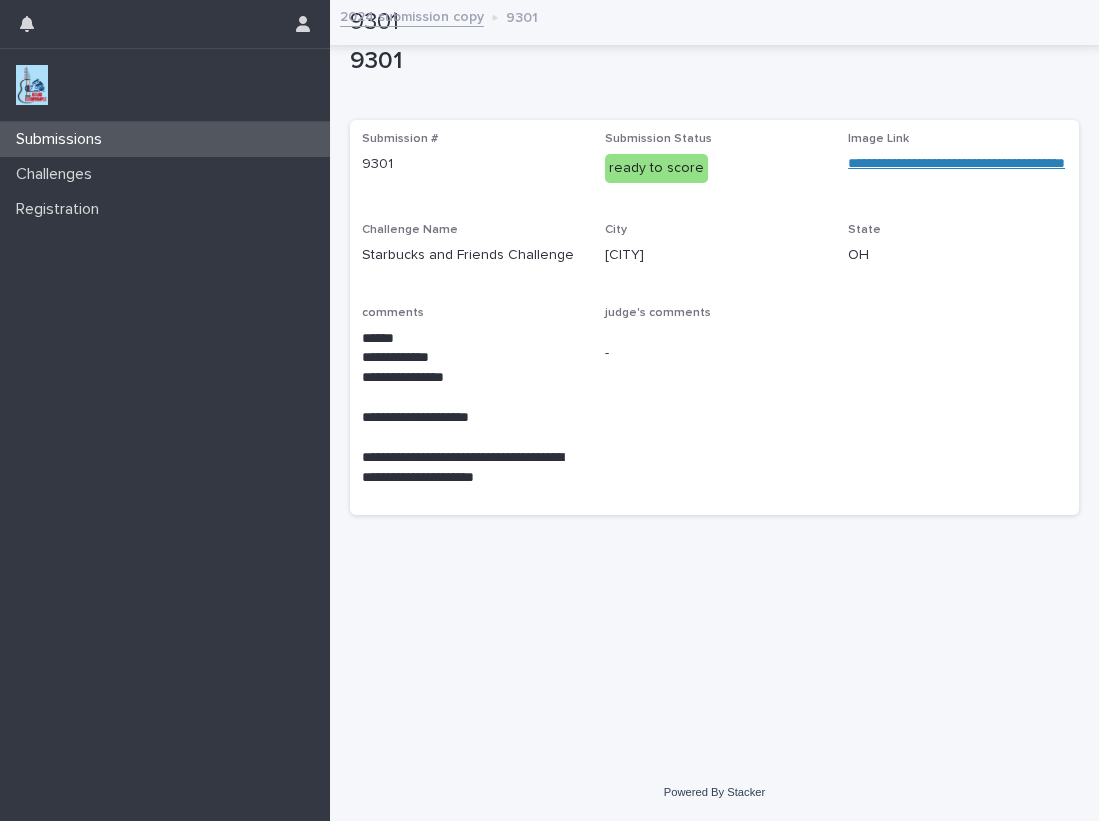 scroll, scrollTop: 0, scrollLeft: 0, axis: both 